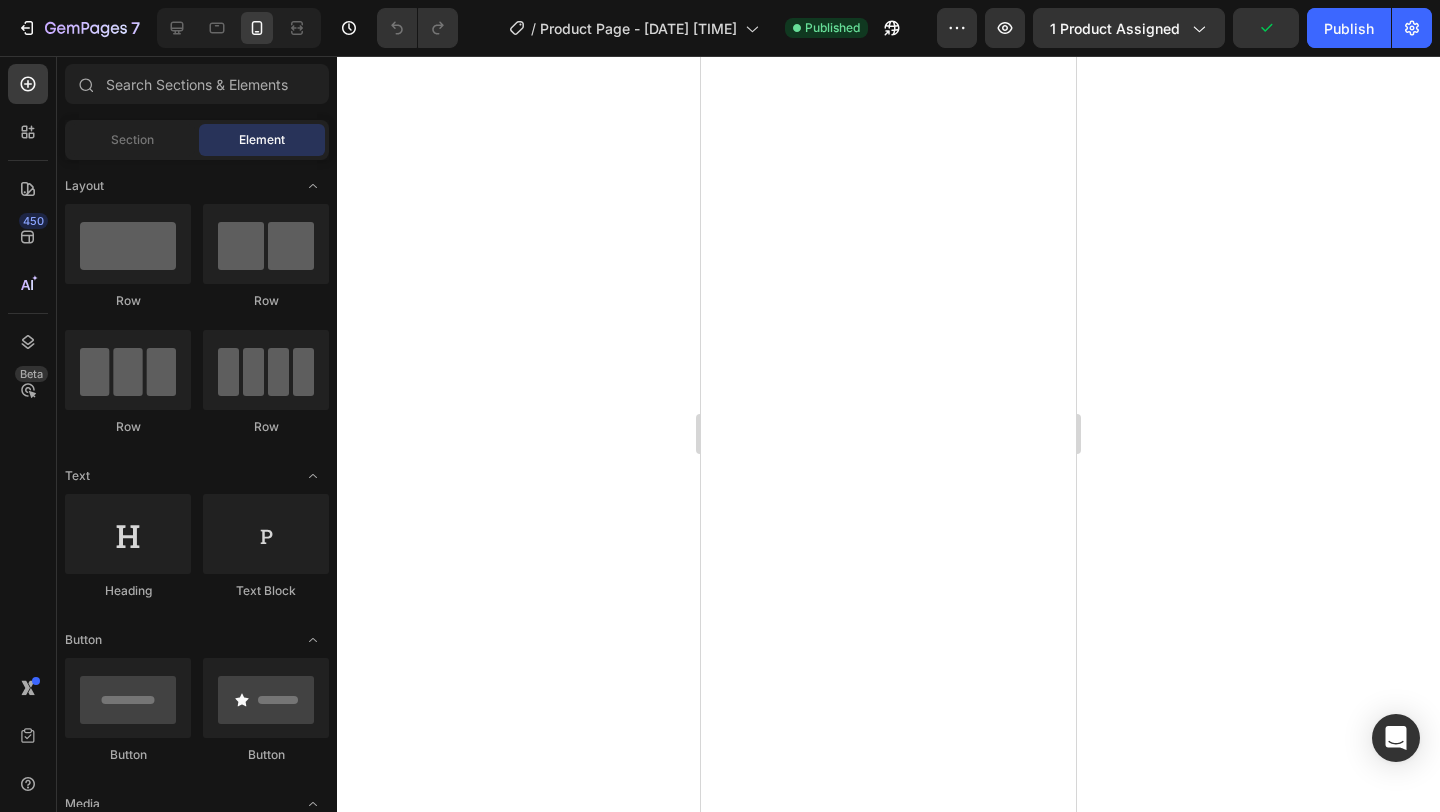 scroll, scrollTop: 0, scrollLeft: 0, axis: both 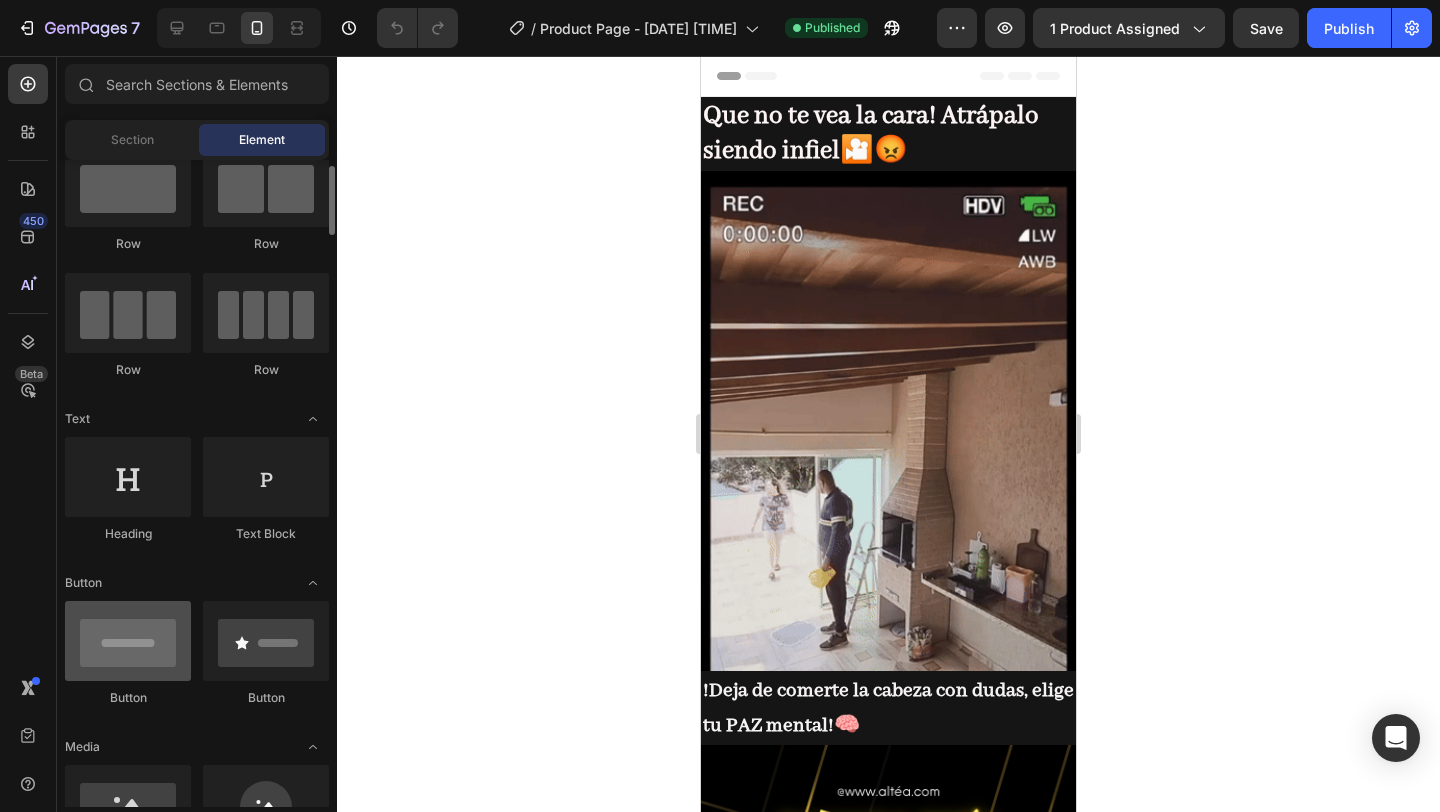 click at bounding box center (128, 641) 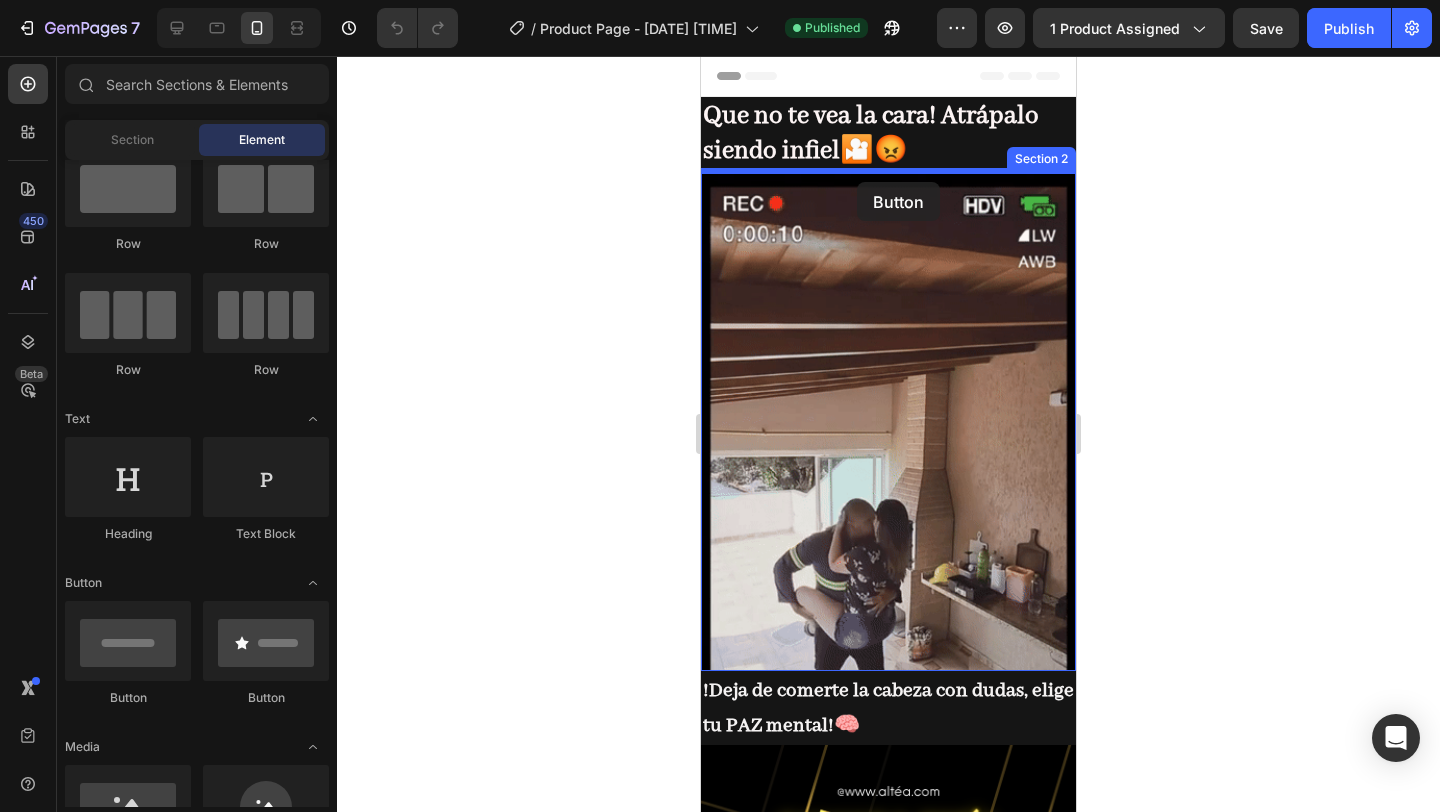 drag, startPoint x: 848, startPoint y: 721, endPoint x: 857, endPoint y: 181, distance: 540.075 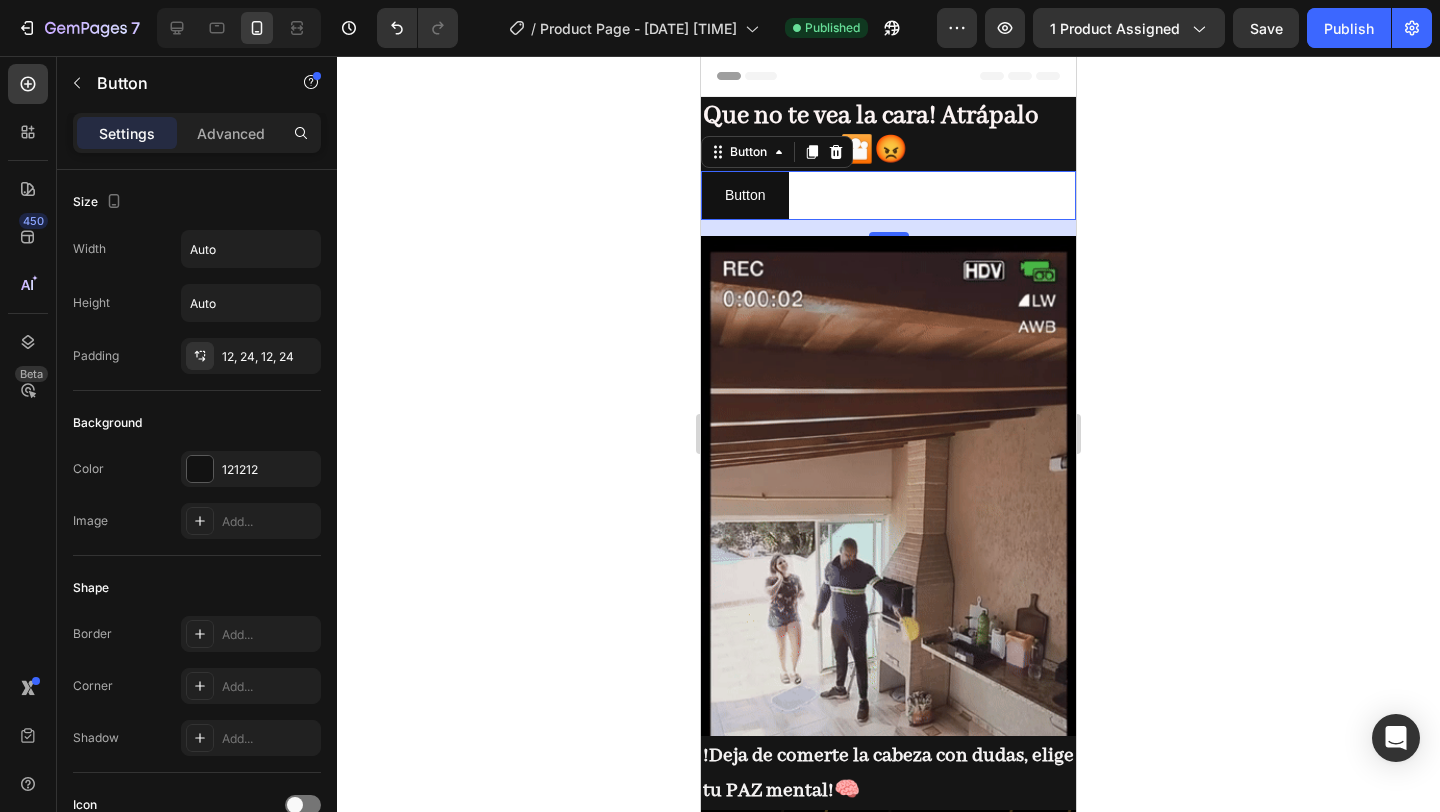 click on "Button Button   16" at bounding box center [888, 195] 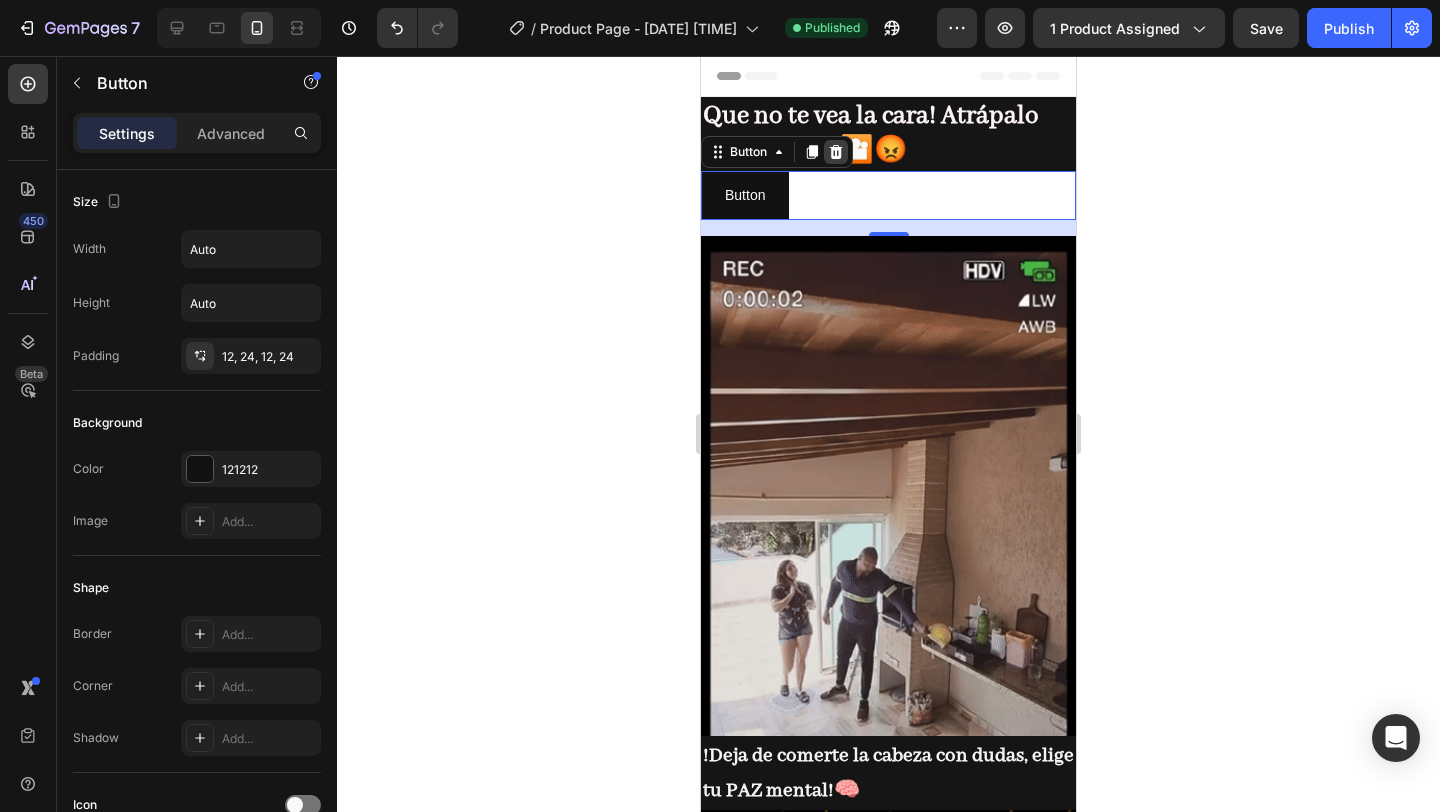 click 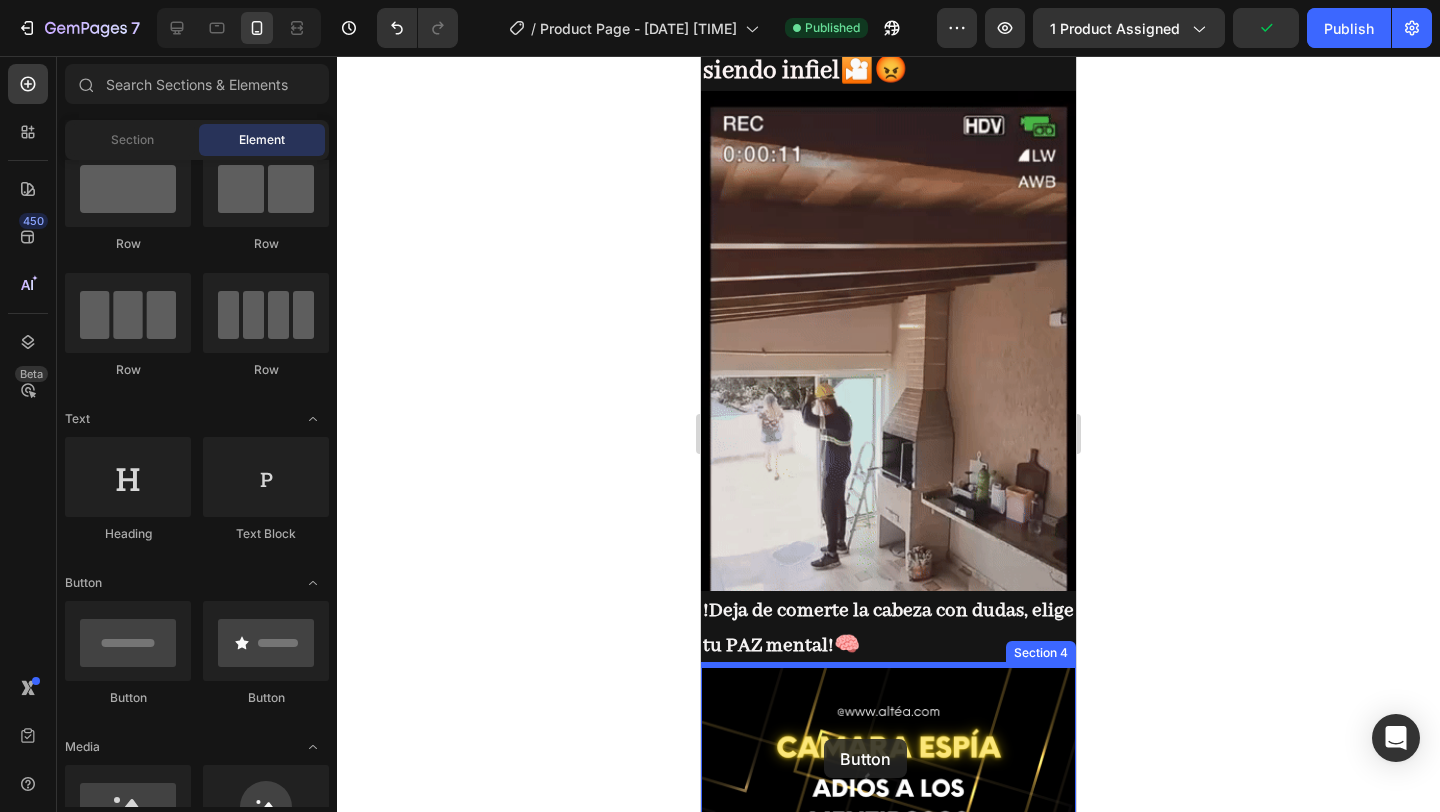 scroll, scrollTop: 91, scrollLeft: 0, axis: vertical 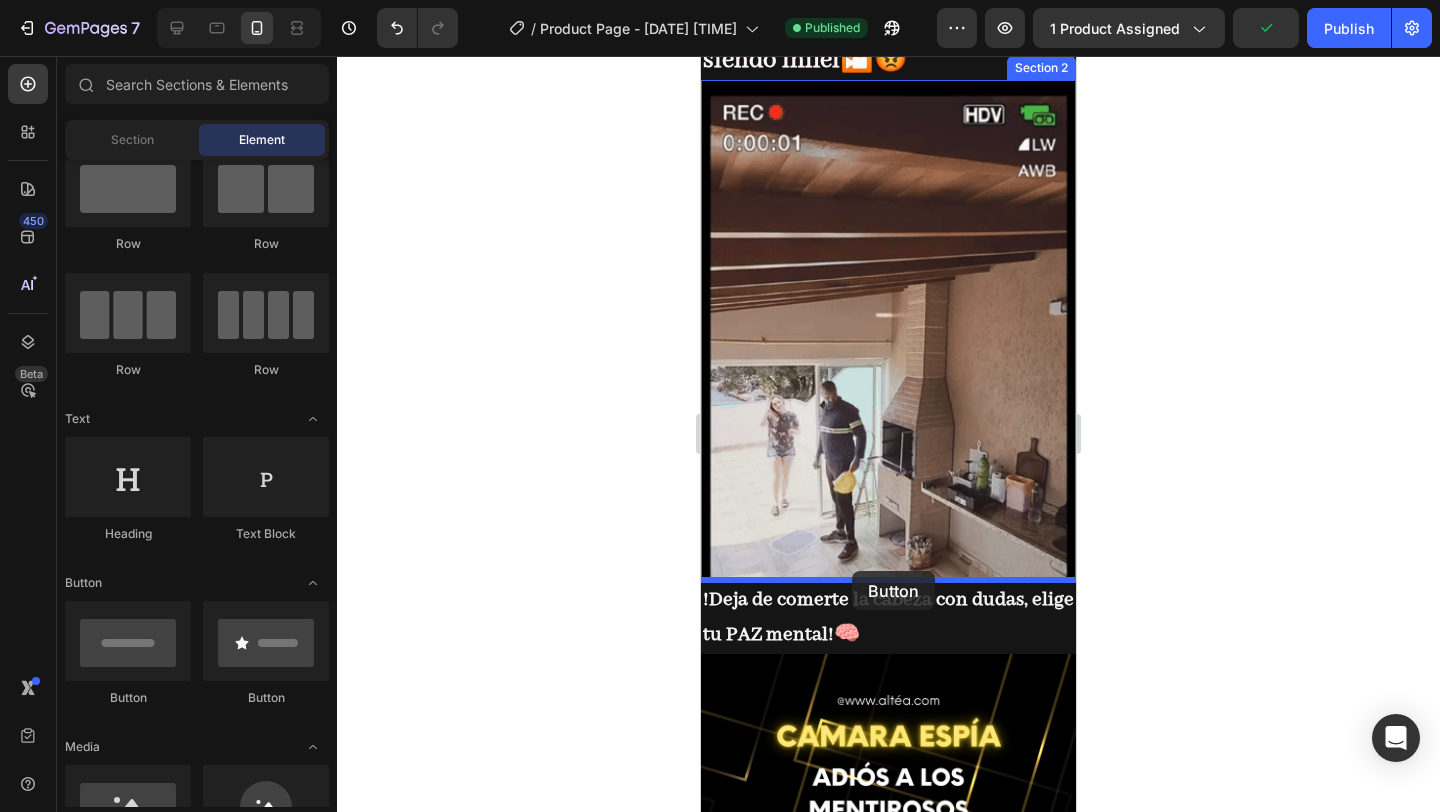 drag, startPoint x: 802, startPoint y: 714, endPoint x: 852, endPoint y: 571, distance: 151.48927 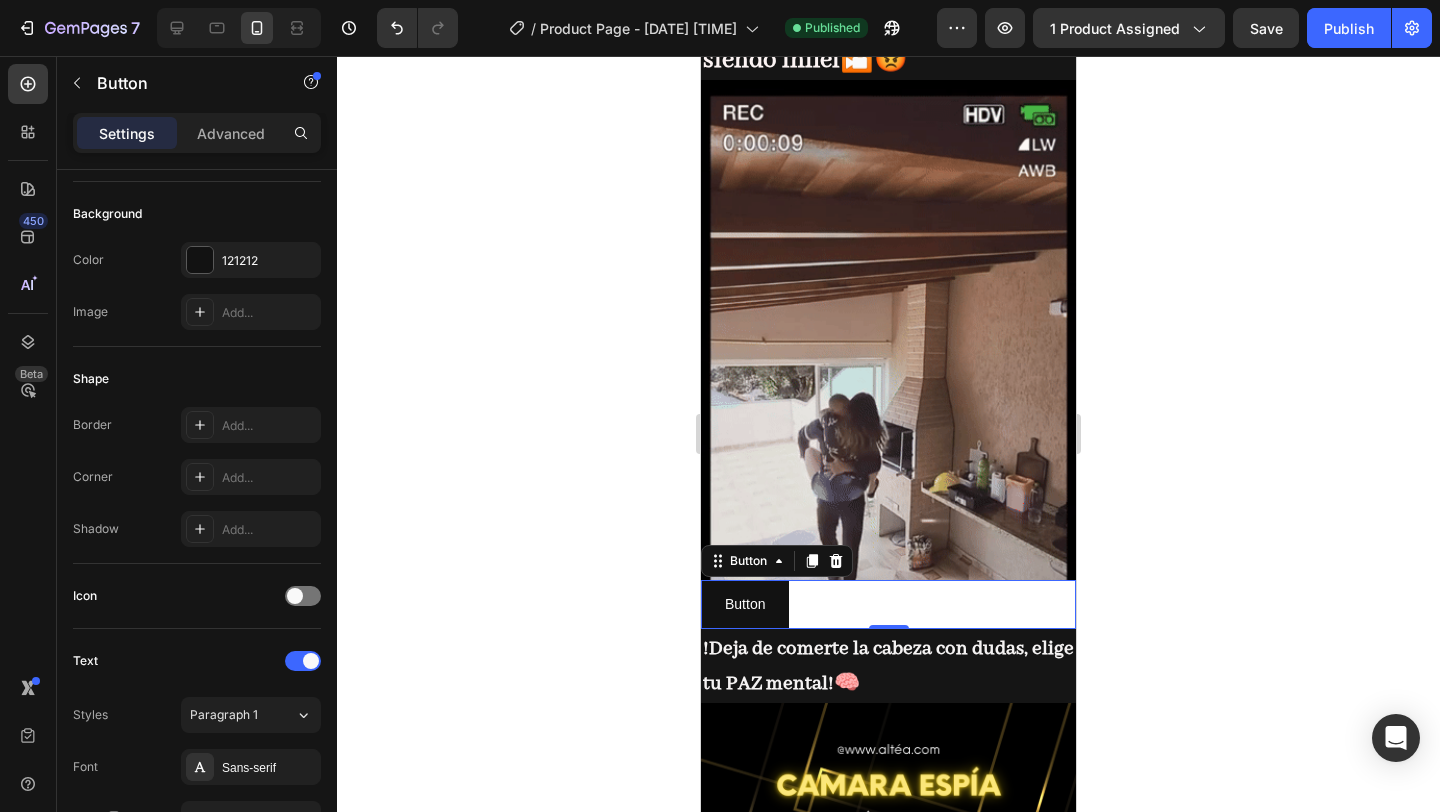 scroll, scrollTop: 0, scrollLeft: 0, axis: both 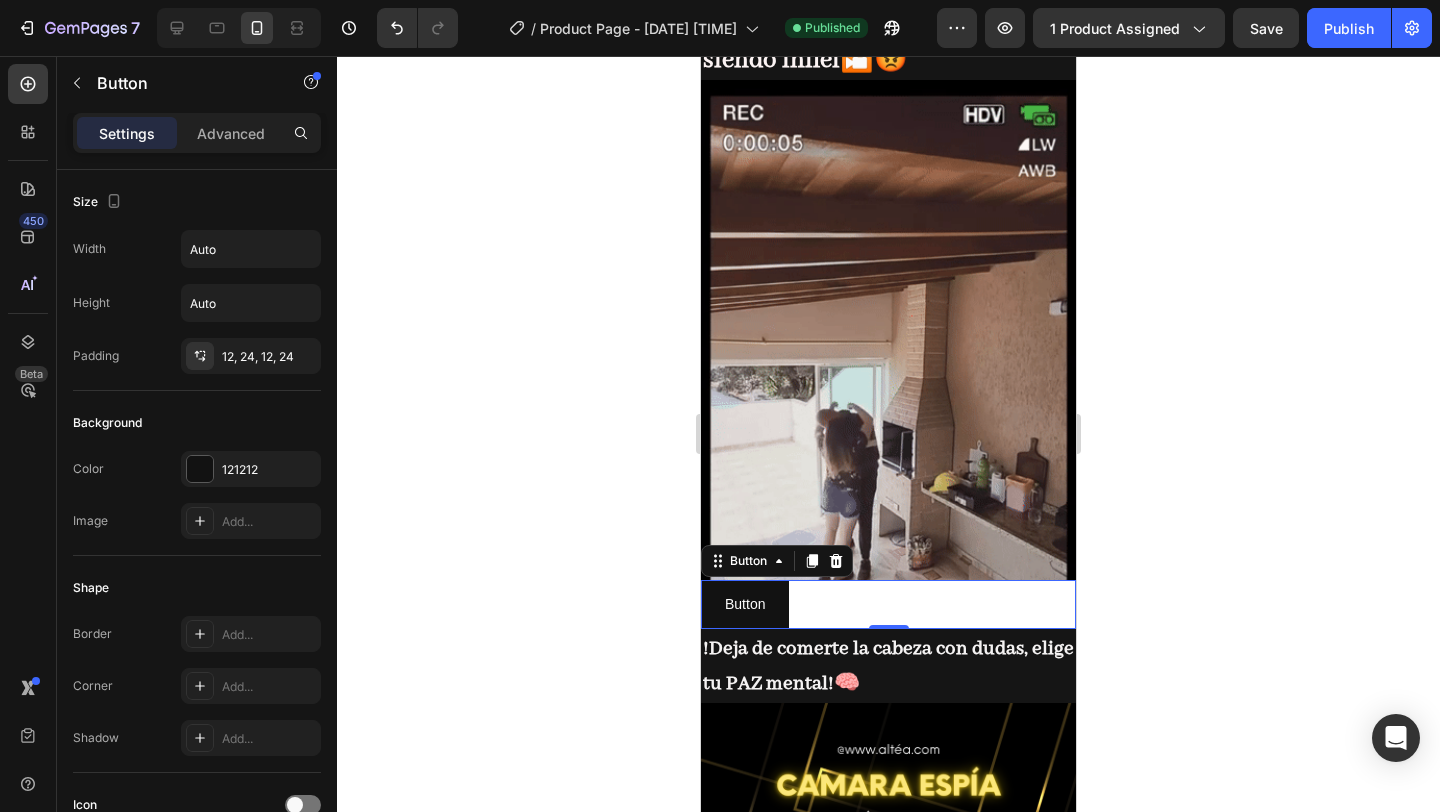 click on "Settings Advanced" at bounding box center [197, 133] 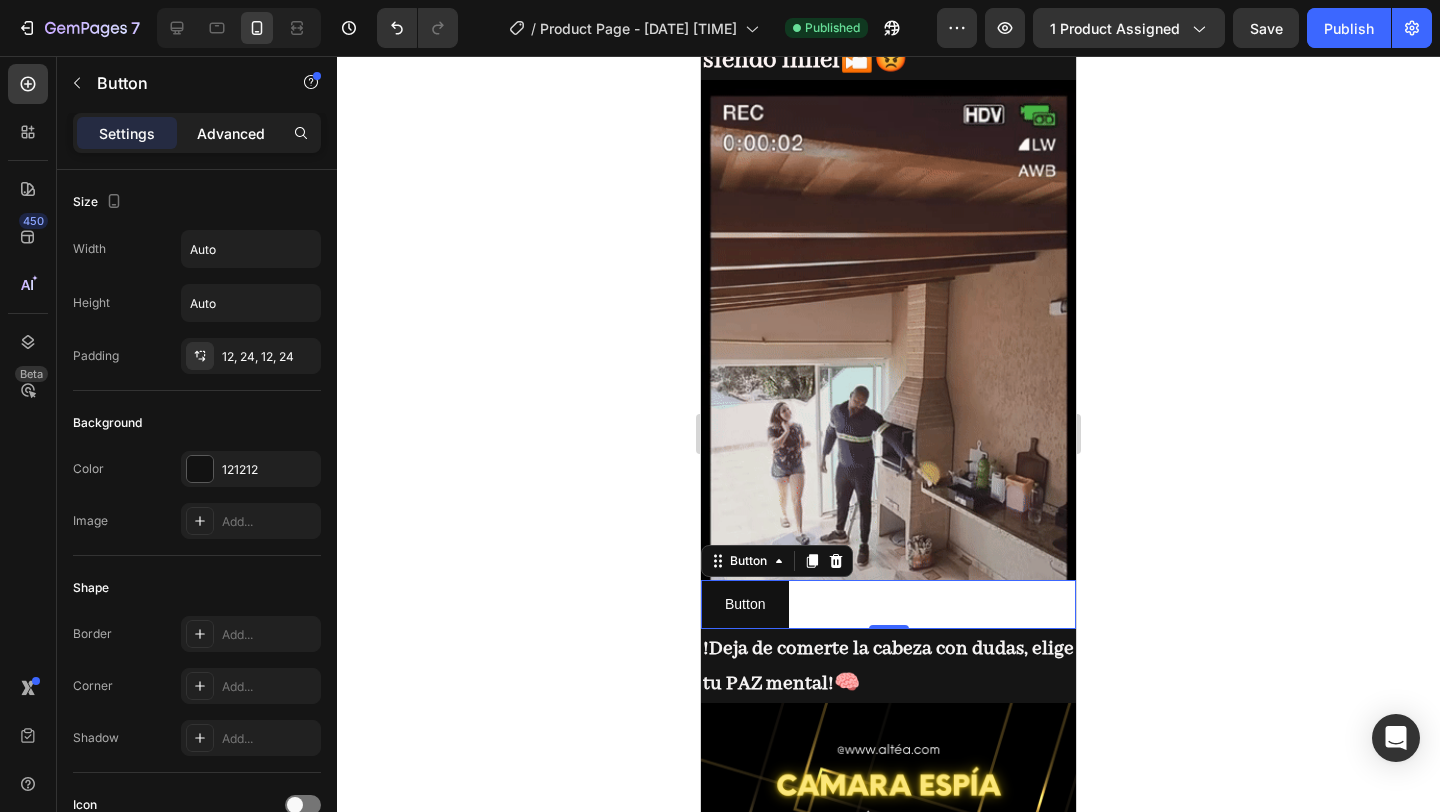 click on "Advanced" at bounding box center [231, 133] 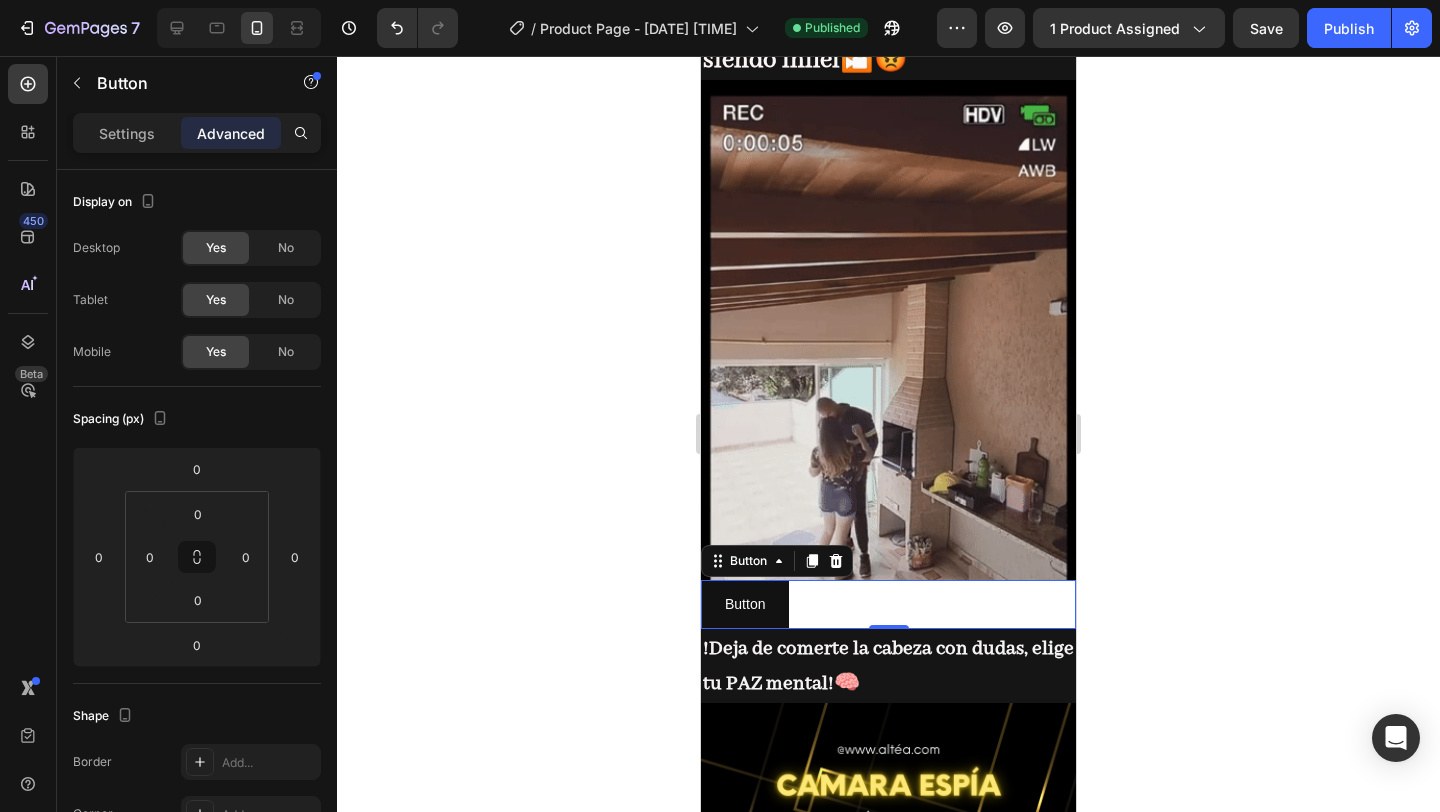 scroll, scrollTop: 635, scrollLeft: 0, axis: vertical 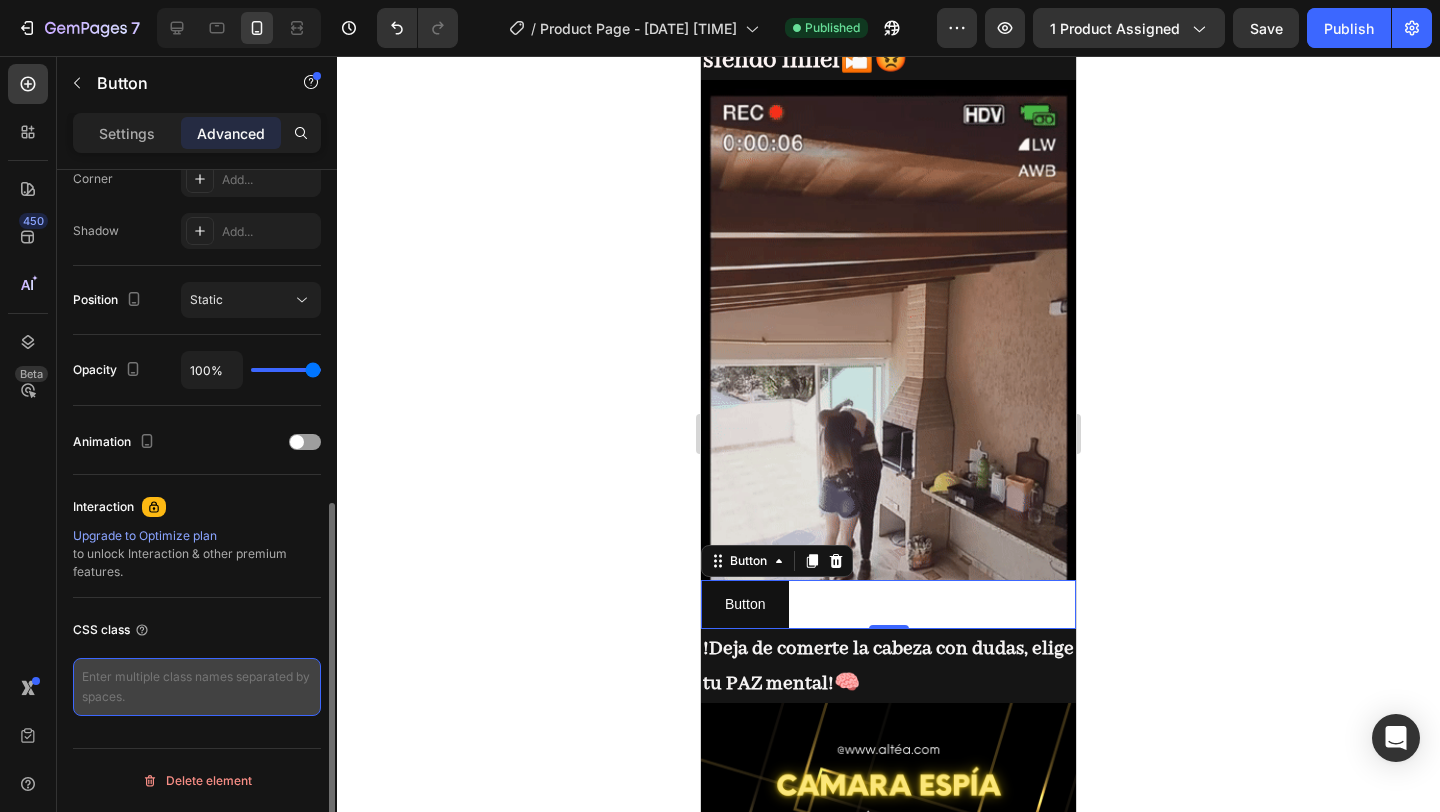 click at bounding box center (197, 687) 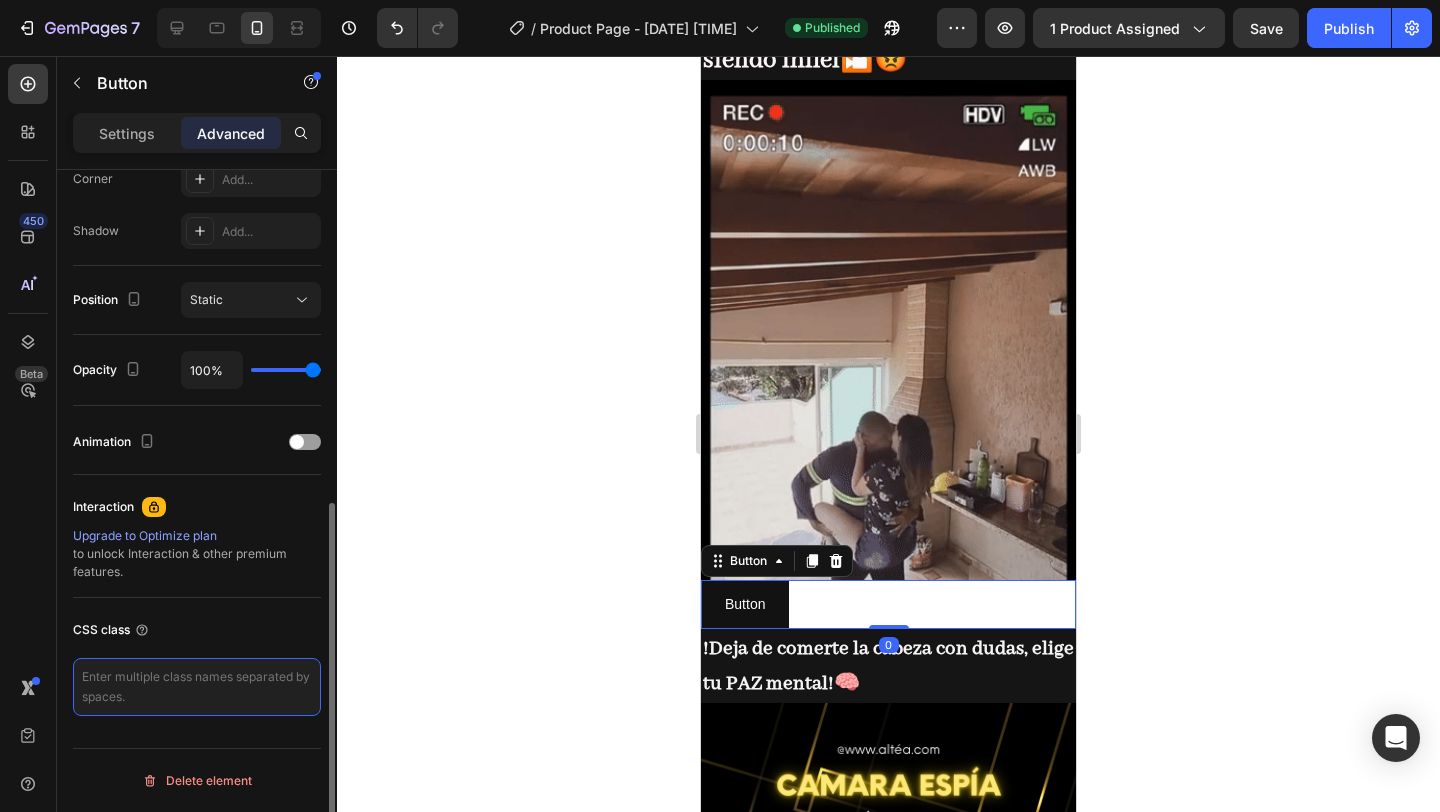 paste on "<div class="_rsi-cod-form-is-gempage"></div><div class="_rsi-cod-form-gempages-button-hook"></div><div id="_rsi-cod-form-embed-custom-hook"></div>" 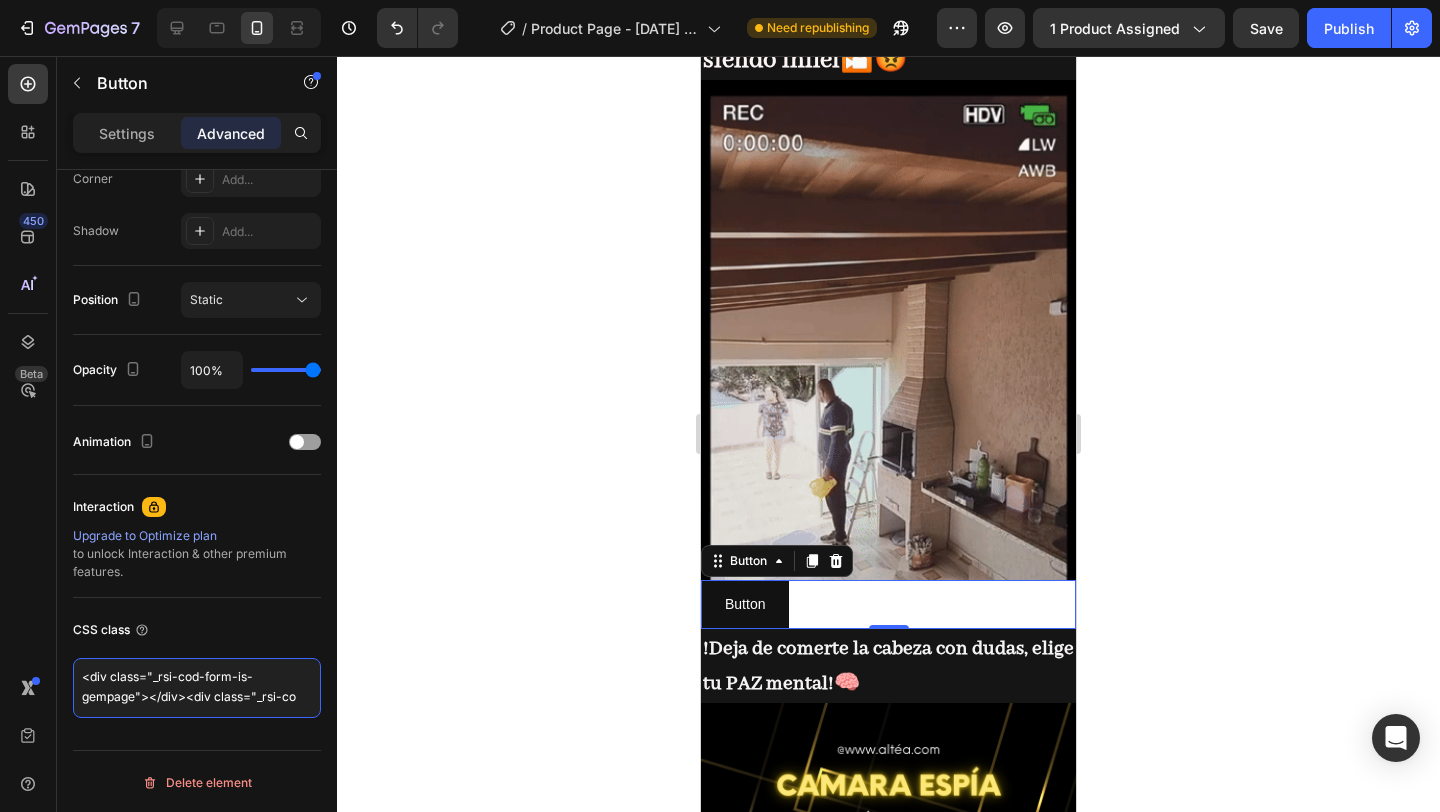 scroll, scrollTop: 0, scrollLeft: 0, axis: both 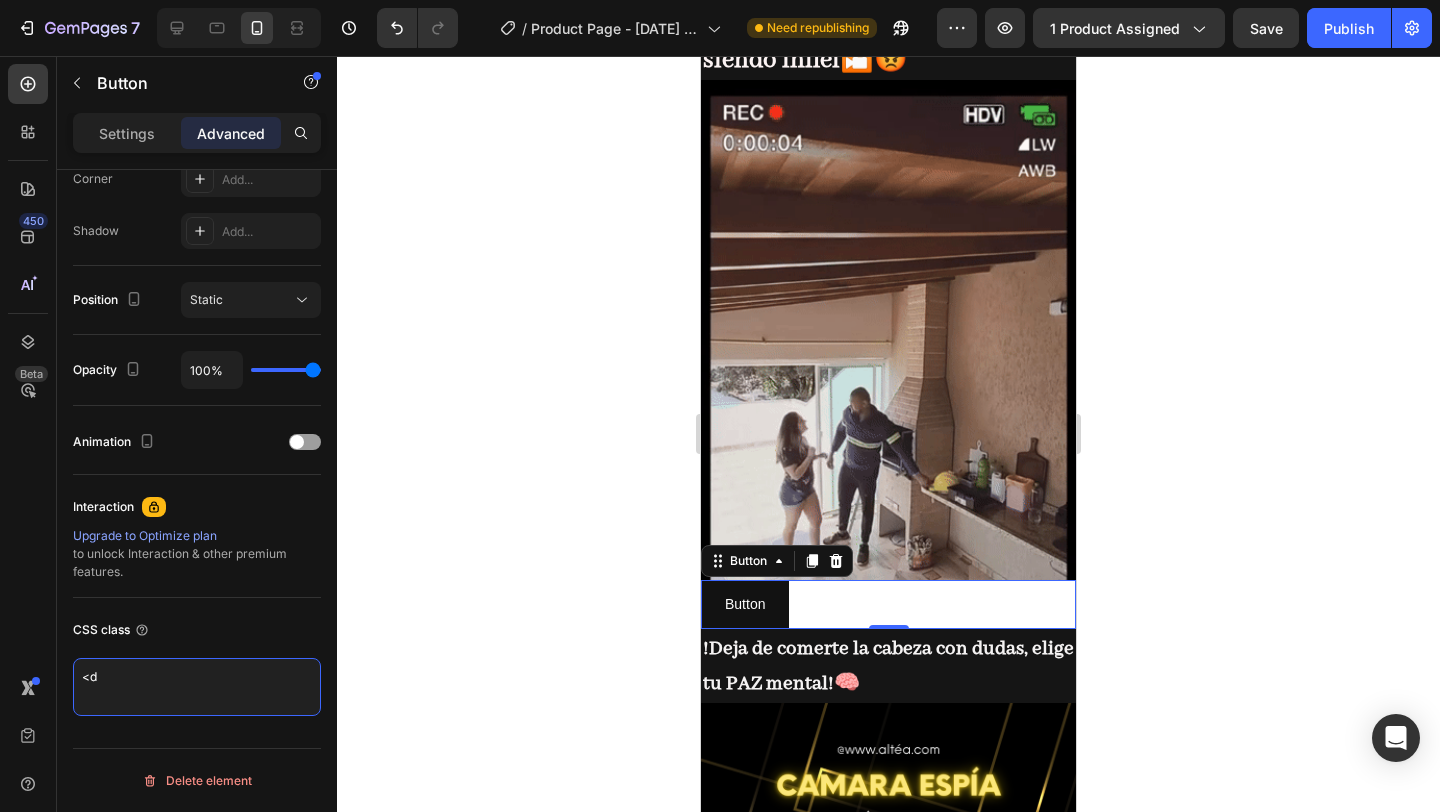 type on "<" 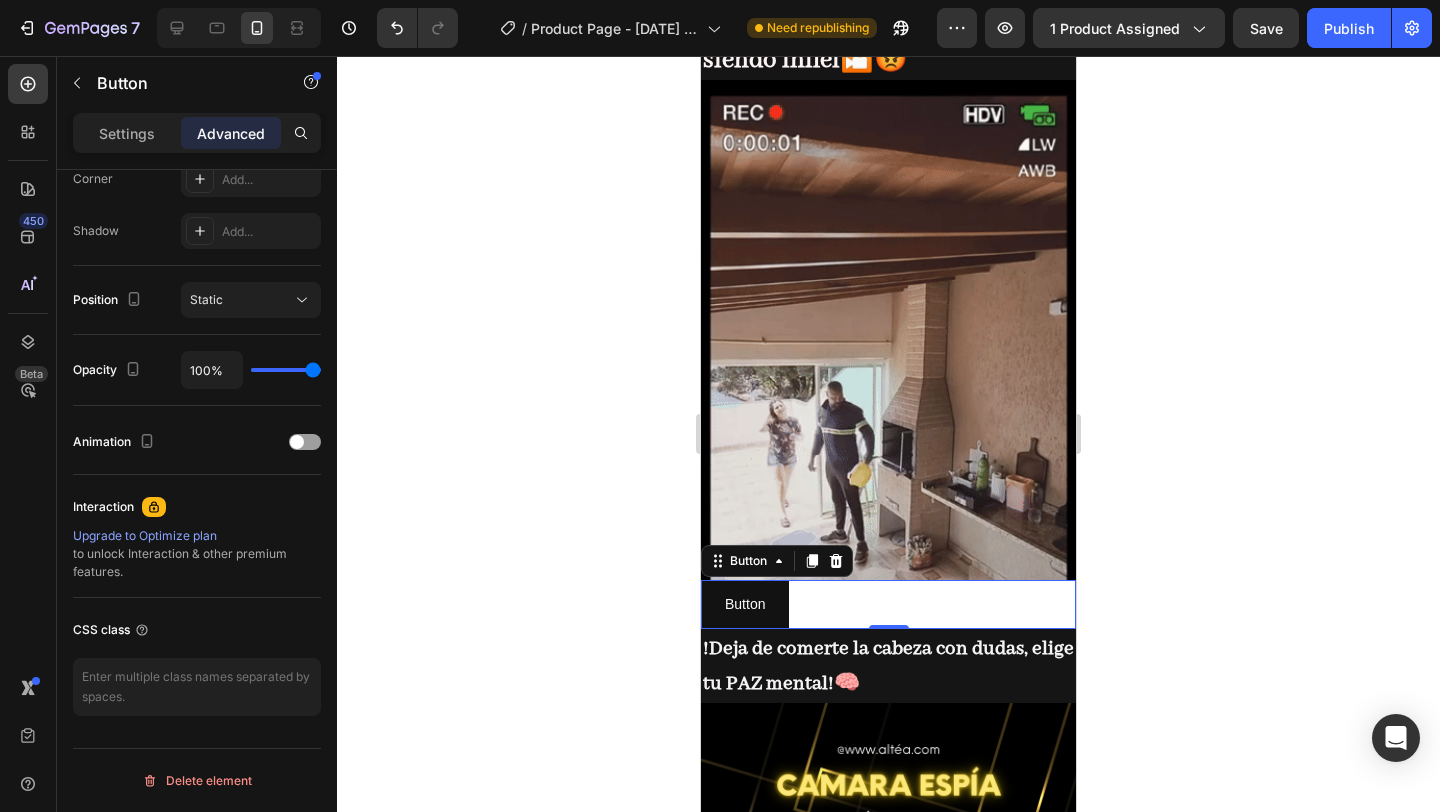 click on "Button Button   0" at bounding box center (888, 604) 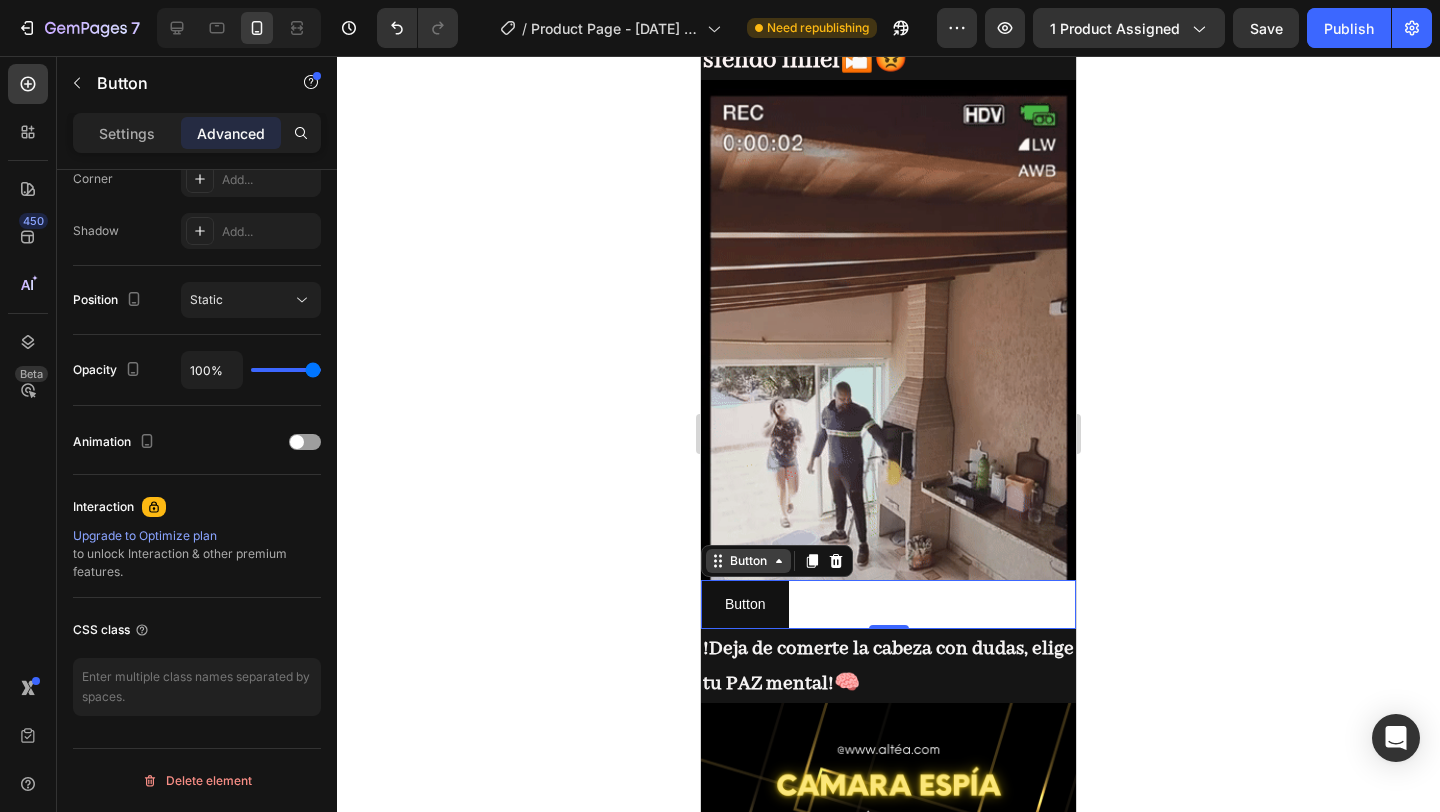 click on "Button" at bounding box center [748, 561] 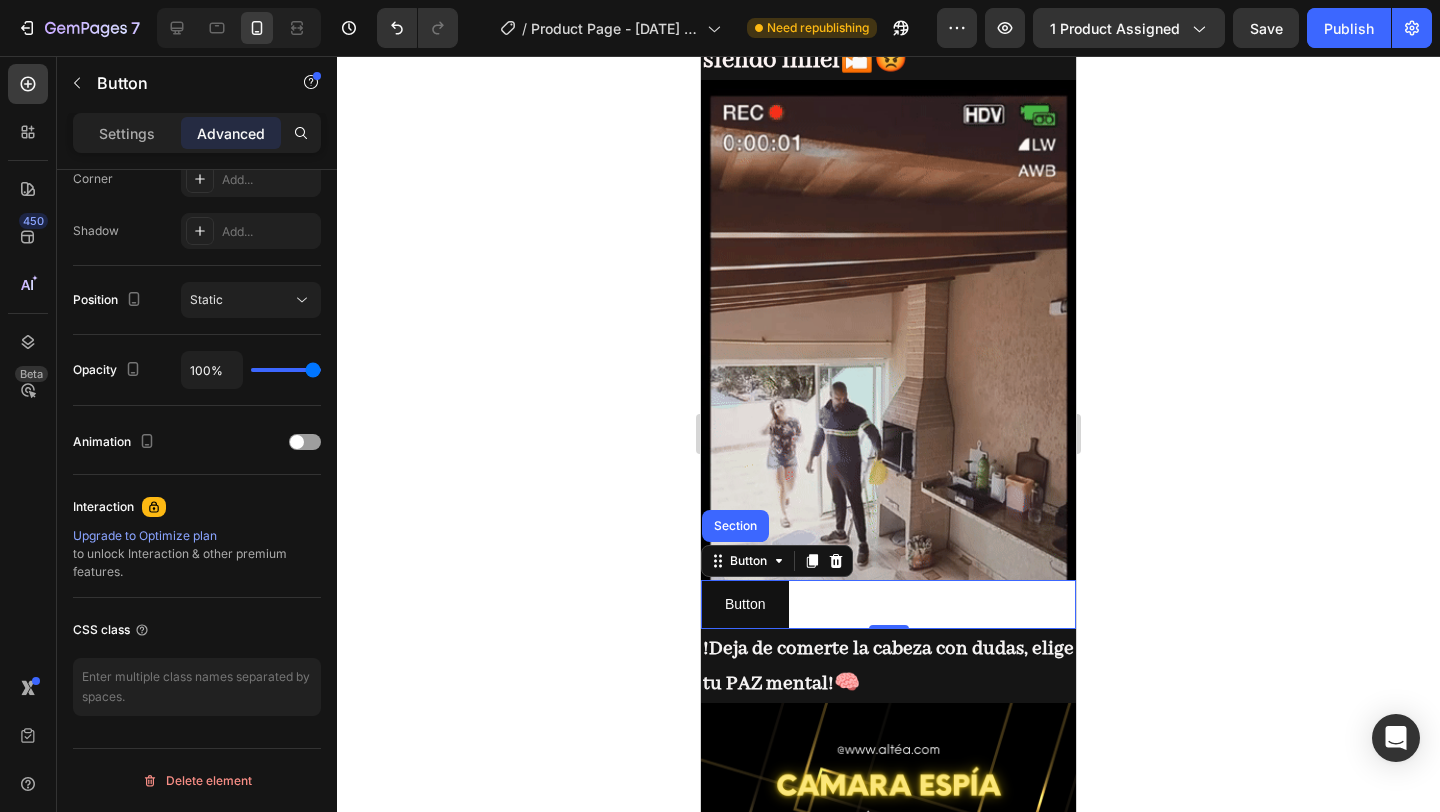 click on "Button Section" at bounding box center [777, 561] 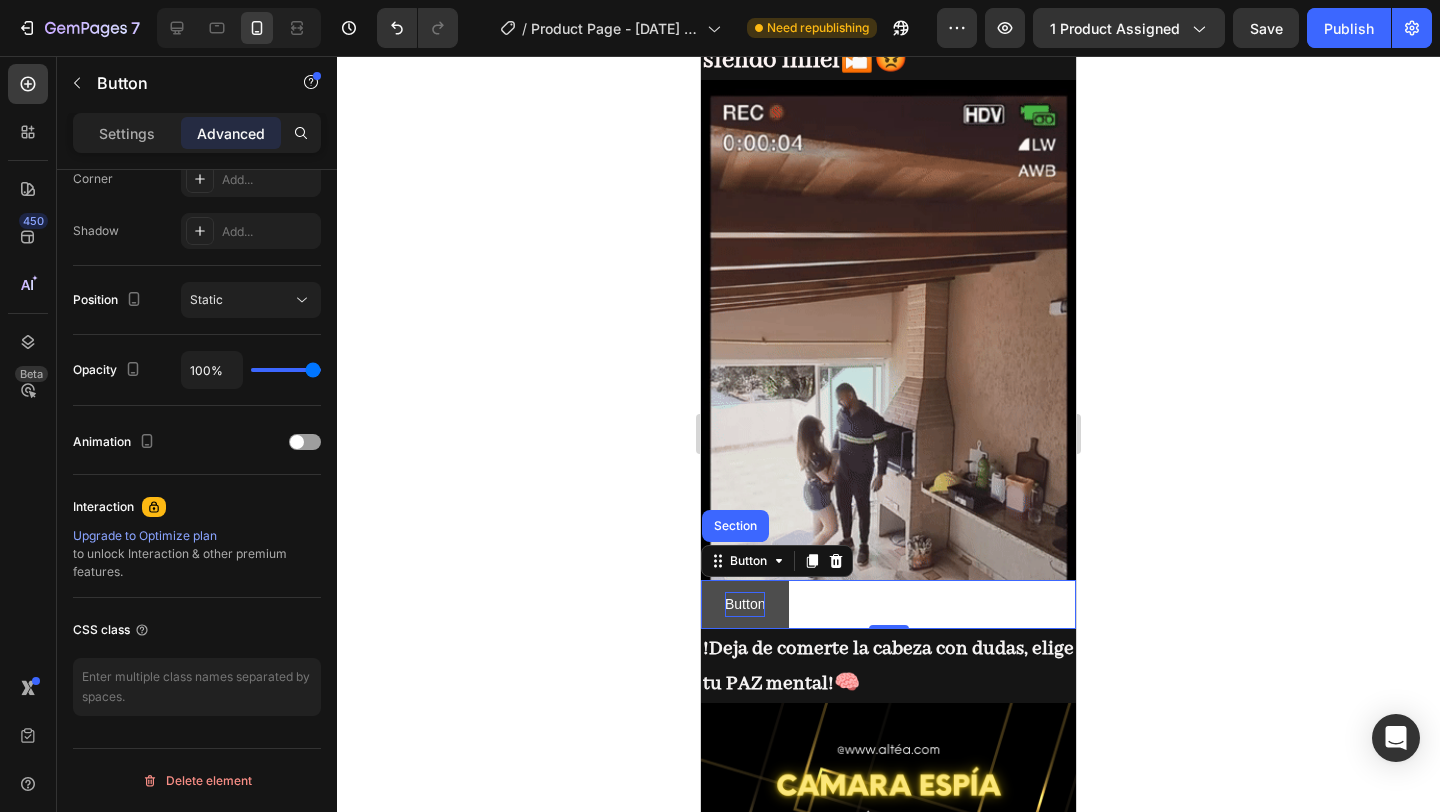 click on "Button" at bounding box center [745, 604] 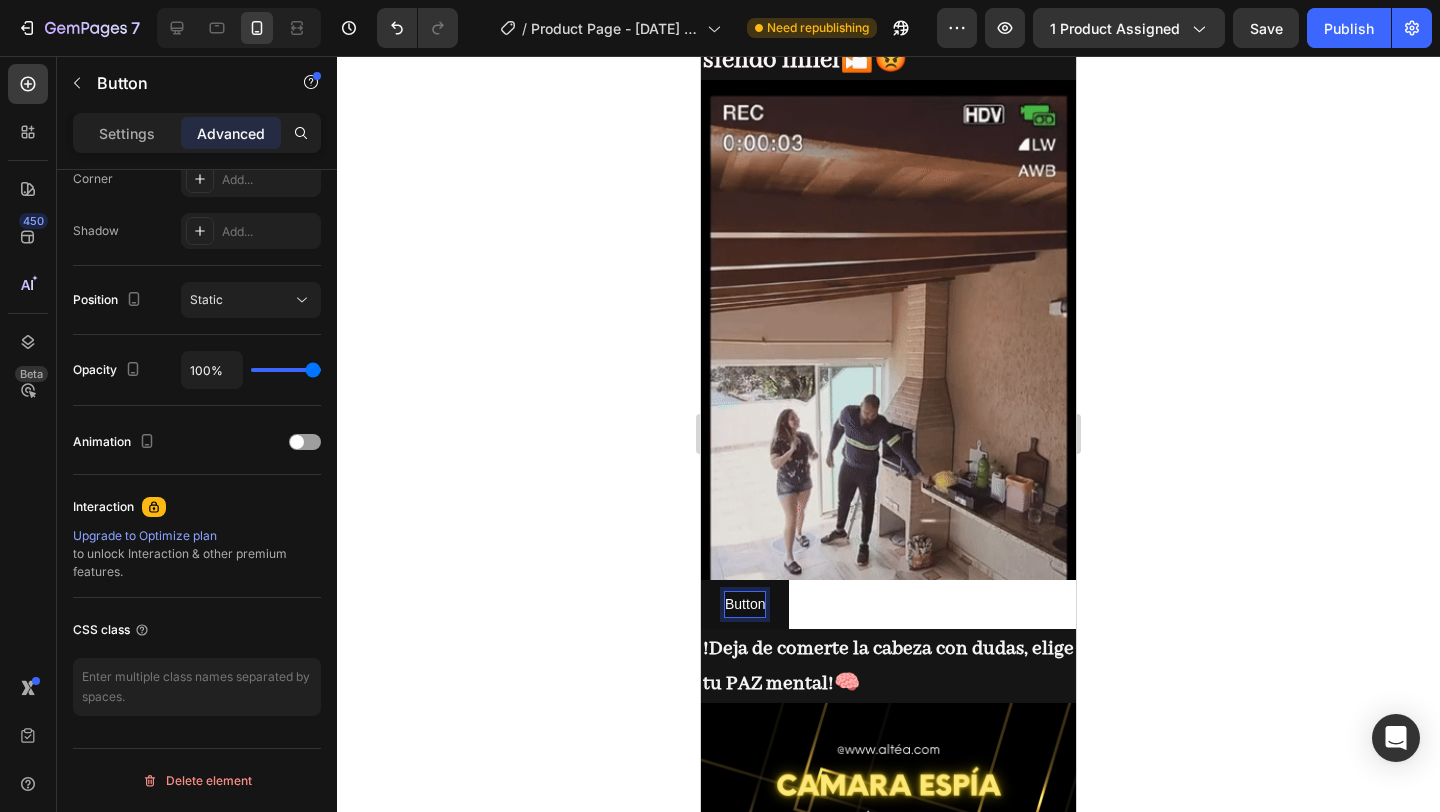 click on "Button Button Section   0" at bounding box center (888, 604) 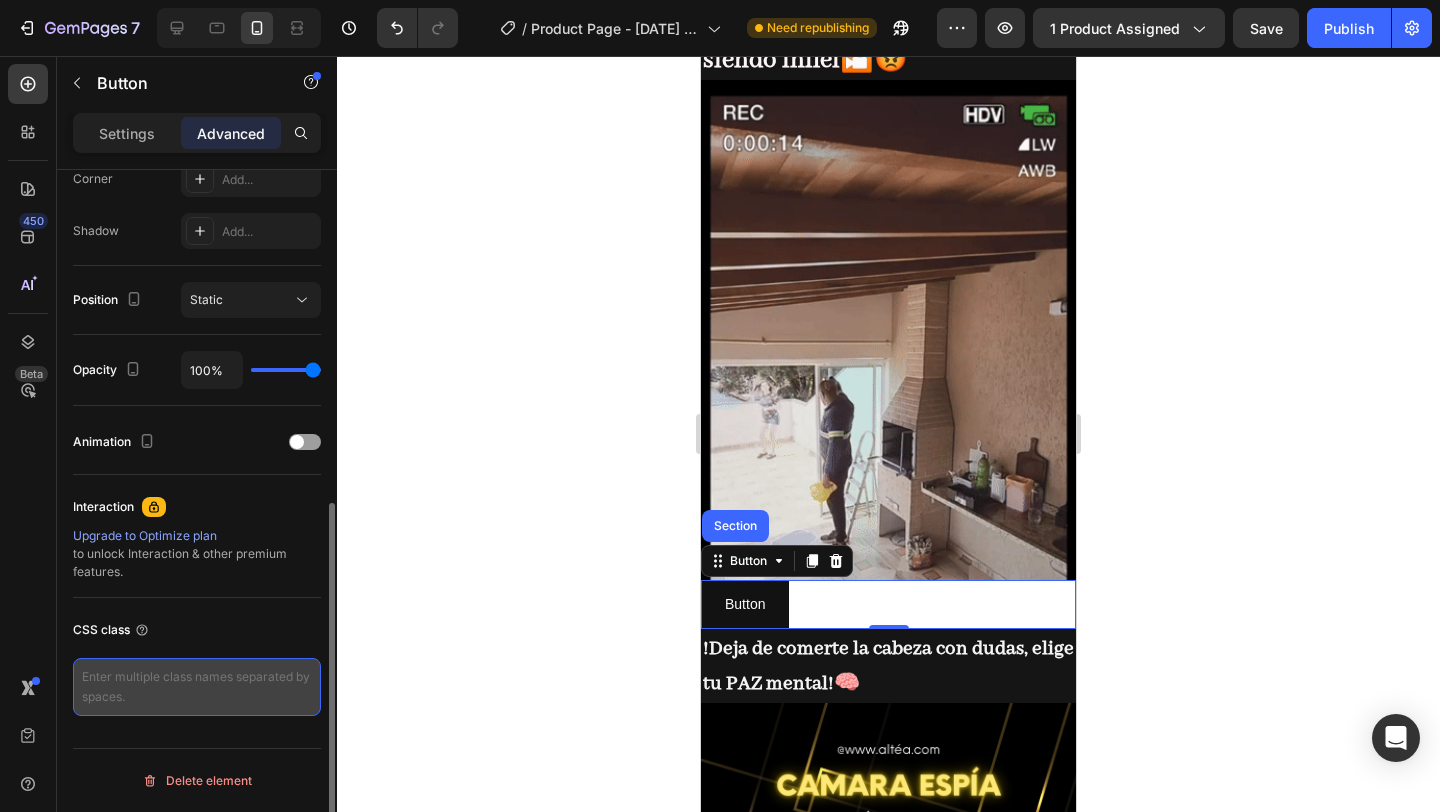 click at bounding box center [197, 687] 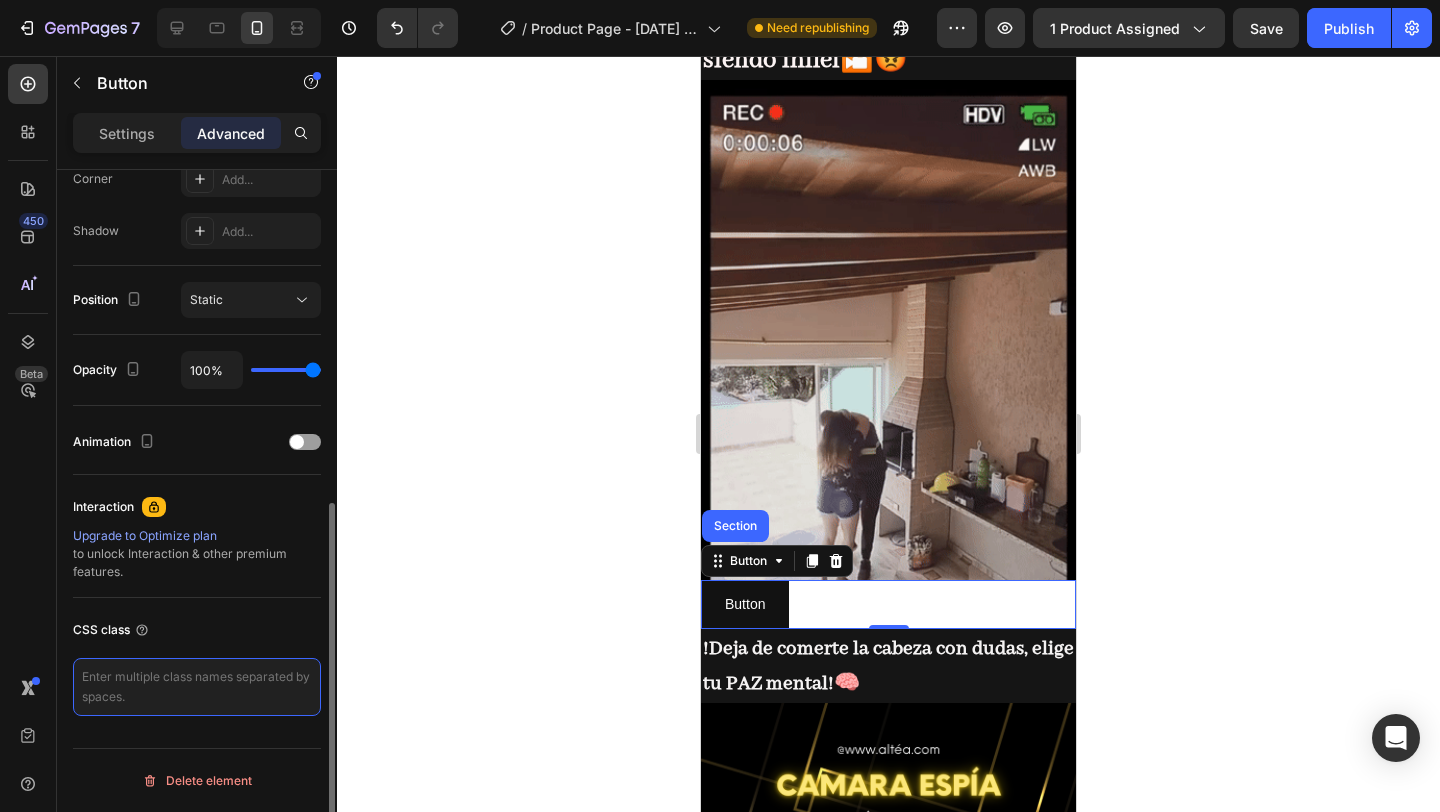 paste on "<div class="_rsi-cod-form-is-gempage"></div><div class="_rsi-cod-form-gempages-button-hook"></div><div id="_rsi-cod-form-embed-custom-hook"></div>" 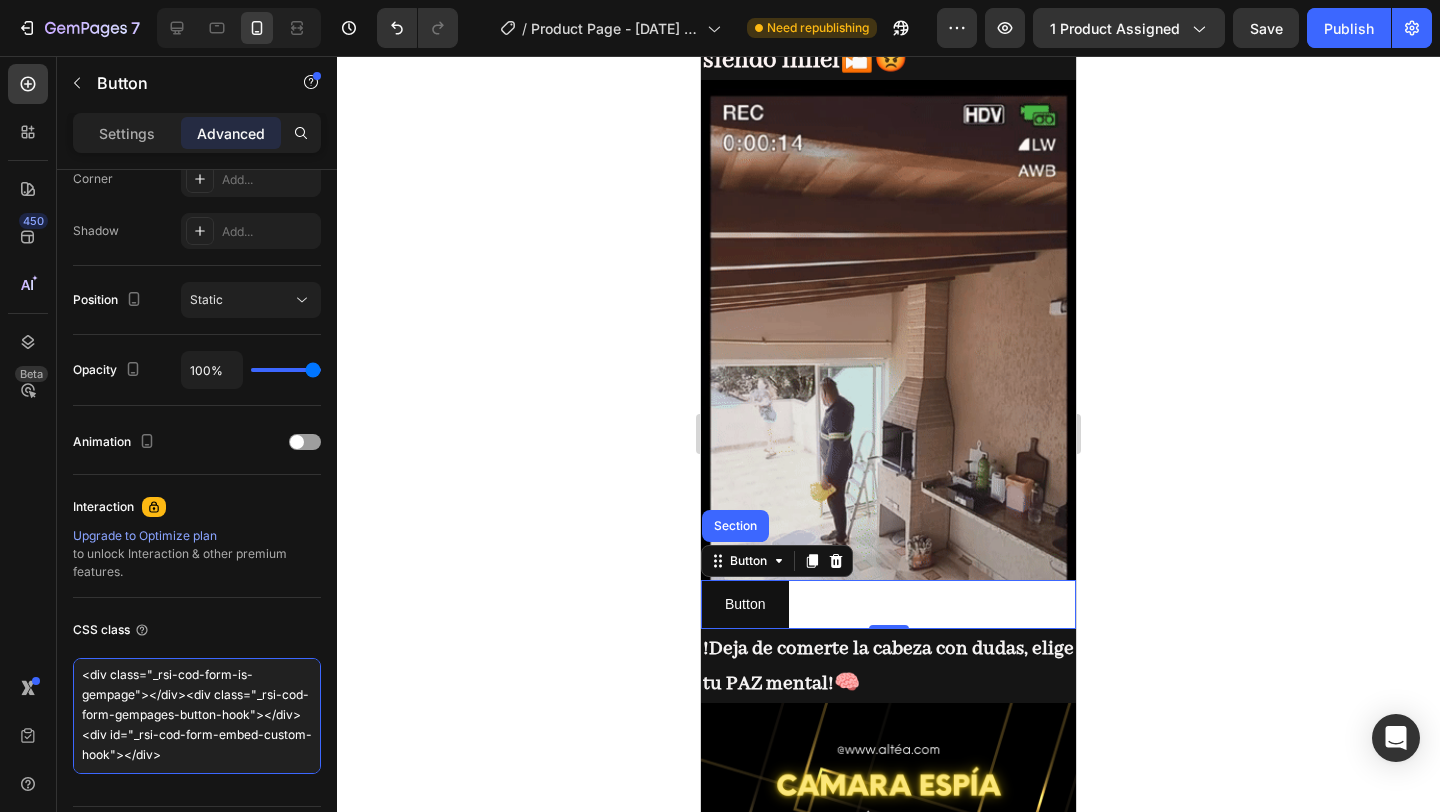 type on "<div class="_rsi-cod-form-is-gempage"></div><div class="_rsi-cod-form-gempages-button-hook"></div><div id="_rsi-cod-form-embed-custom-hook"></div>" 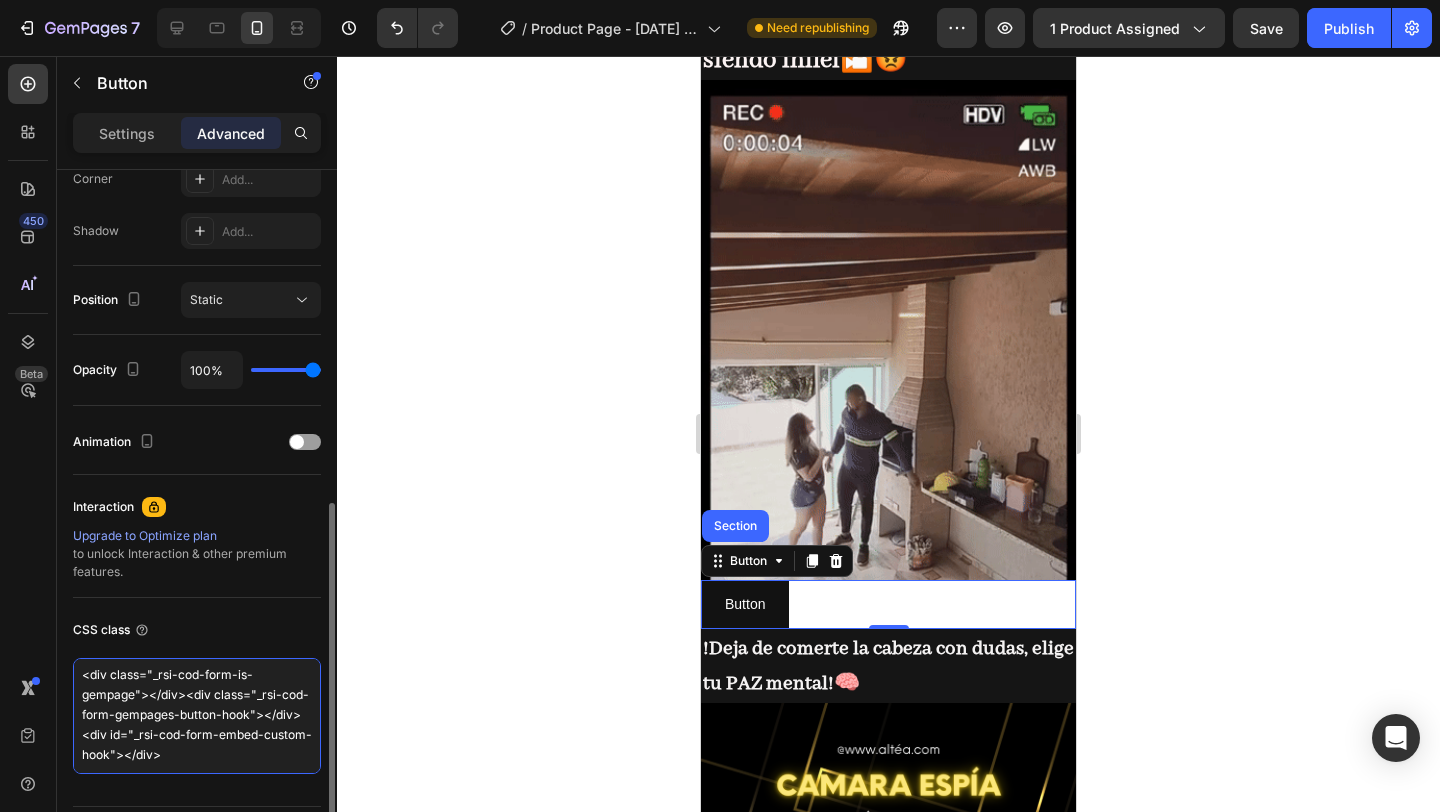 scroll, scrollTop: 42, scrollLeft: 0, axis: vertical 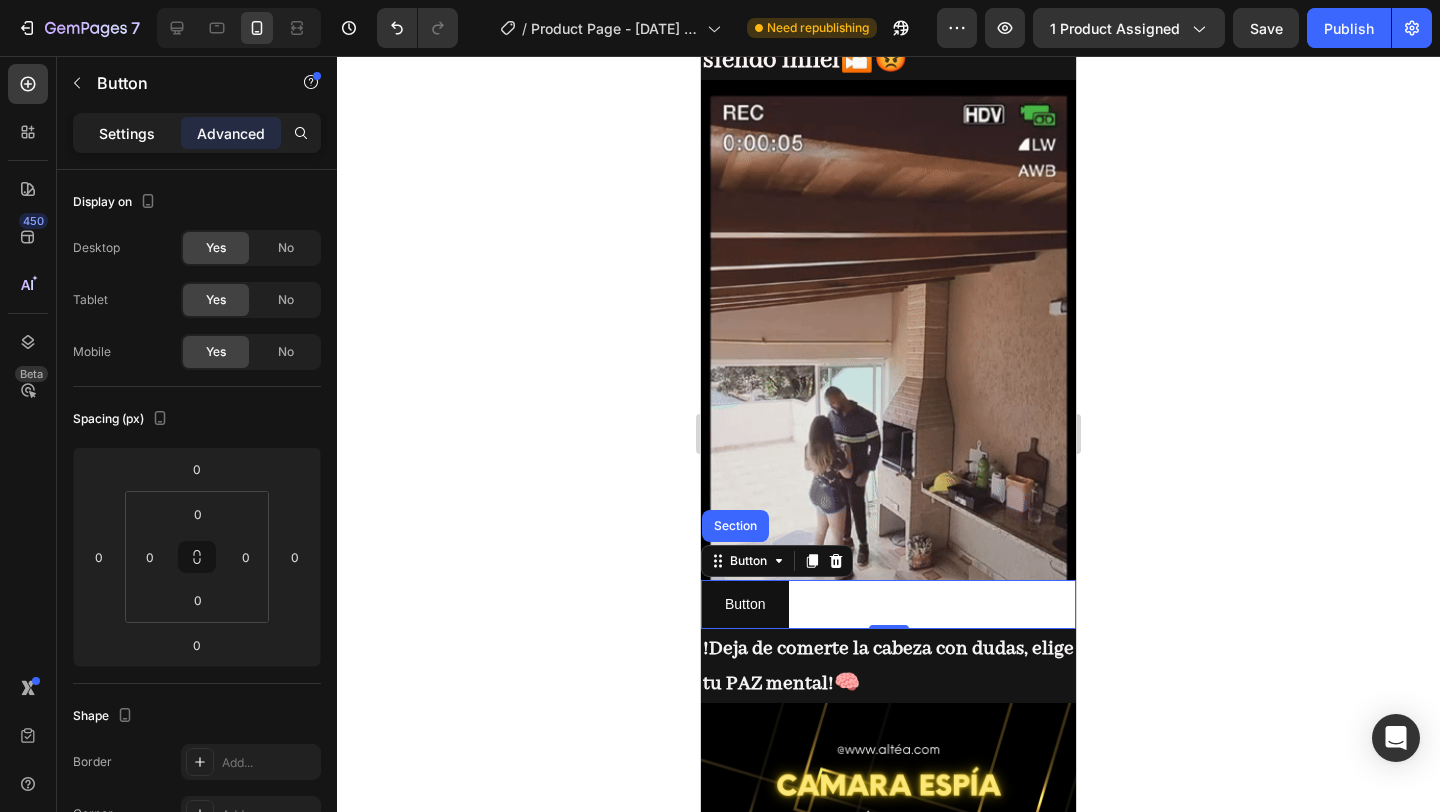 click on "Settings" at bounding box center (127, 133) 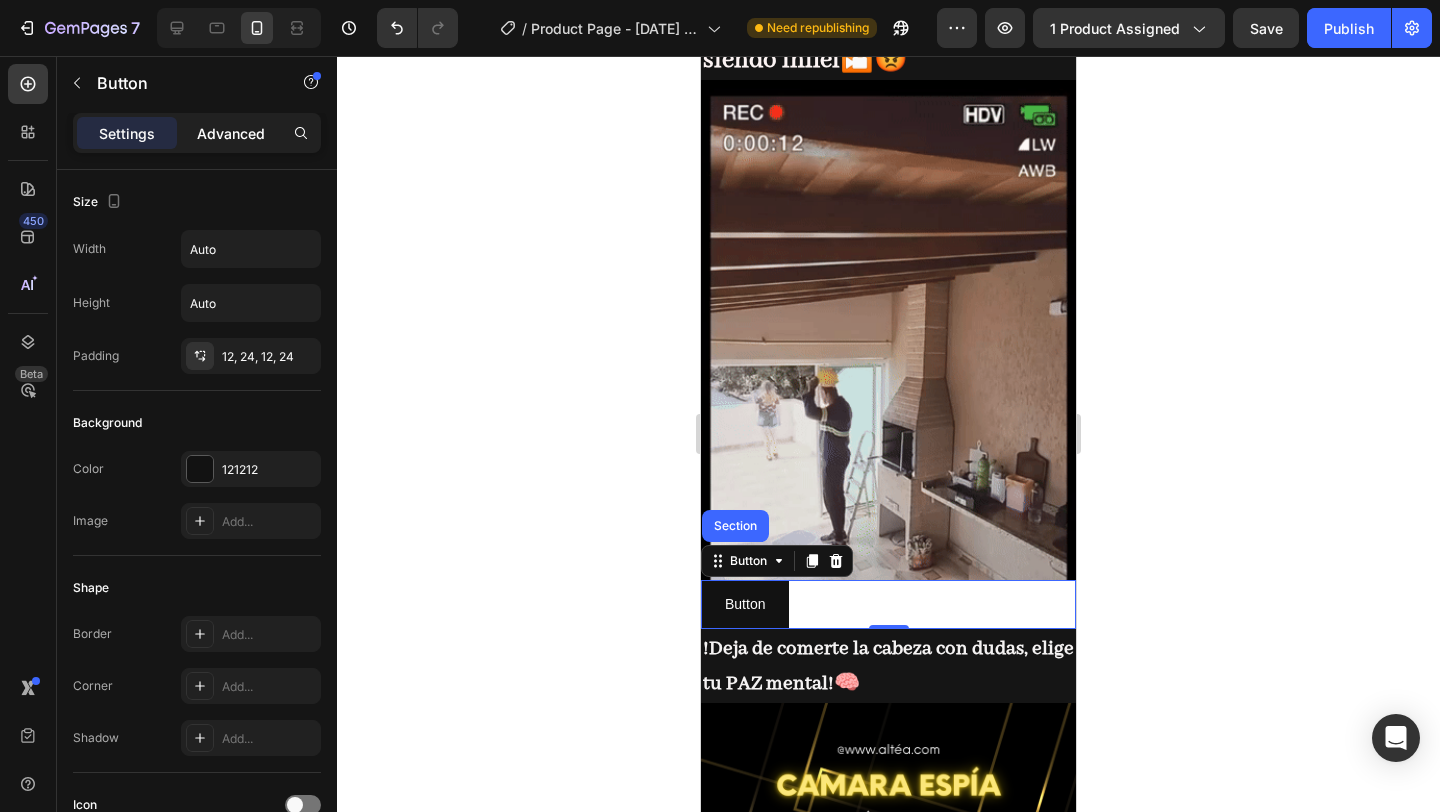 click on "Advanced" at bounding box center [231, 133] 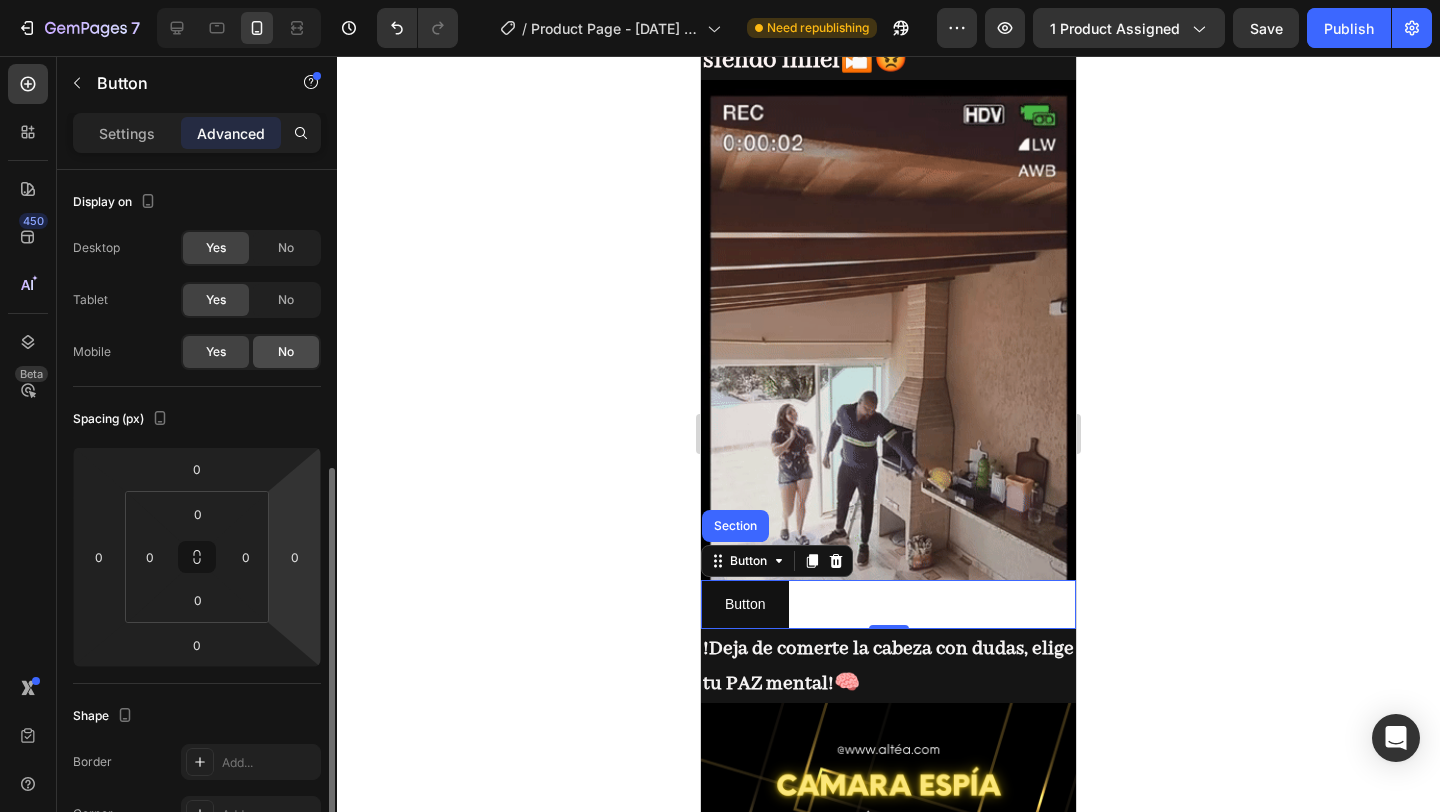 scroll, scrollTop: 677, scrollLeft: 0, axis: vertical 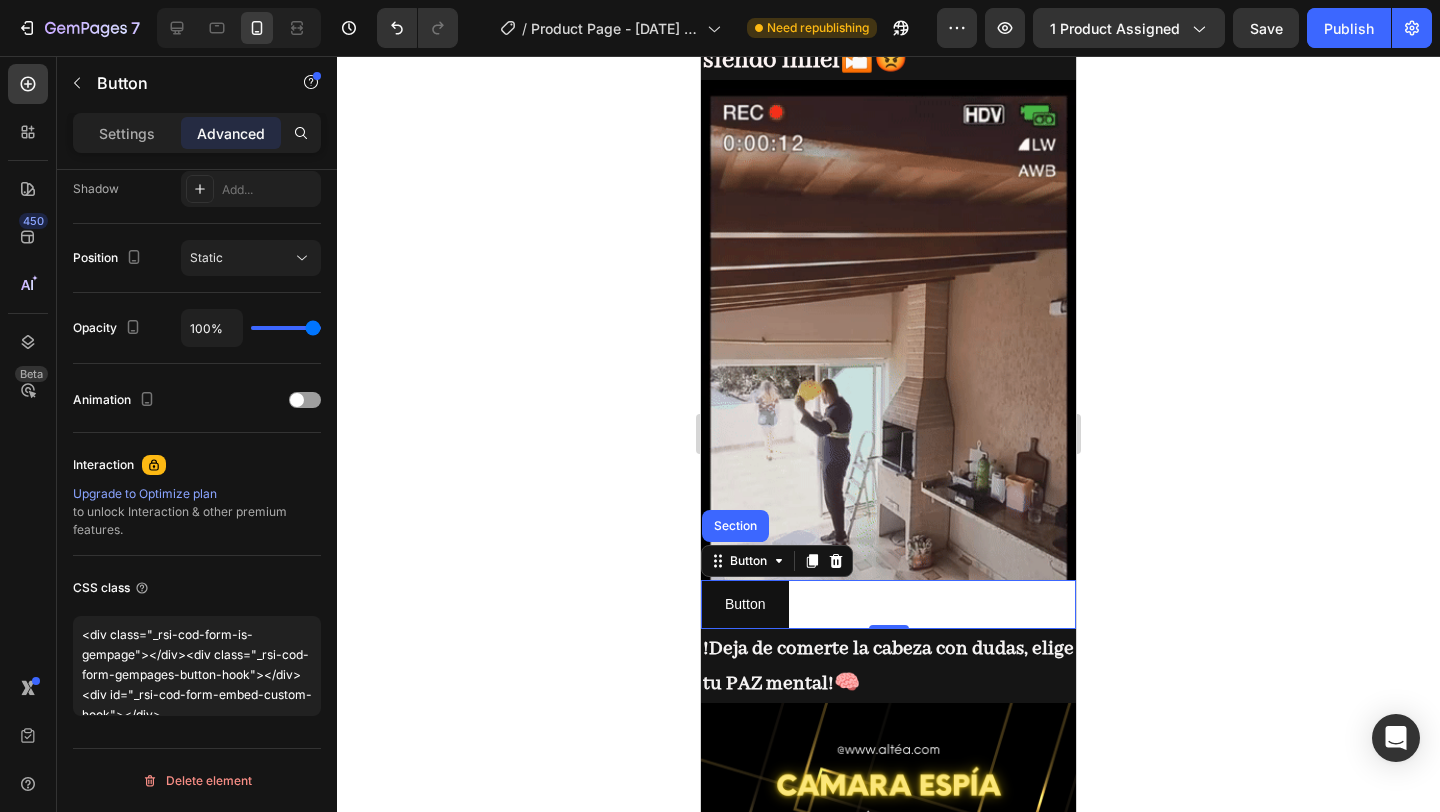 click 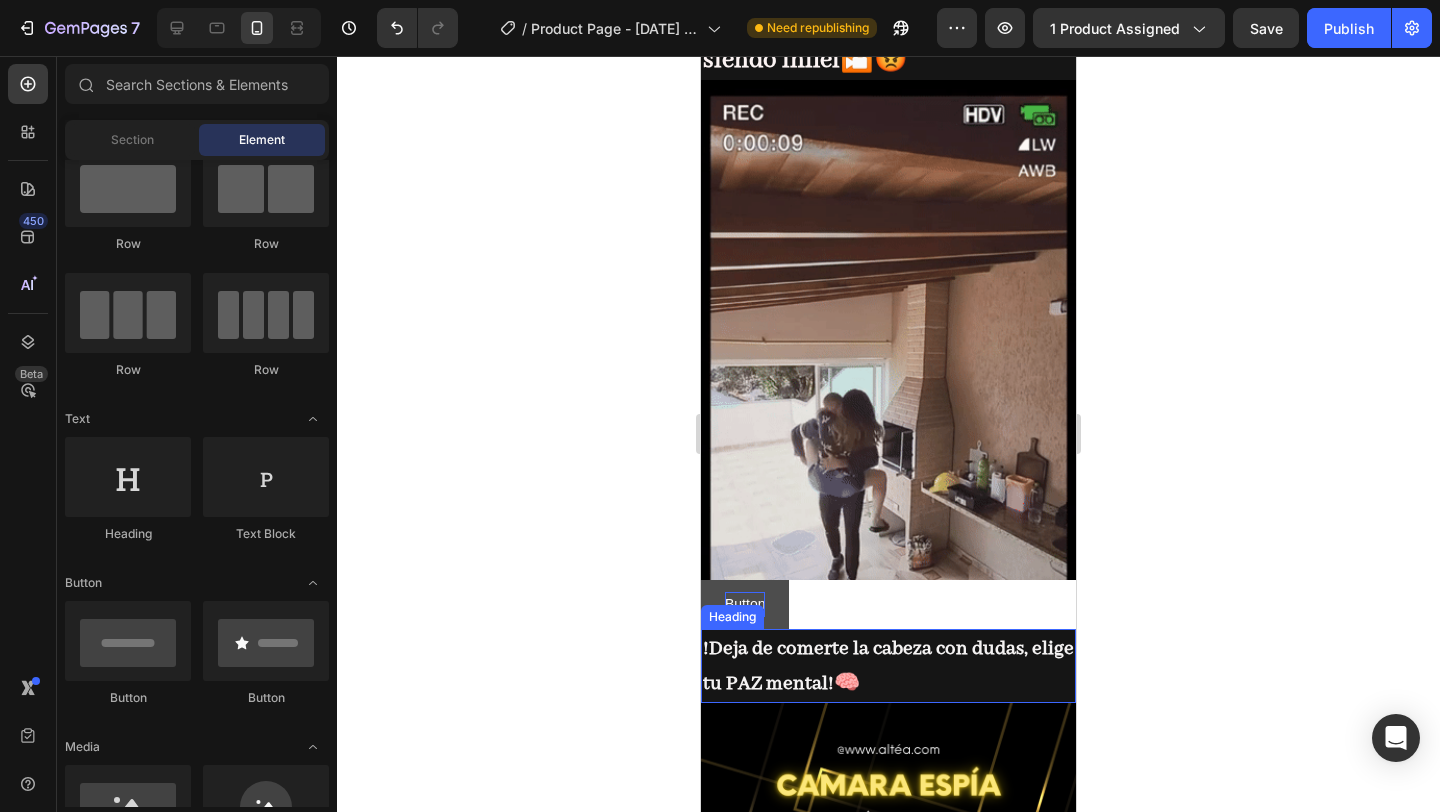 click on "Button" at bounding box center (745, 604) 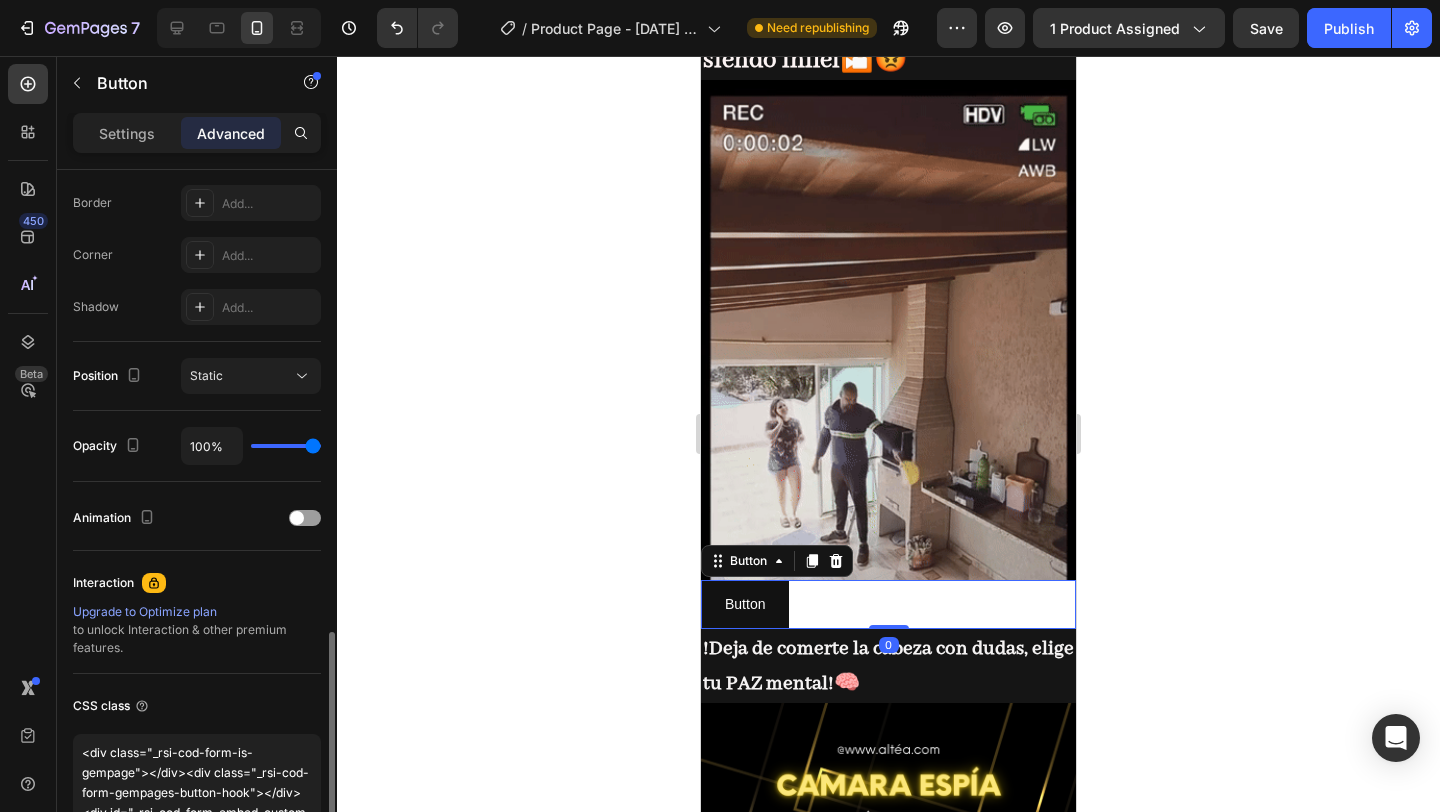 scroll, scrollTop: 677, scrollLeft: 0, axis: vertical 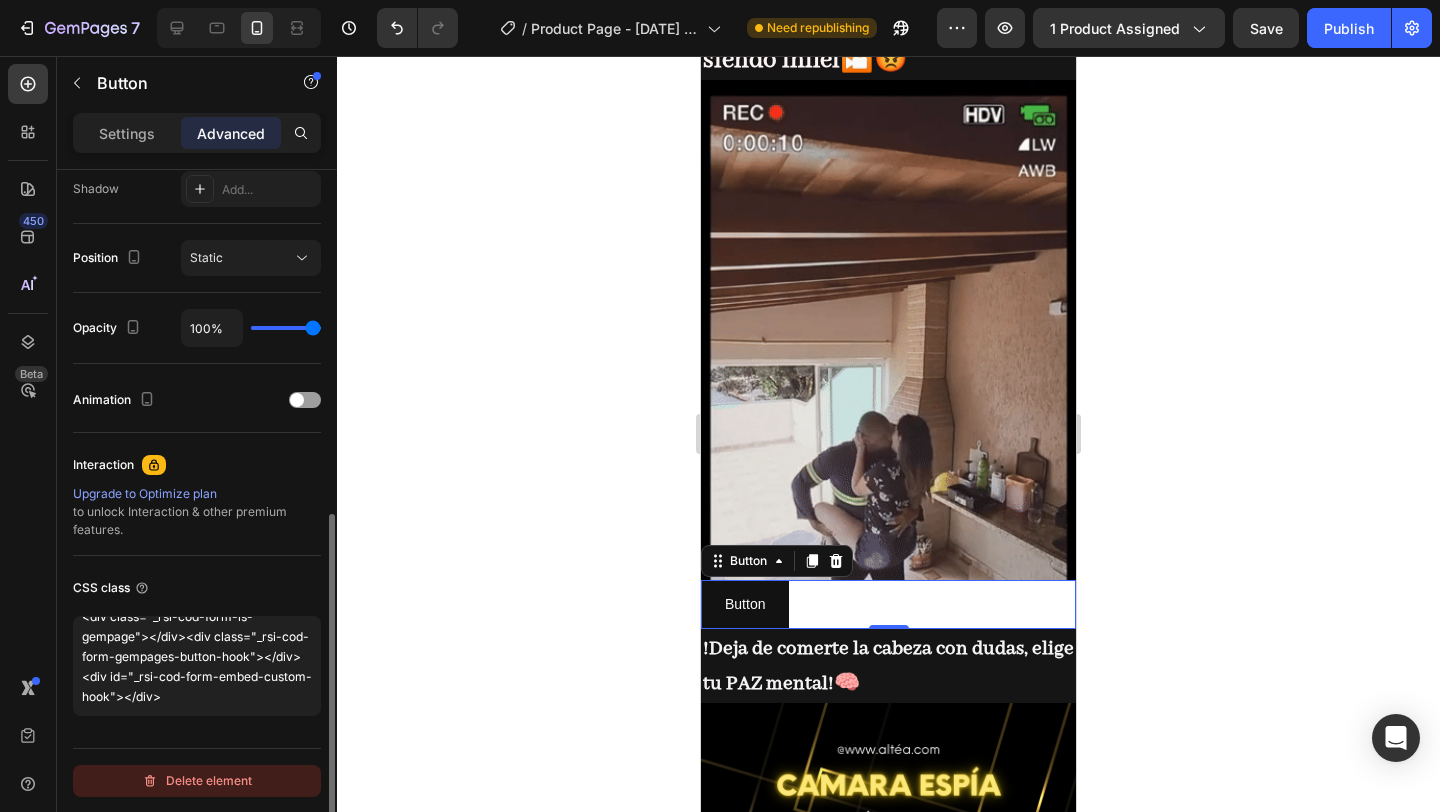 click on "Delete element" at bounding box center (197, 781) 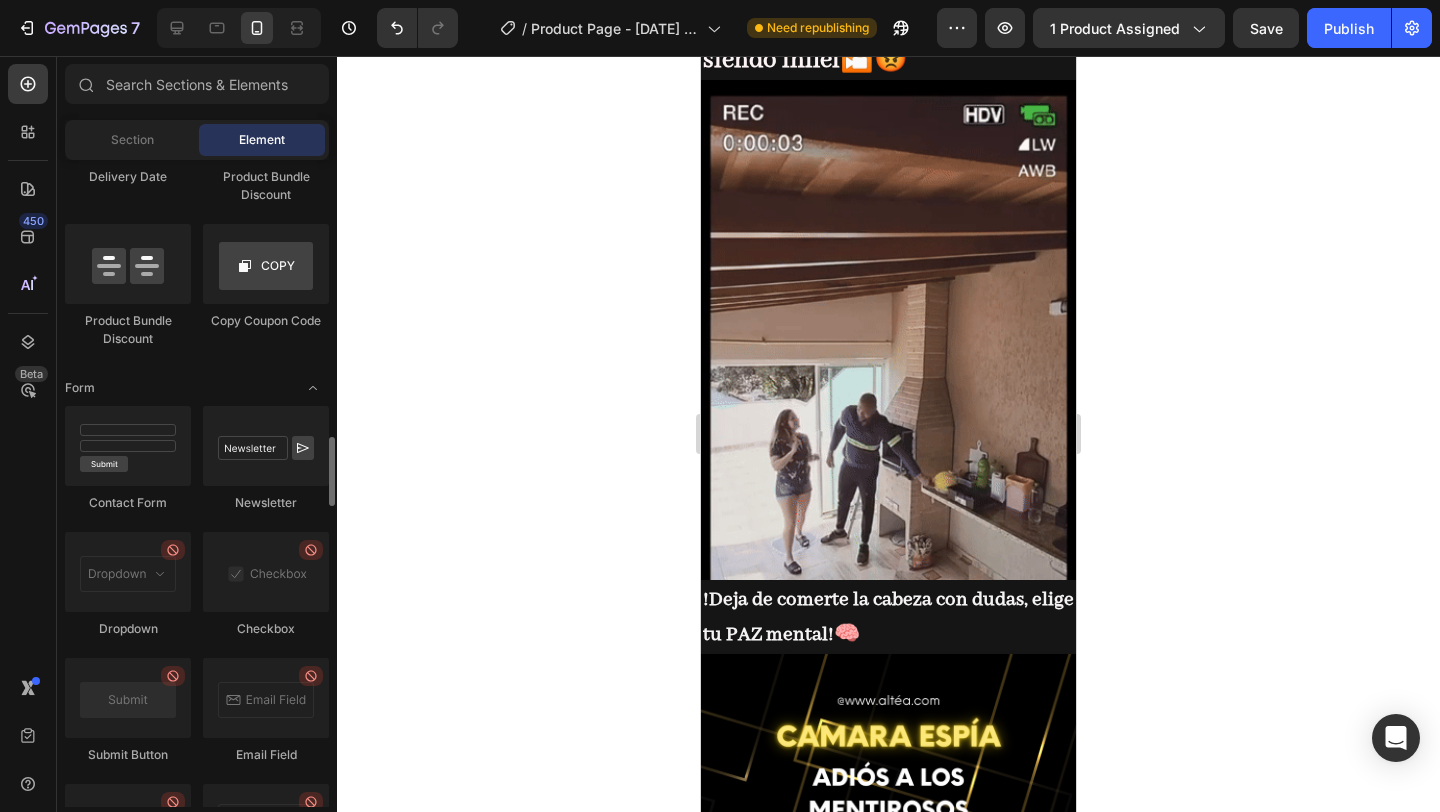 scroll, scrollTop: 5412, scrollLeft: 0, axis: vertical 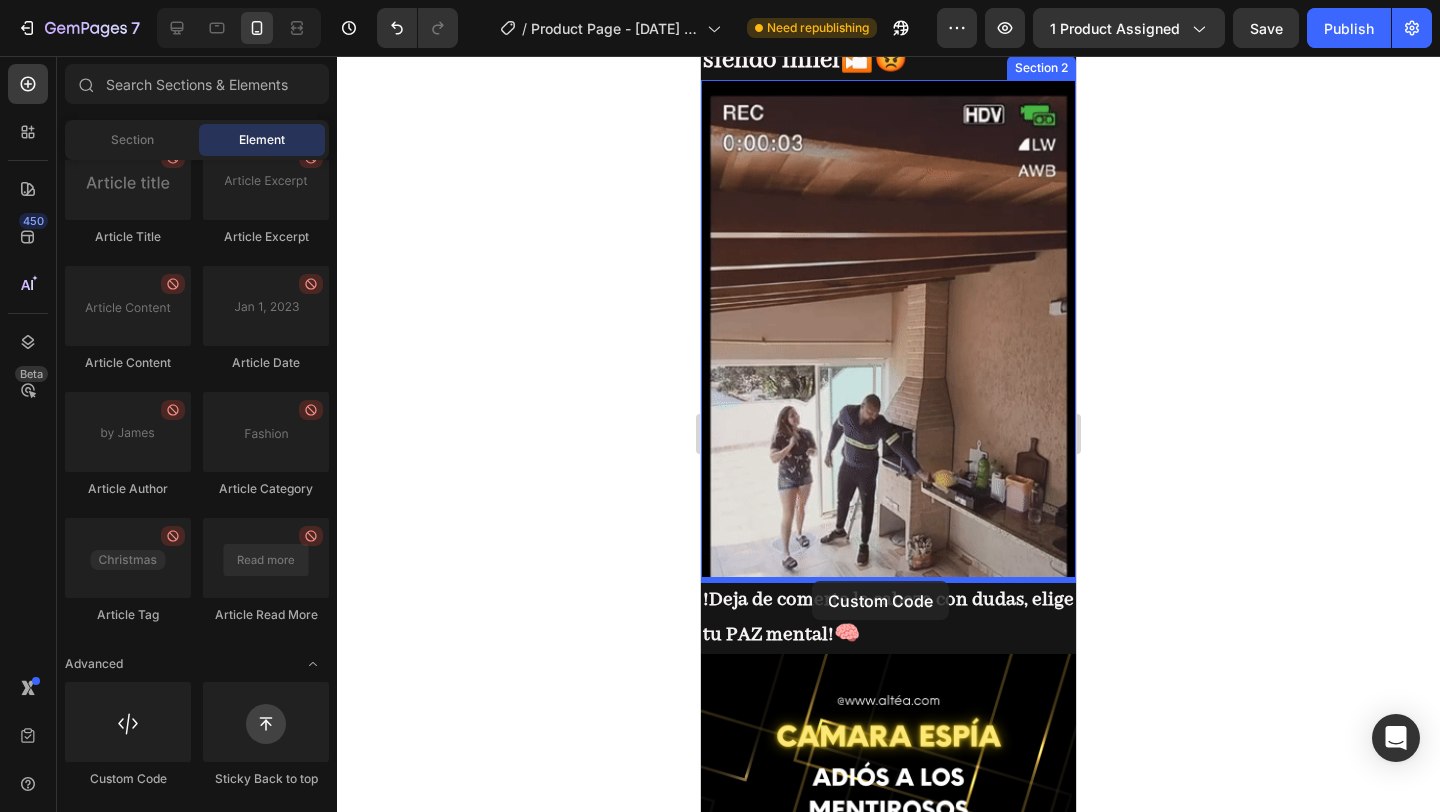 drag, startPoint x: 850, startPoint y: 799, endPoint x: 812, endPoint y: 581, distance: 221.28714 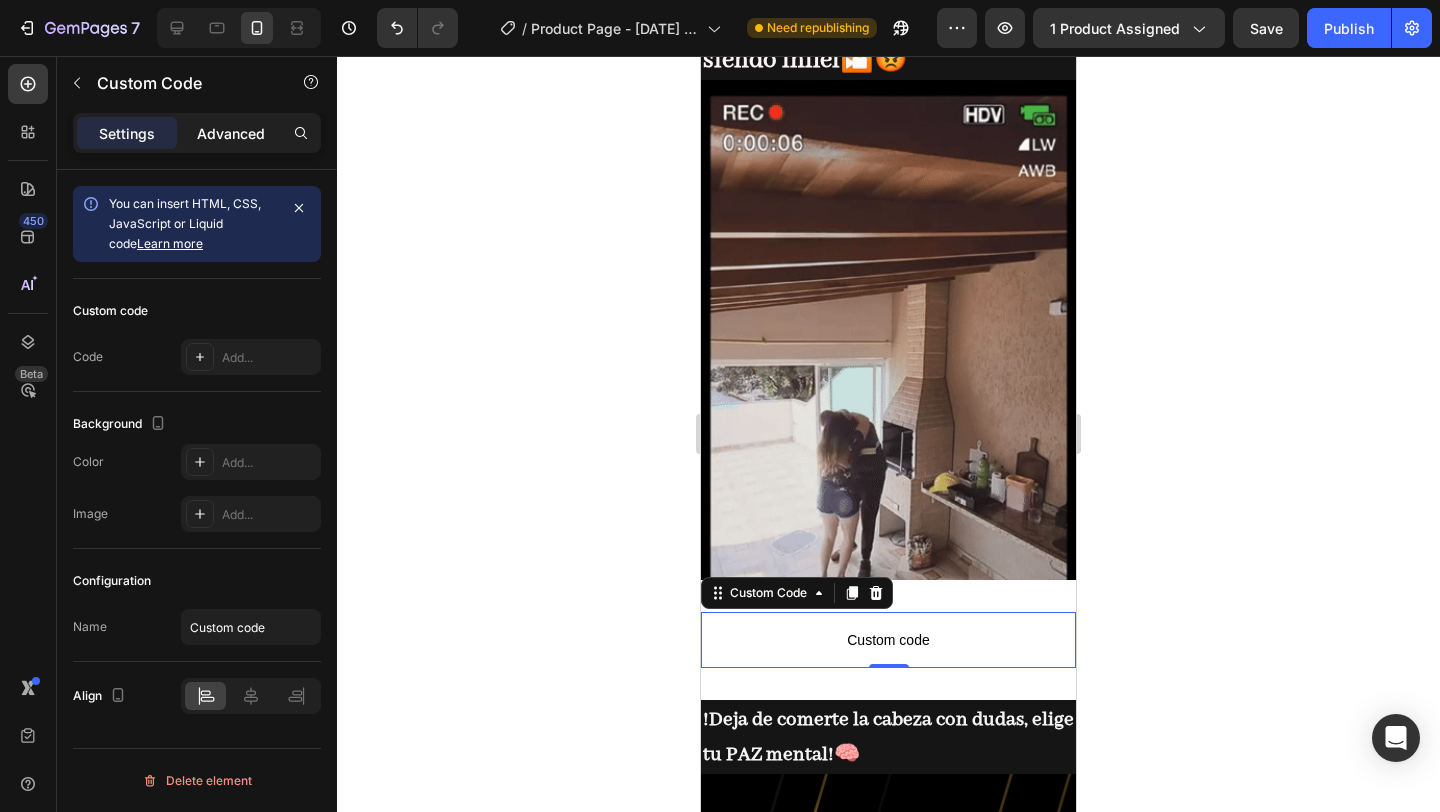 click on "Advanced" at bounding box center [231, 133] 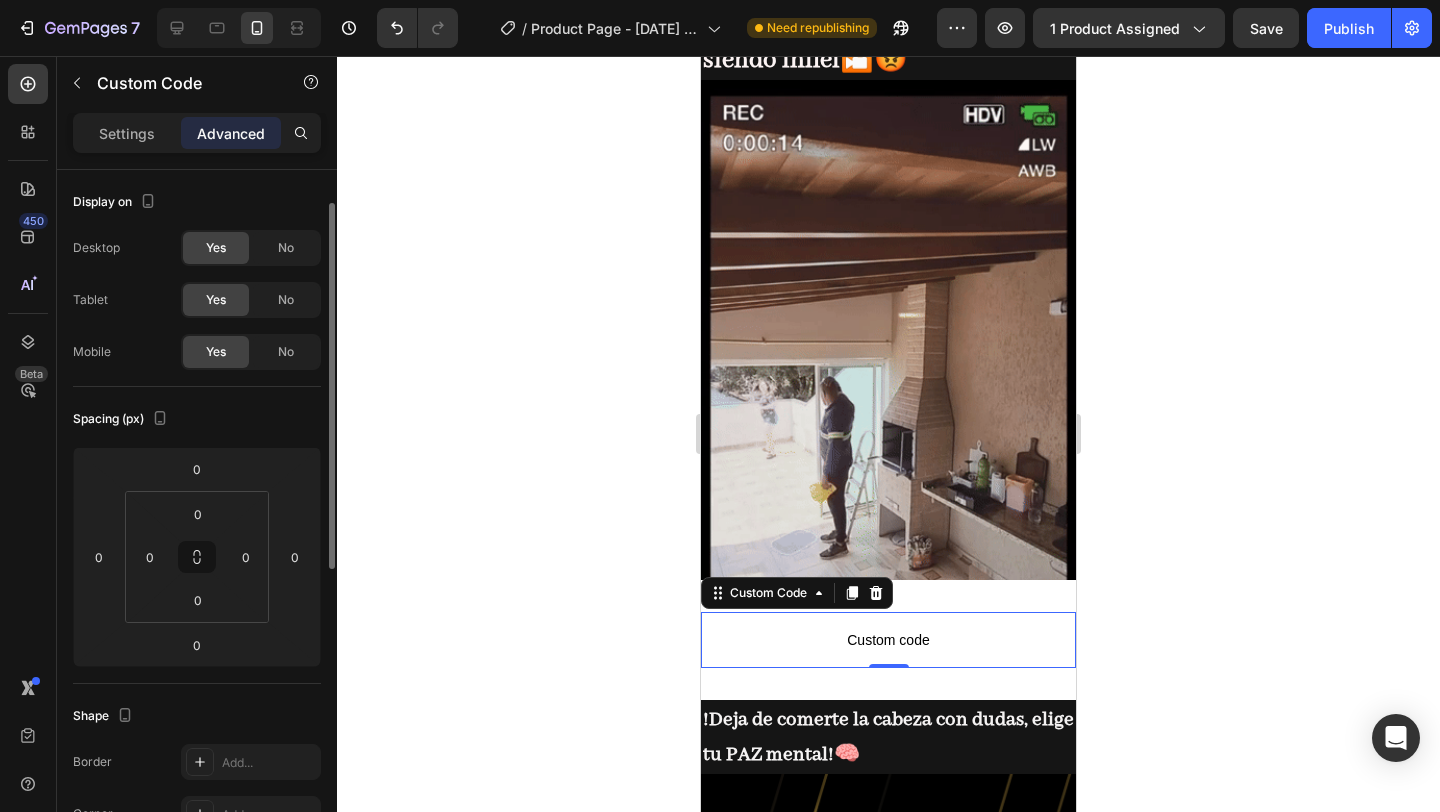 scroll, scrollTop: 635, scrollLeft: 0, axis: vertical 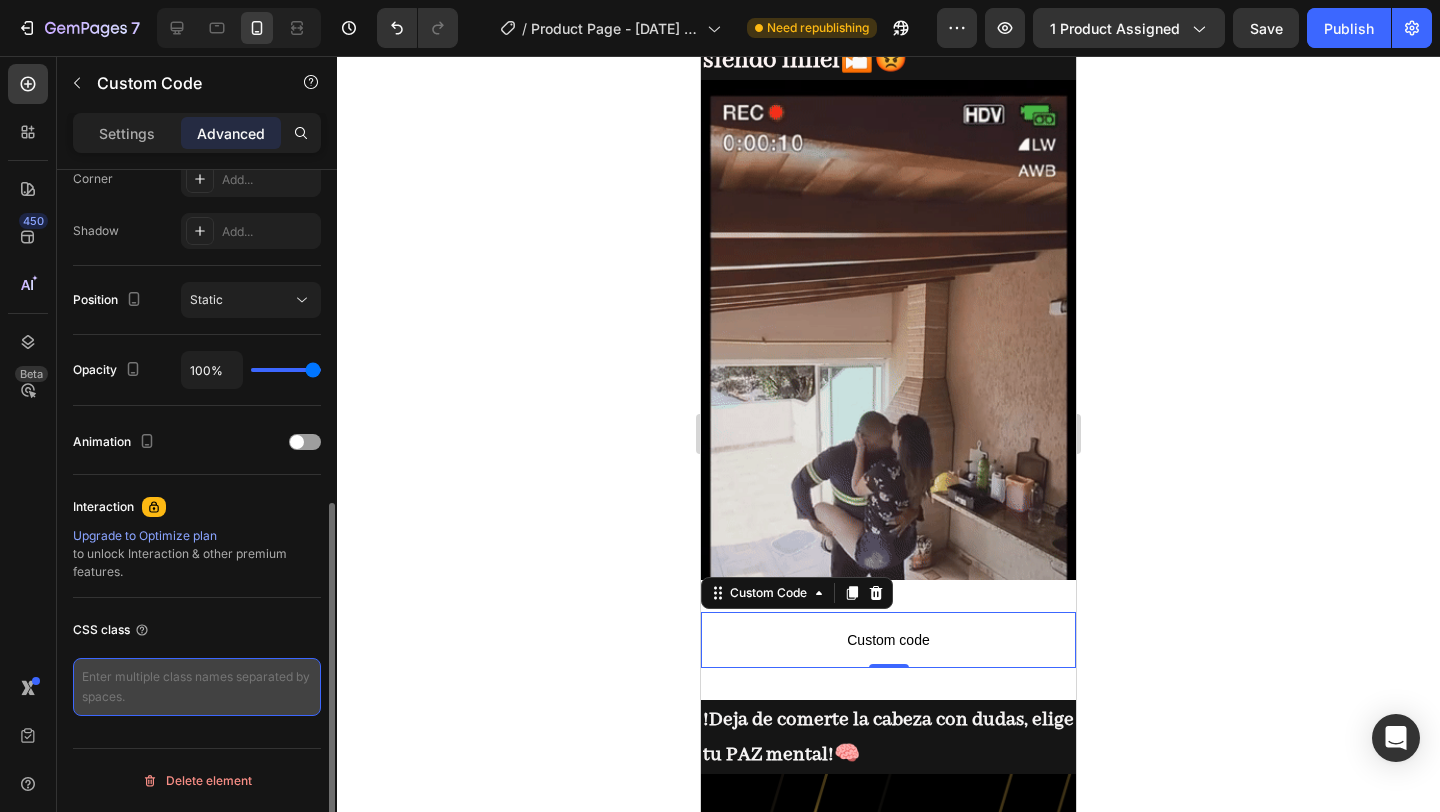 click at bounding box center [197, 687] 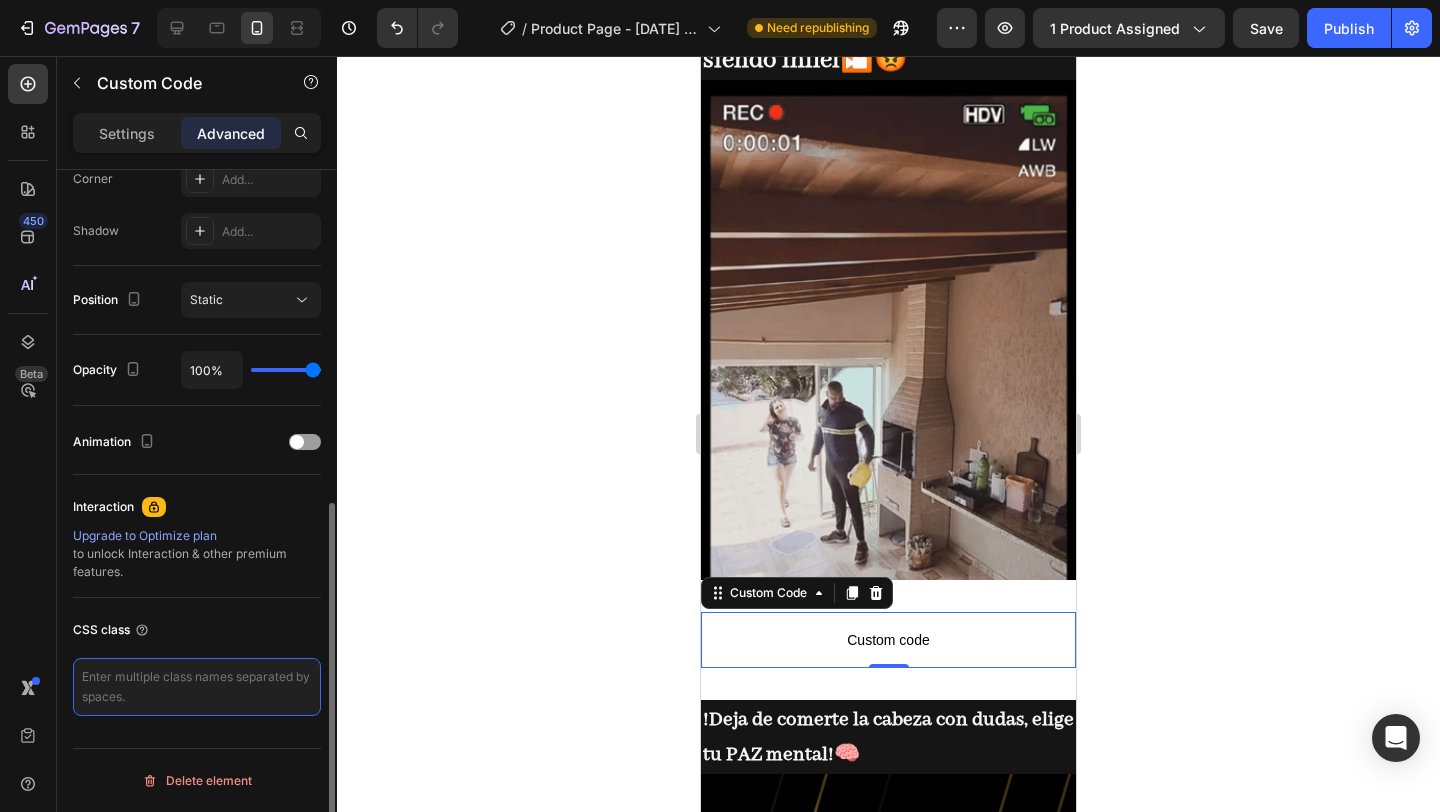 paste on "<div class="_rsi-cod-form-is-gempage"></div><div class="_rsi-cod-form-gempages-button-hook"></div><div id="_rsi-cod-form-embed-custom-hook"></div>" 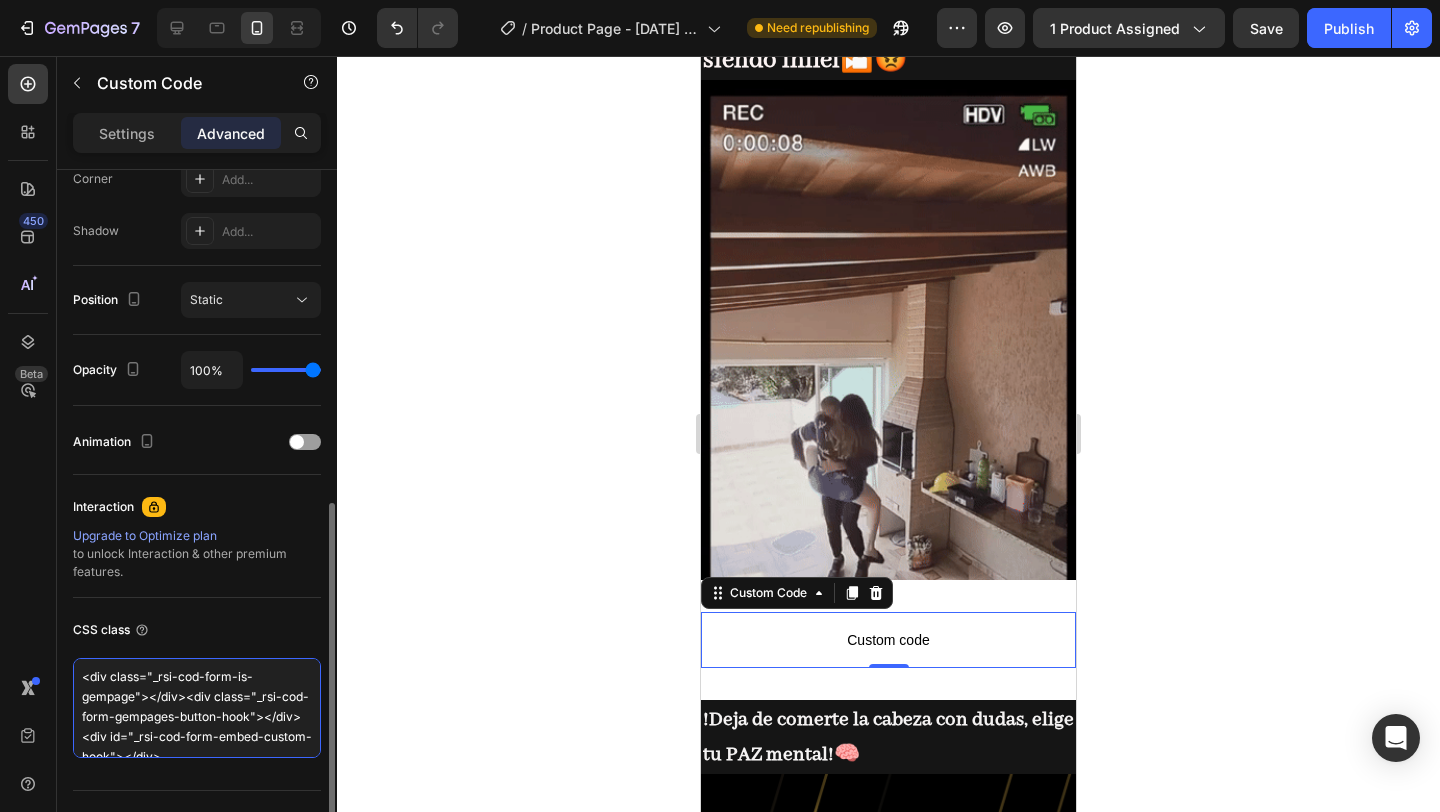 scroll, scrollTop: 7, scrollLeft: 0, axis: vertical 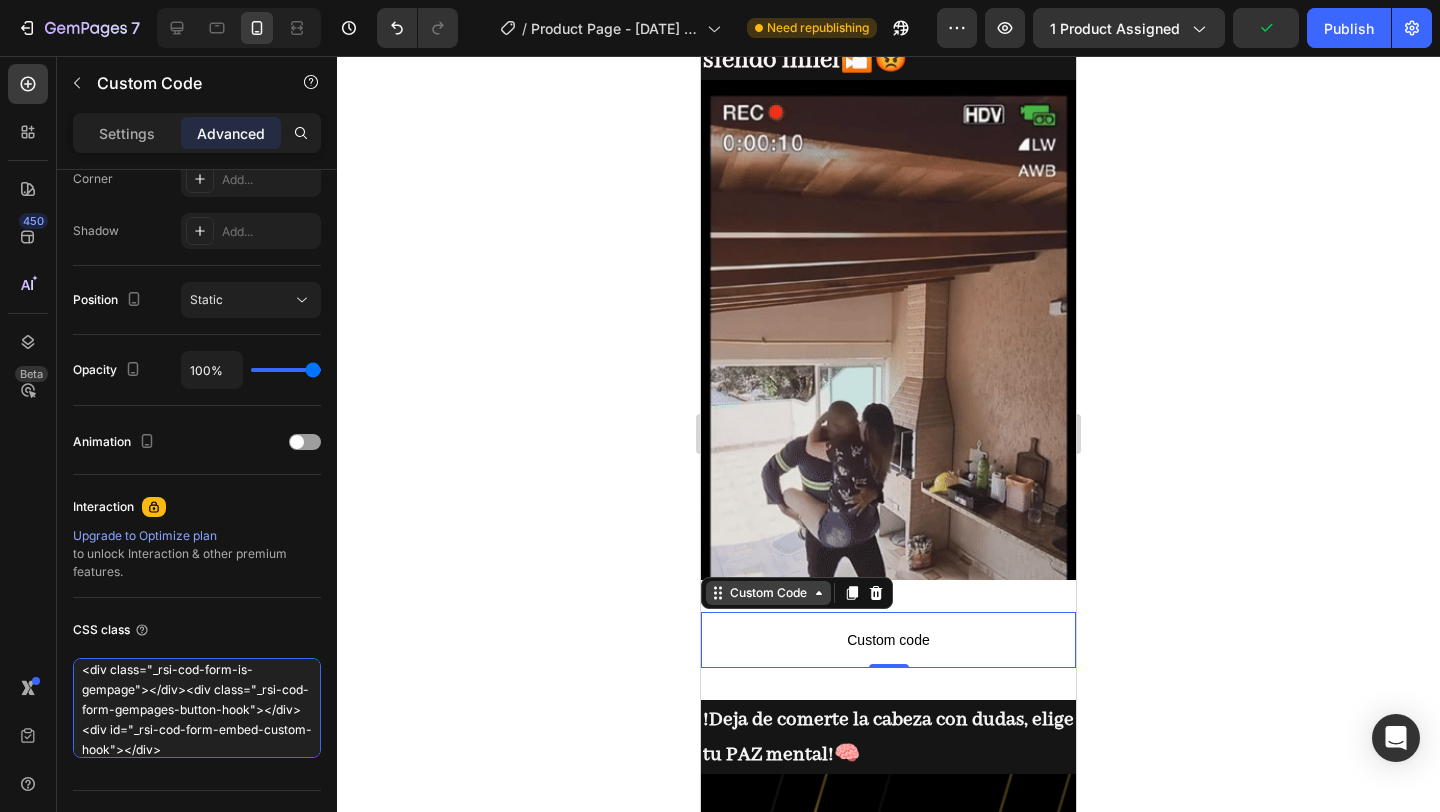 type on "<div class="_rsi-cod-form-is-gempage"></div><div class="_rsi-cod-form-gempages-button-hook"></div><div id="_rsi-cod-form-embed-custom-hook"></div>" 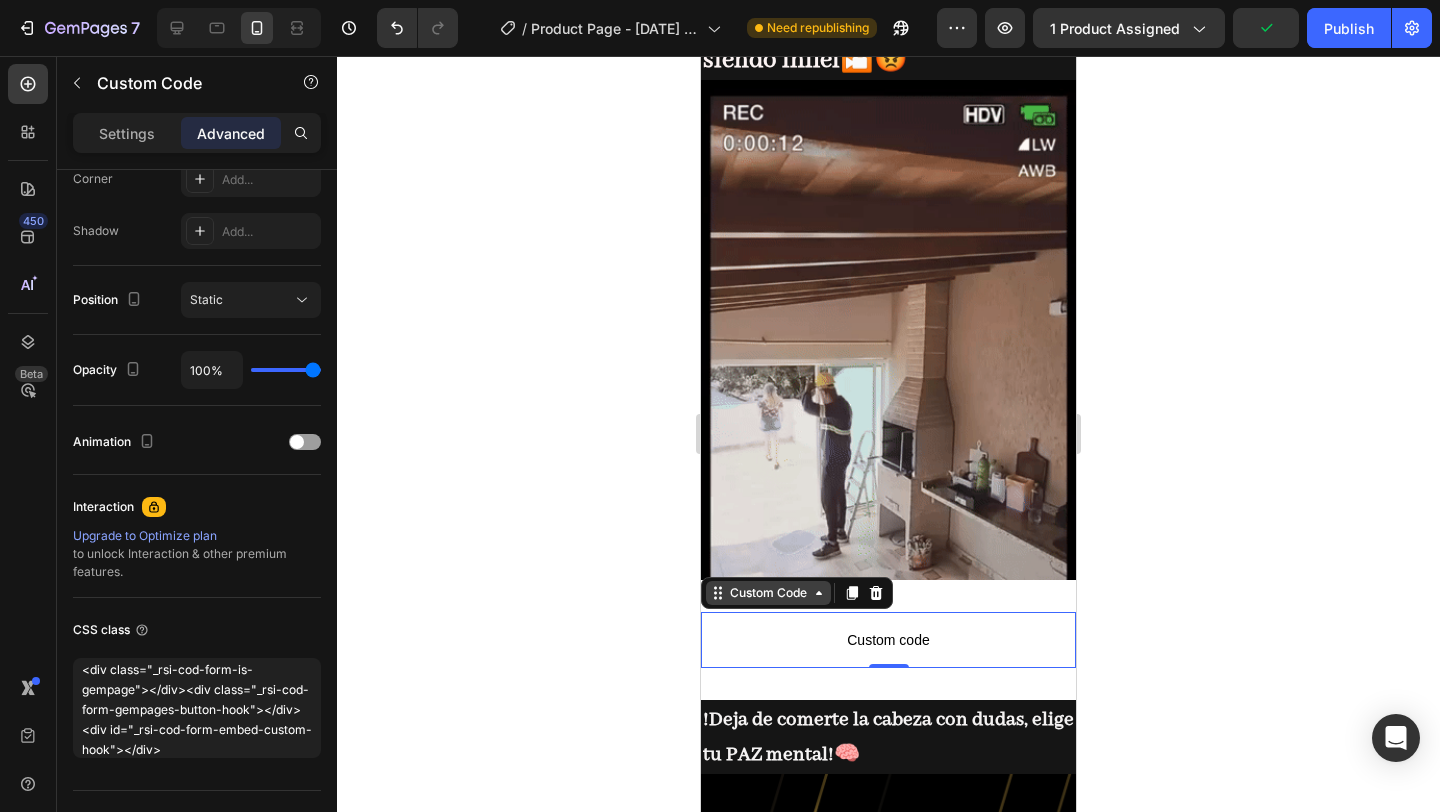 click 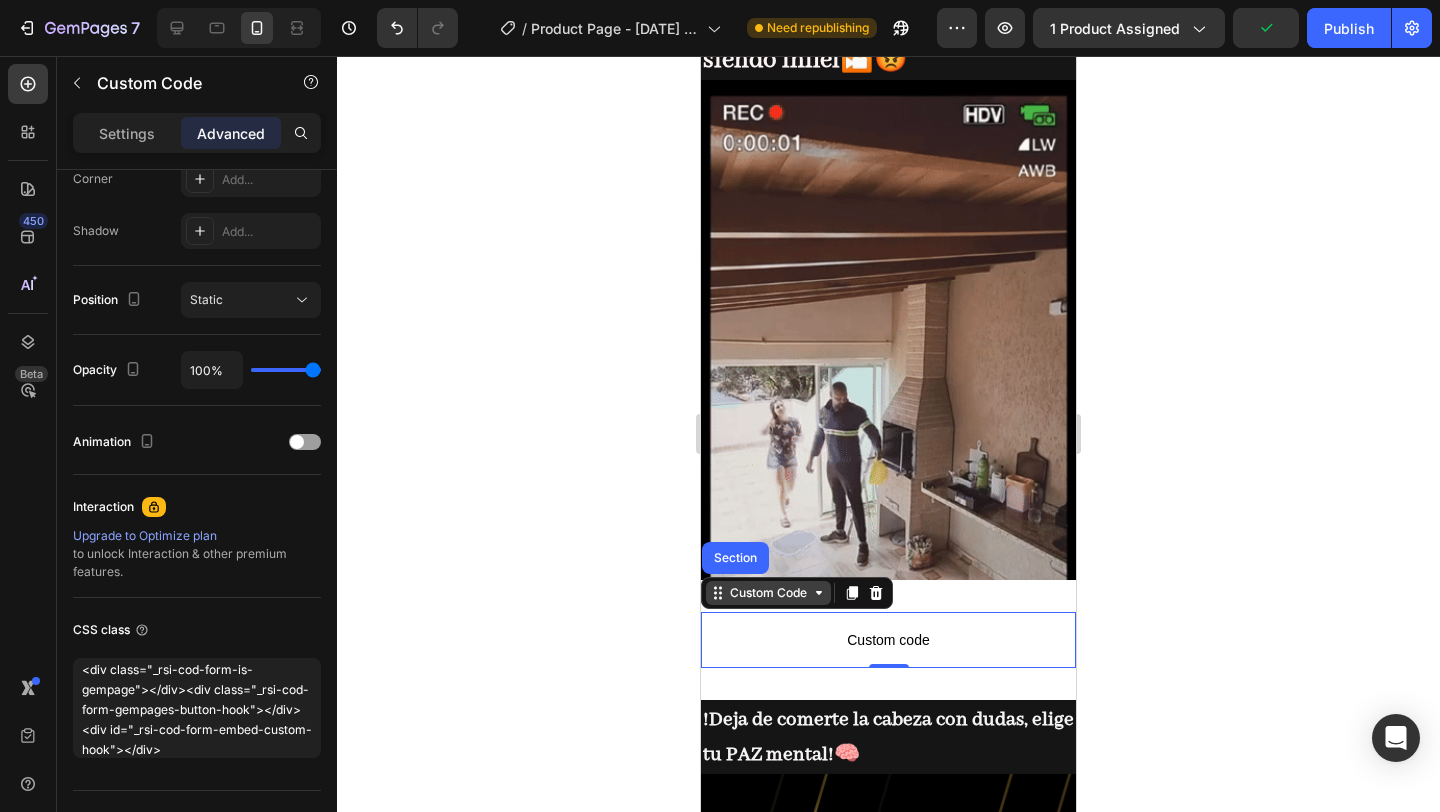 click 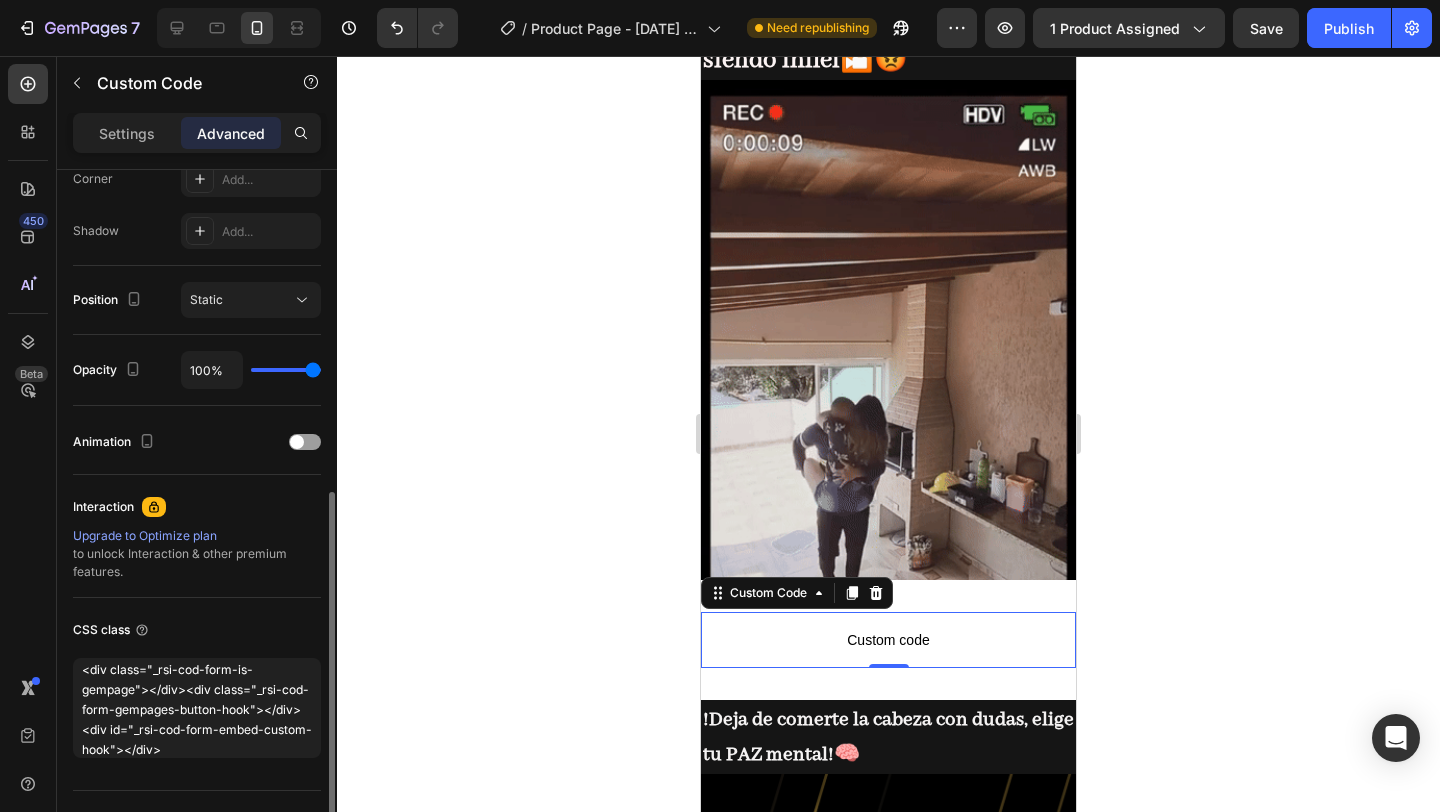 scroll, scrollTop: 673, scrollLeft: 0, axis: vertical 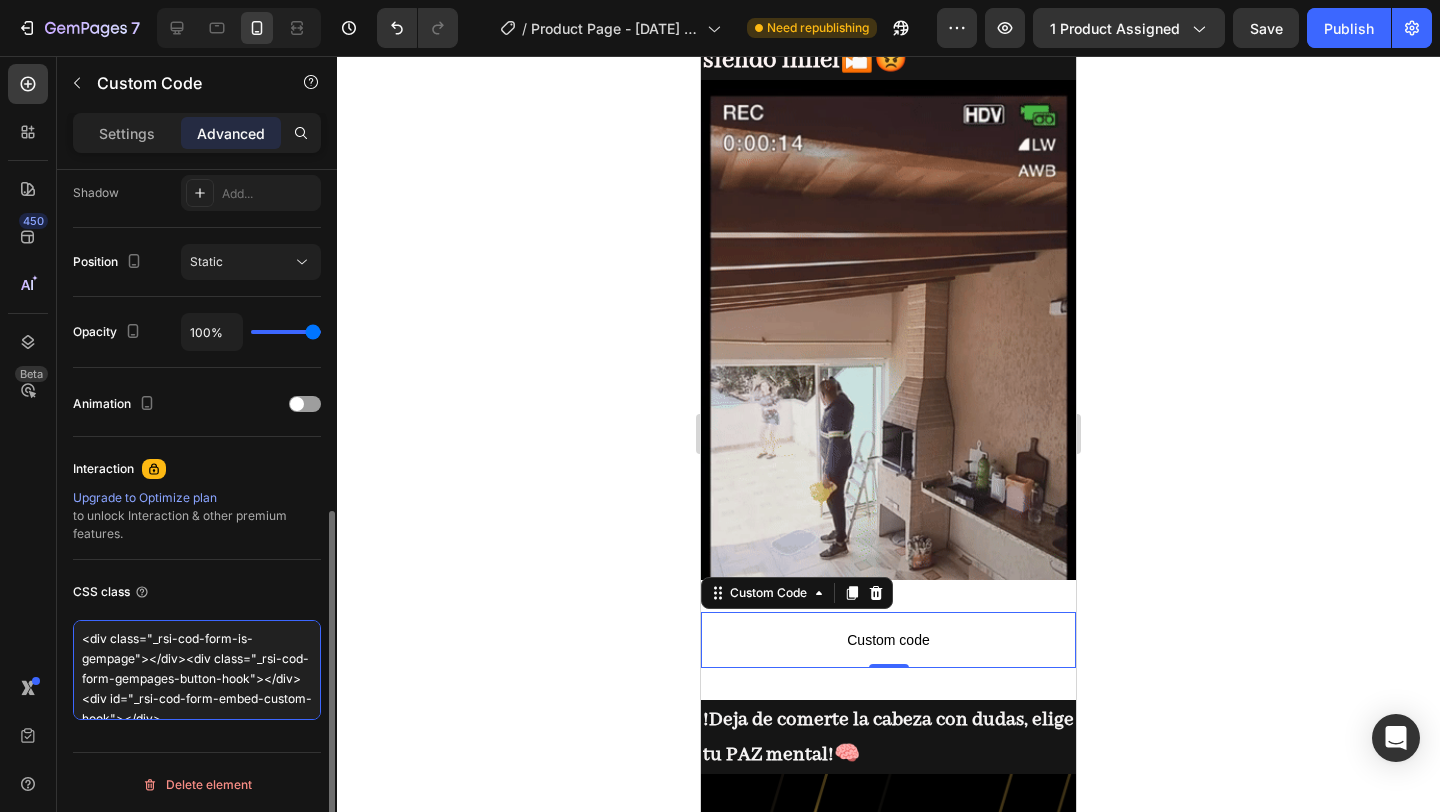 drag, startPoint x: 285, startPoint y: 715, endPoint x: 82, endPoint y: 563, distance: 253.60008 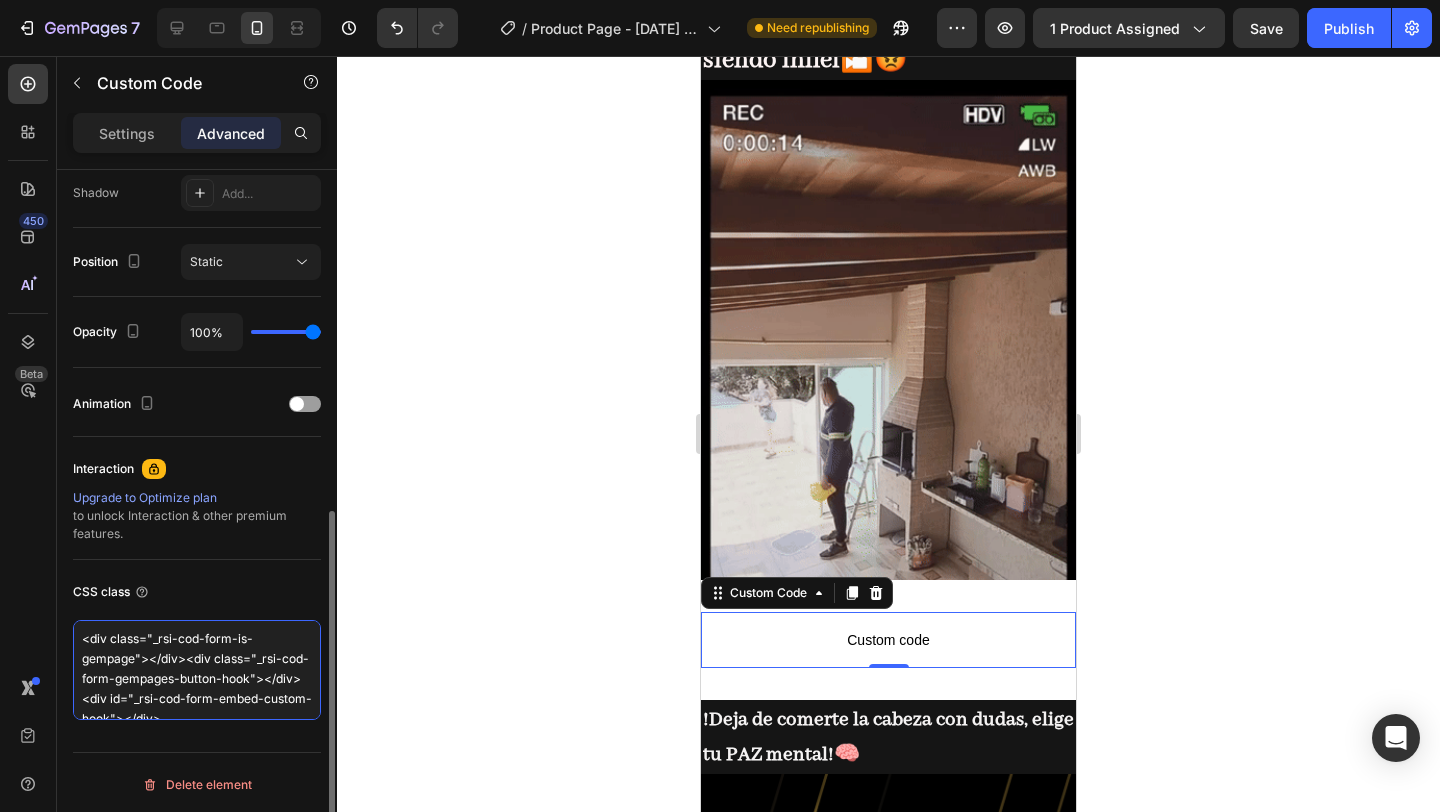 click on "CSS class <div class="_rsi-cod-form-is-gempage"></div><div class="_rsi-cod-form-gempages-button-hook"></div><div id="_rsi-cod-form-embed-custom-hook"></div>" 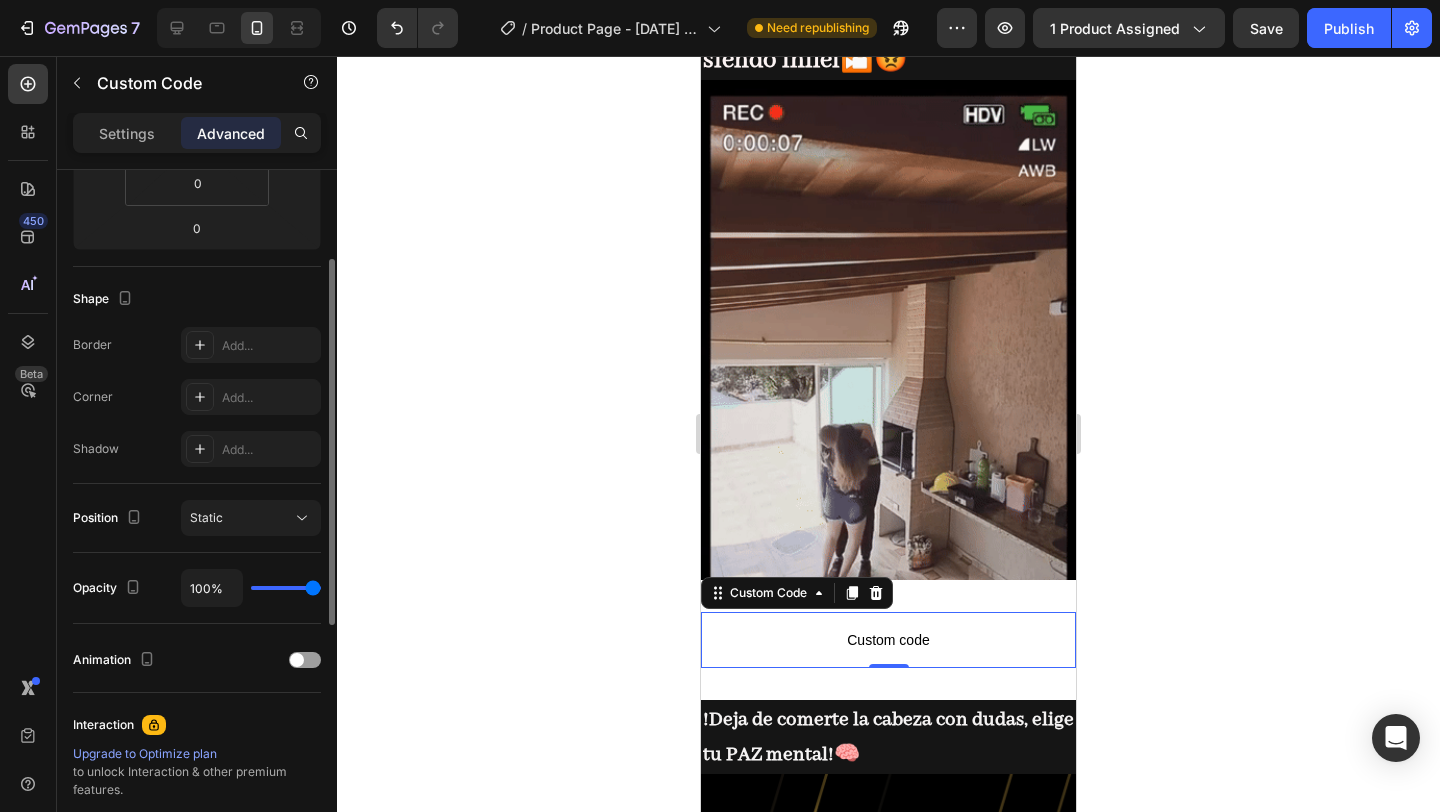 scroll, scrollTop: 283, scrollLeft: 0, axis: vertical 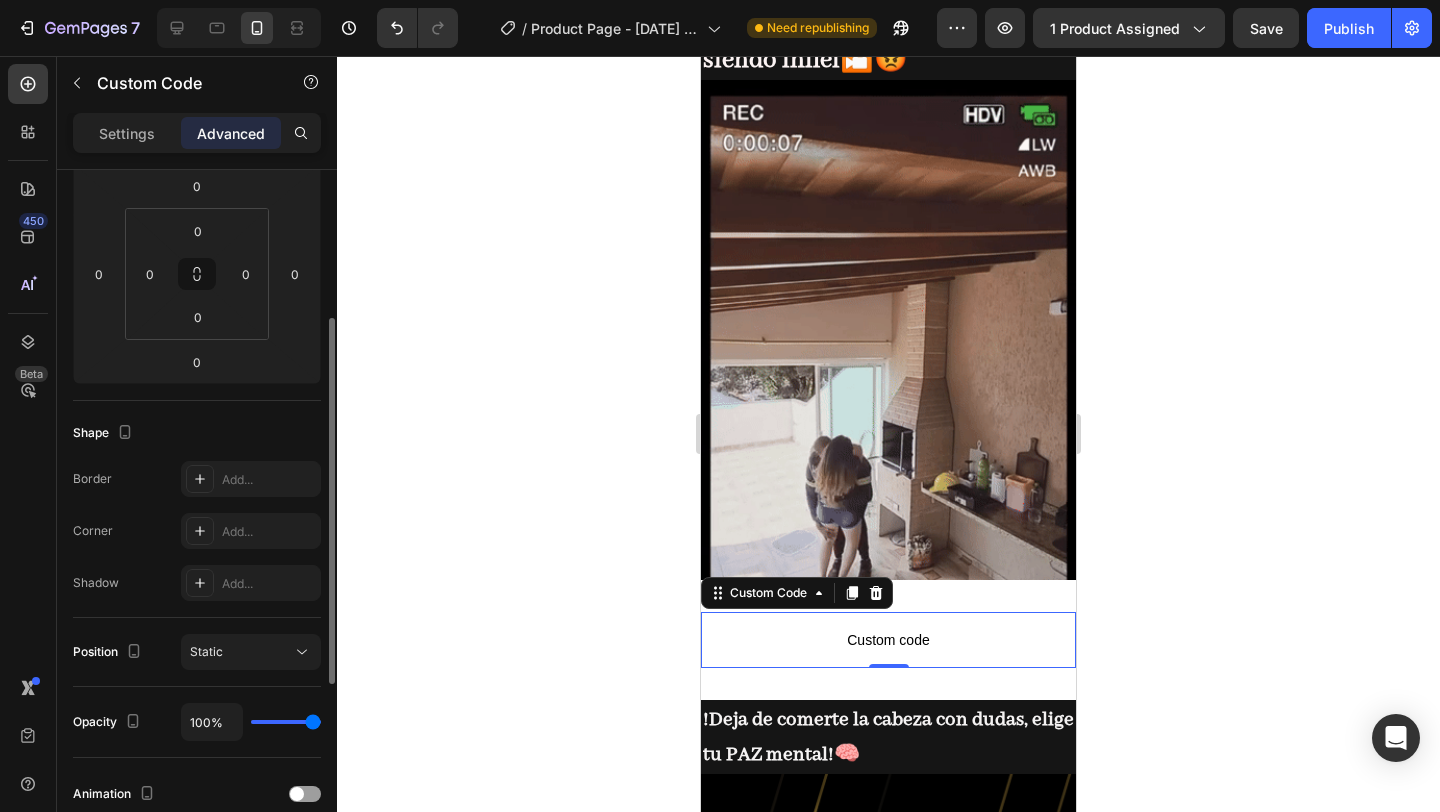 type 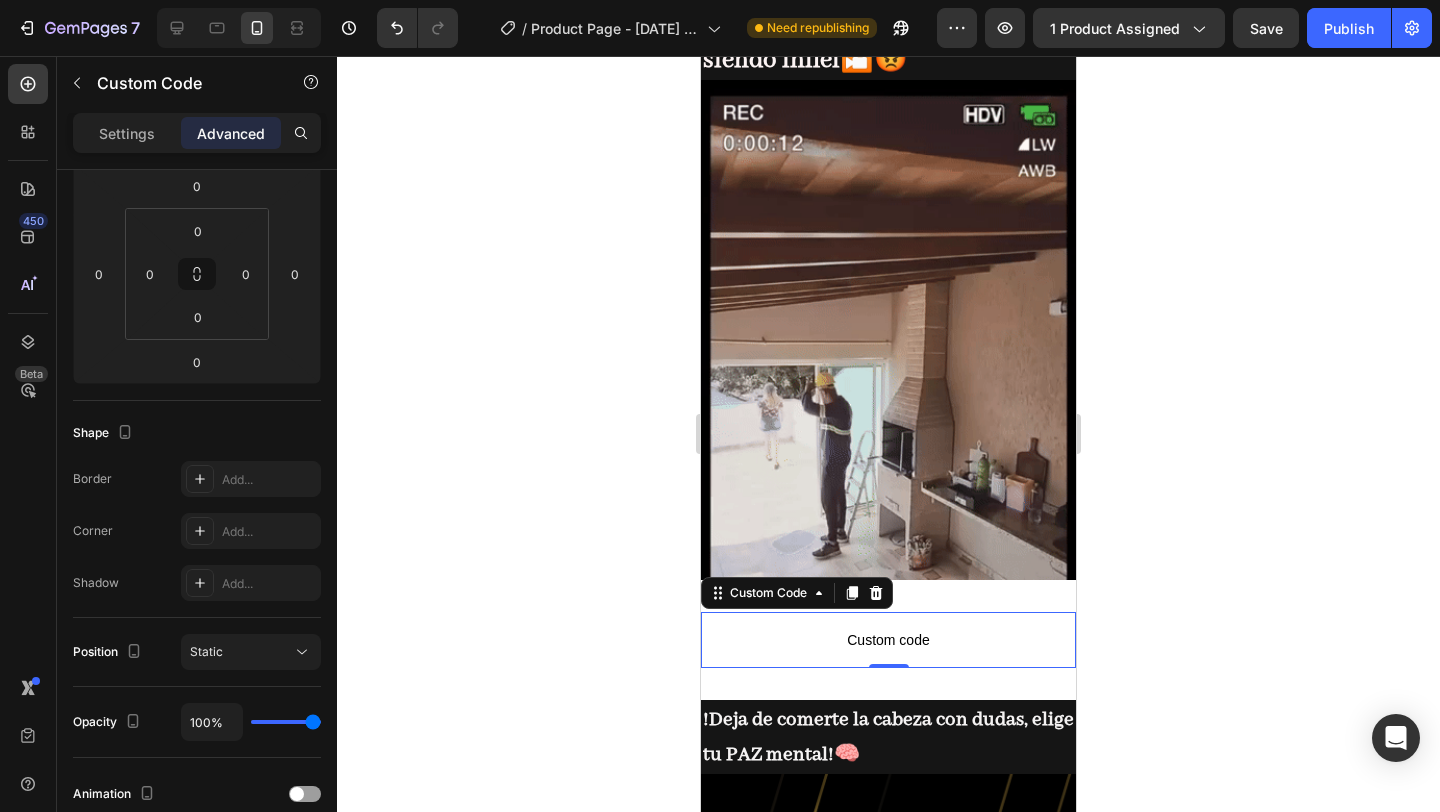 click on "Custom code" at bounding box center (888, 640) 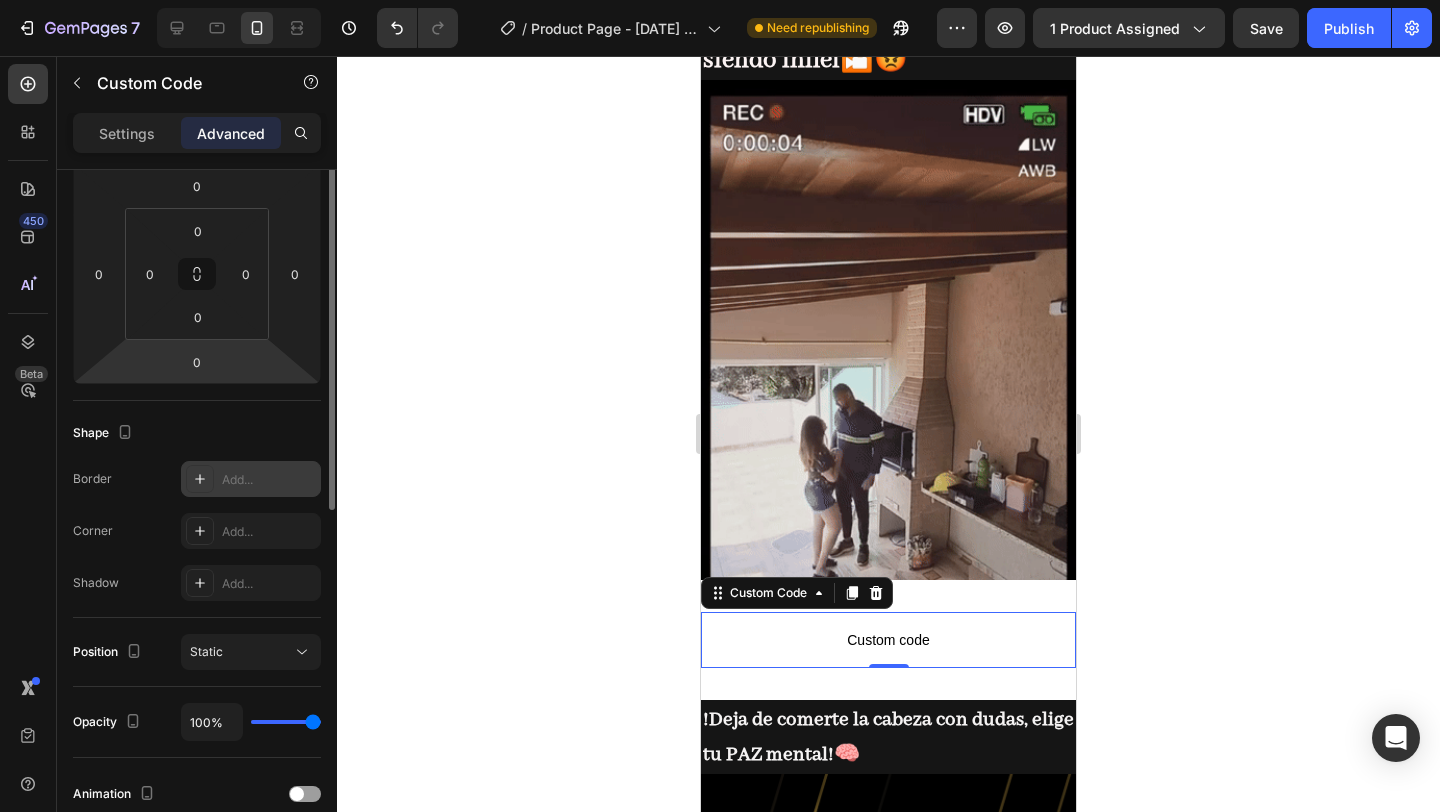 scroll, scrollTop: 0, scrollLeft: 0, axis: both 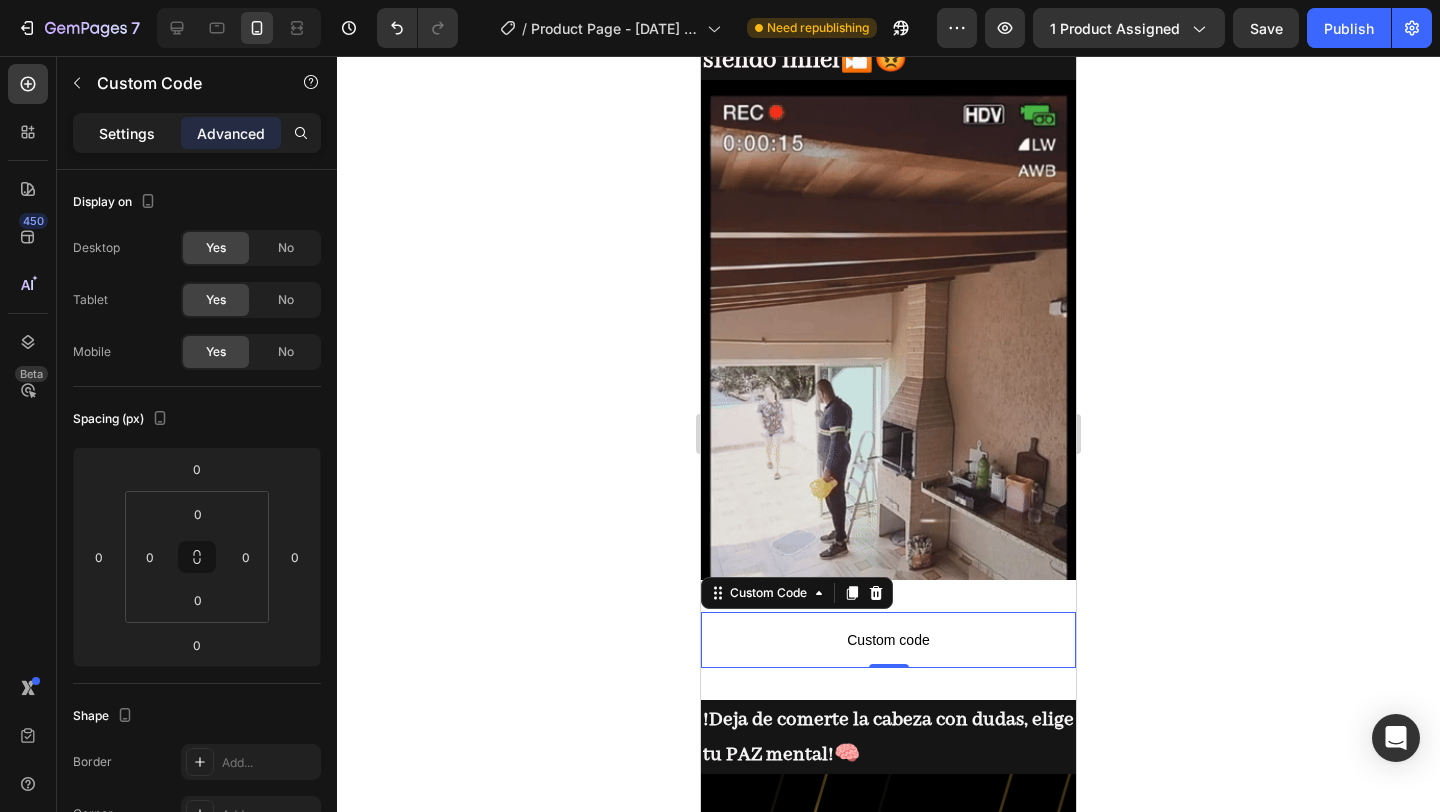 click on "Settings" at bounding box center (127, 133) 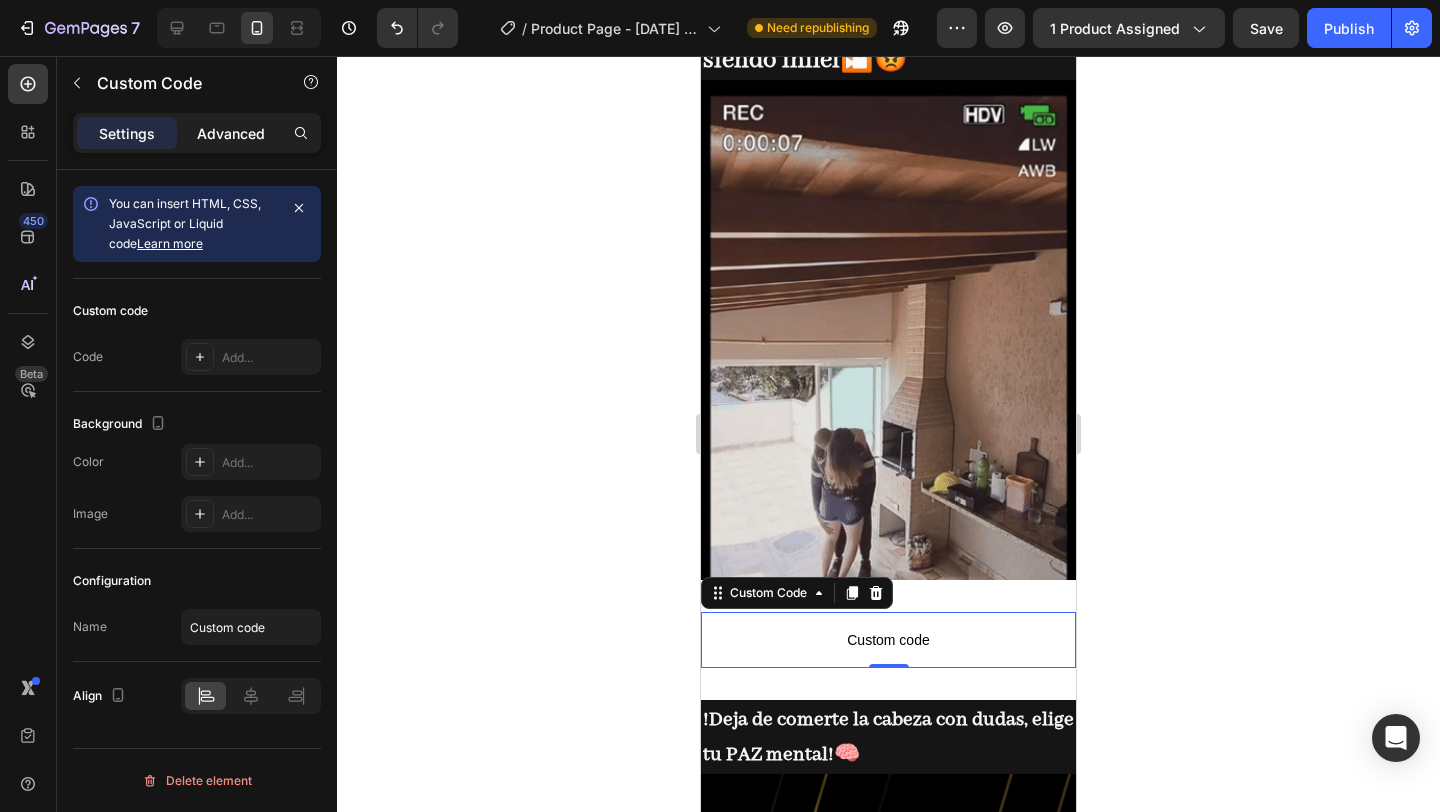 click on "Advanced" 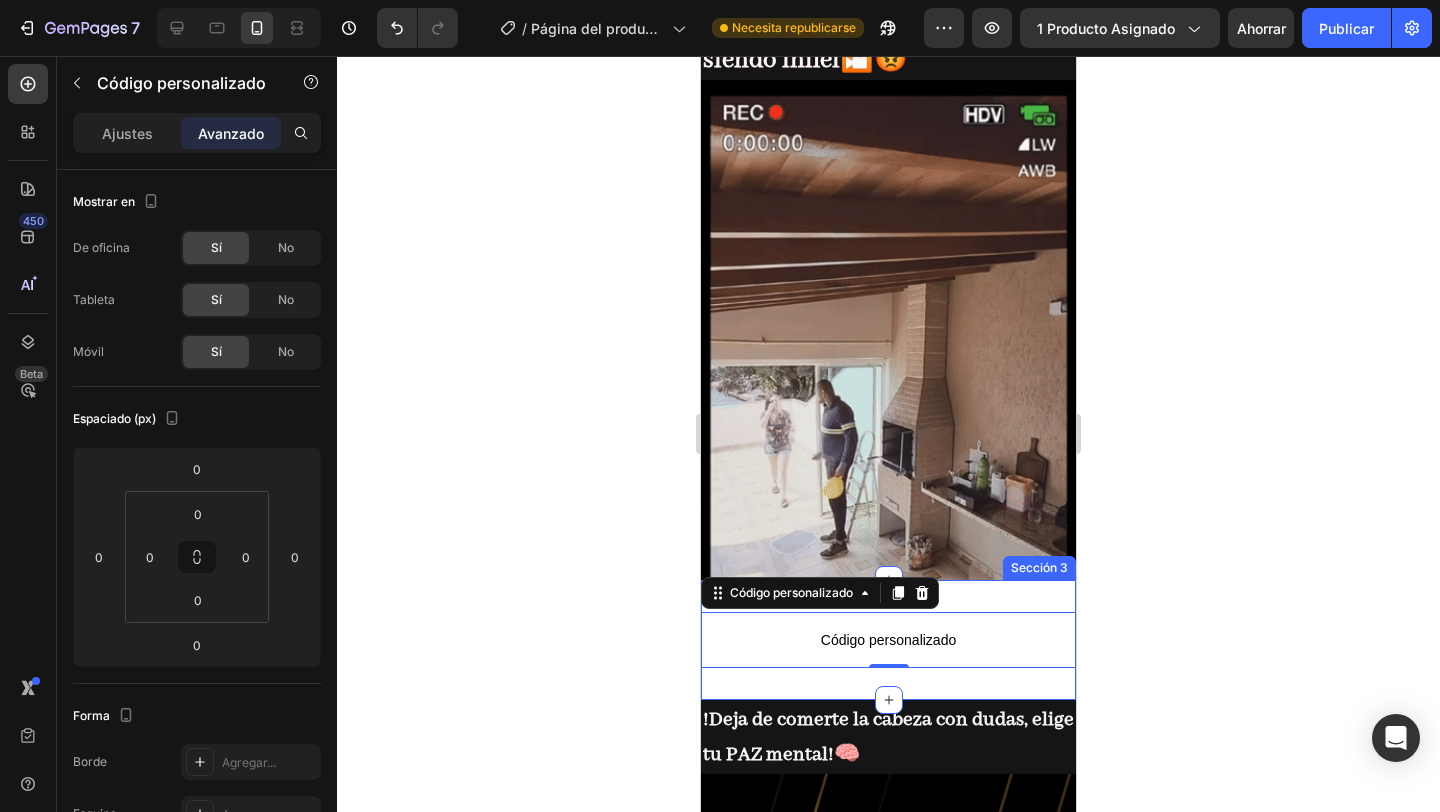 click on "Código personalizado" at bounding box center (888, 640) 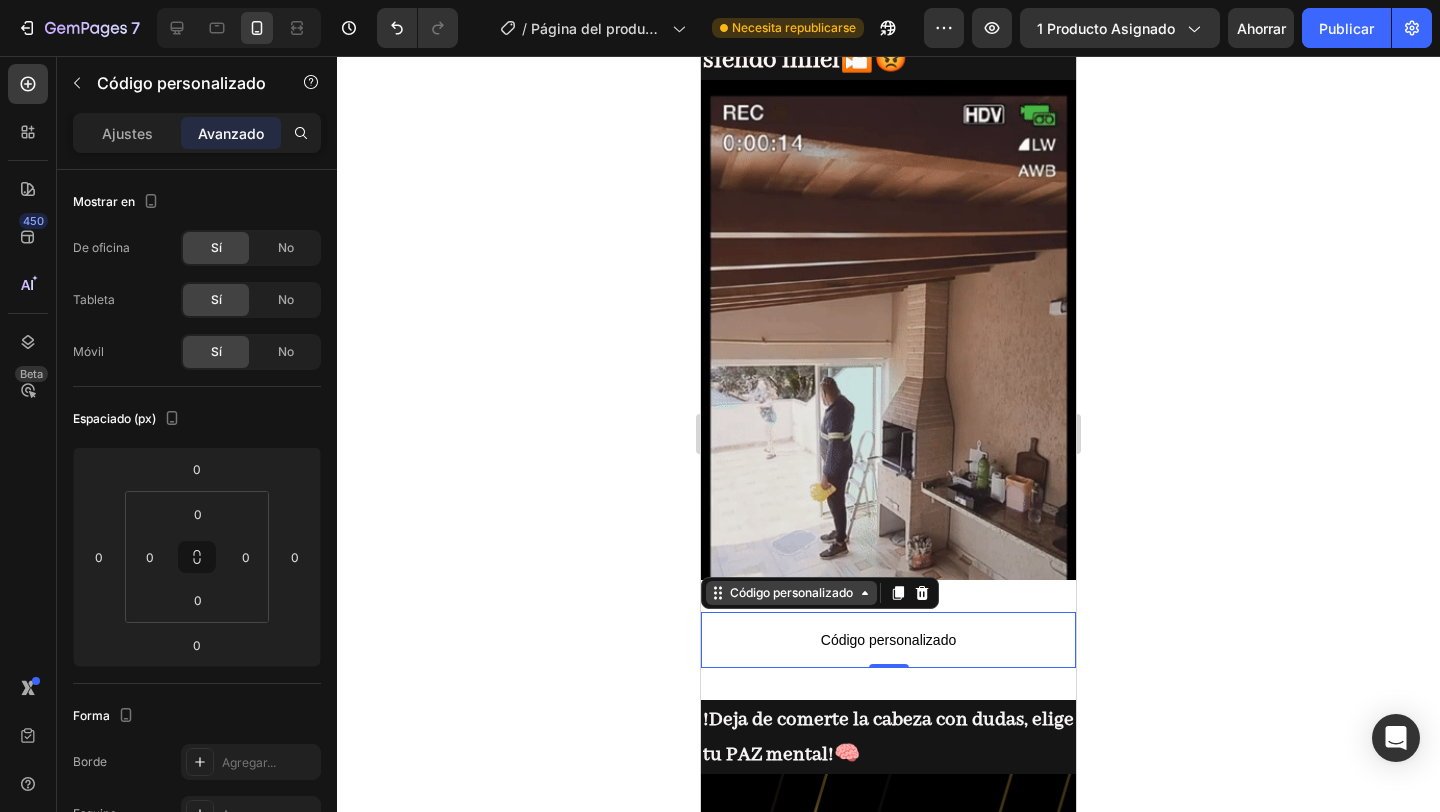 click on "Código personalizado" at bounding box center [791, 592] 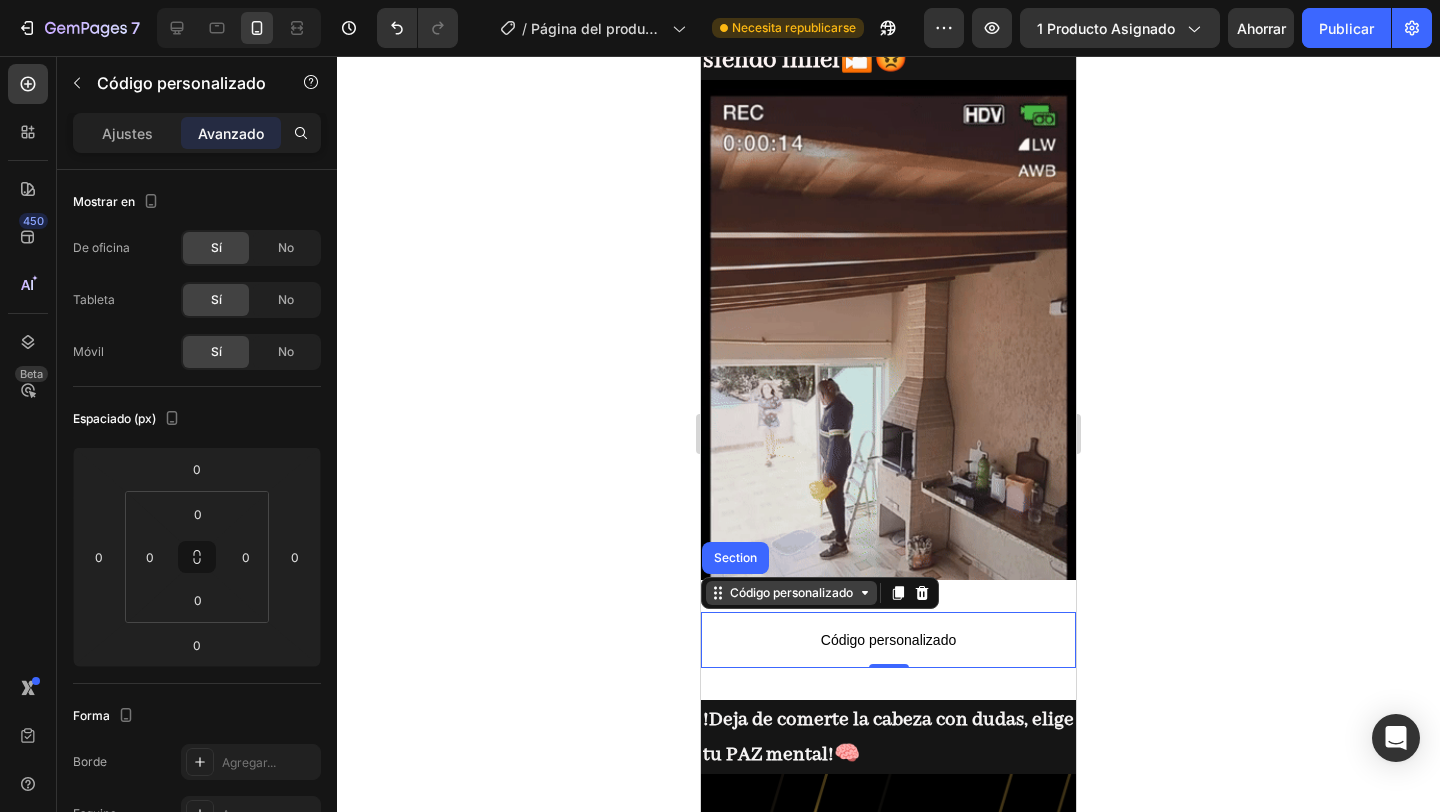 click on "Código personalizado" at bounding box center [791, 593] 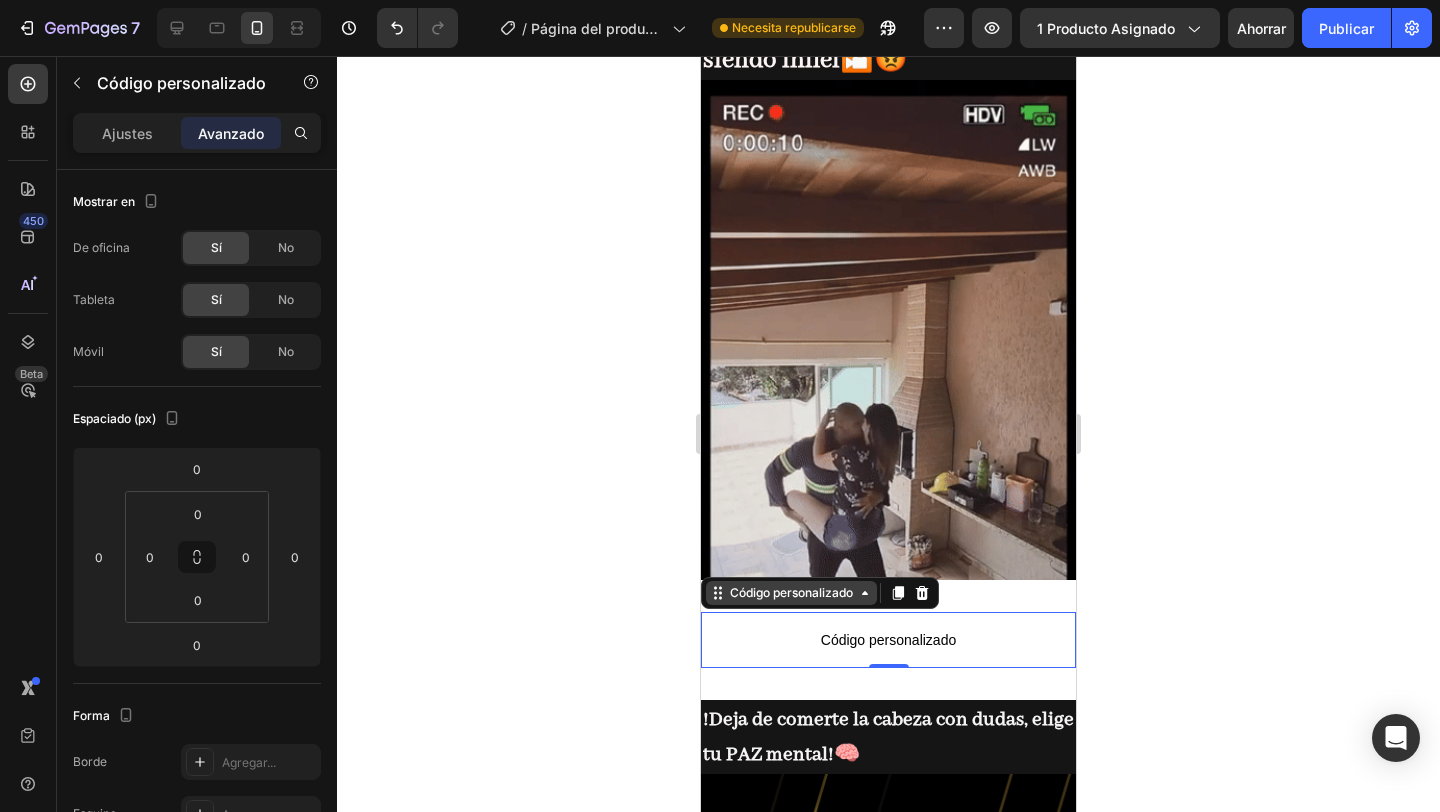 click on "Código personalizado" at bounding box center [791, 593] 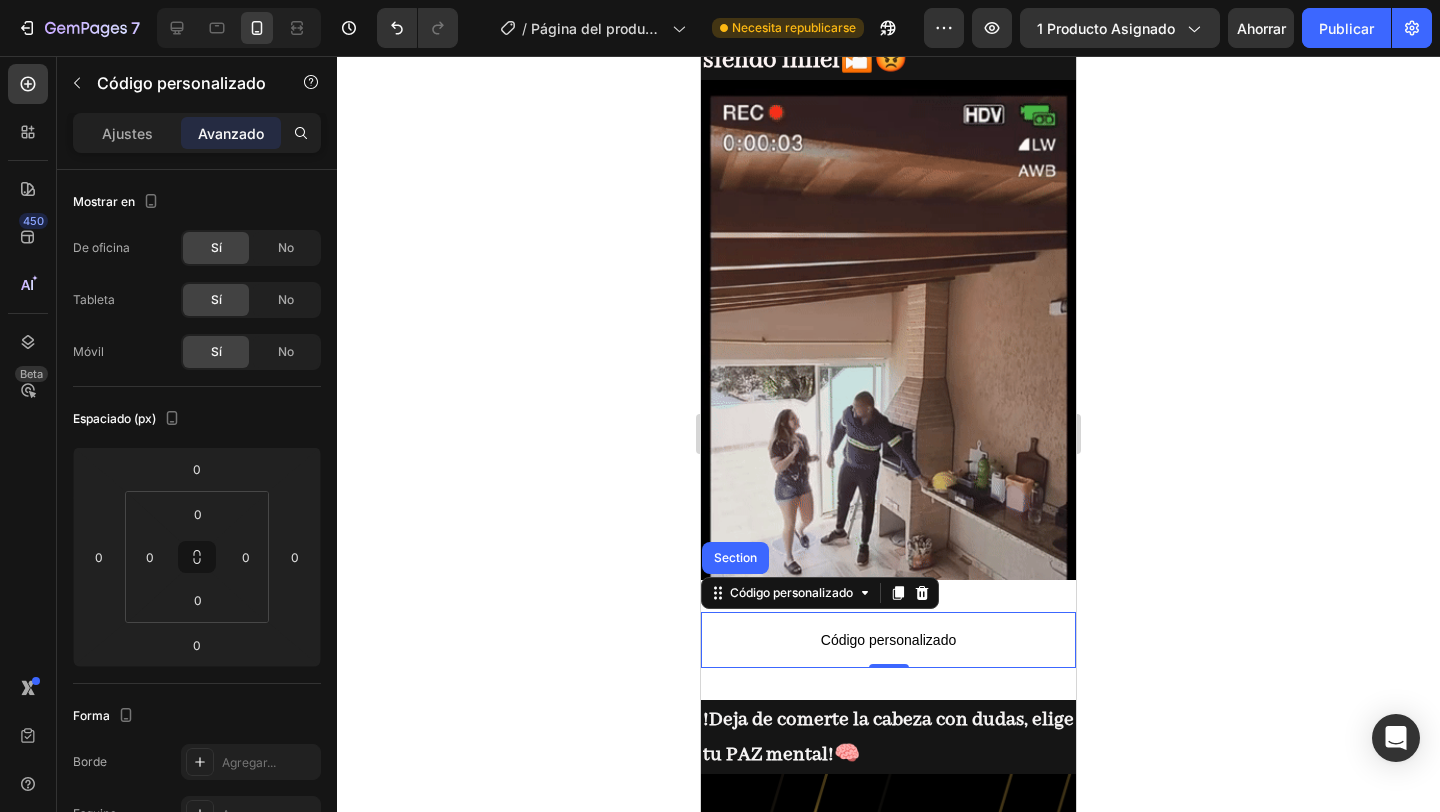 click on "Código personalizado
Código personalizado Section   0 Sección 3" at bounding box center [888, 640] 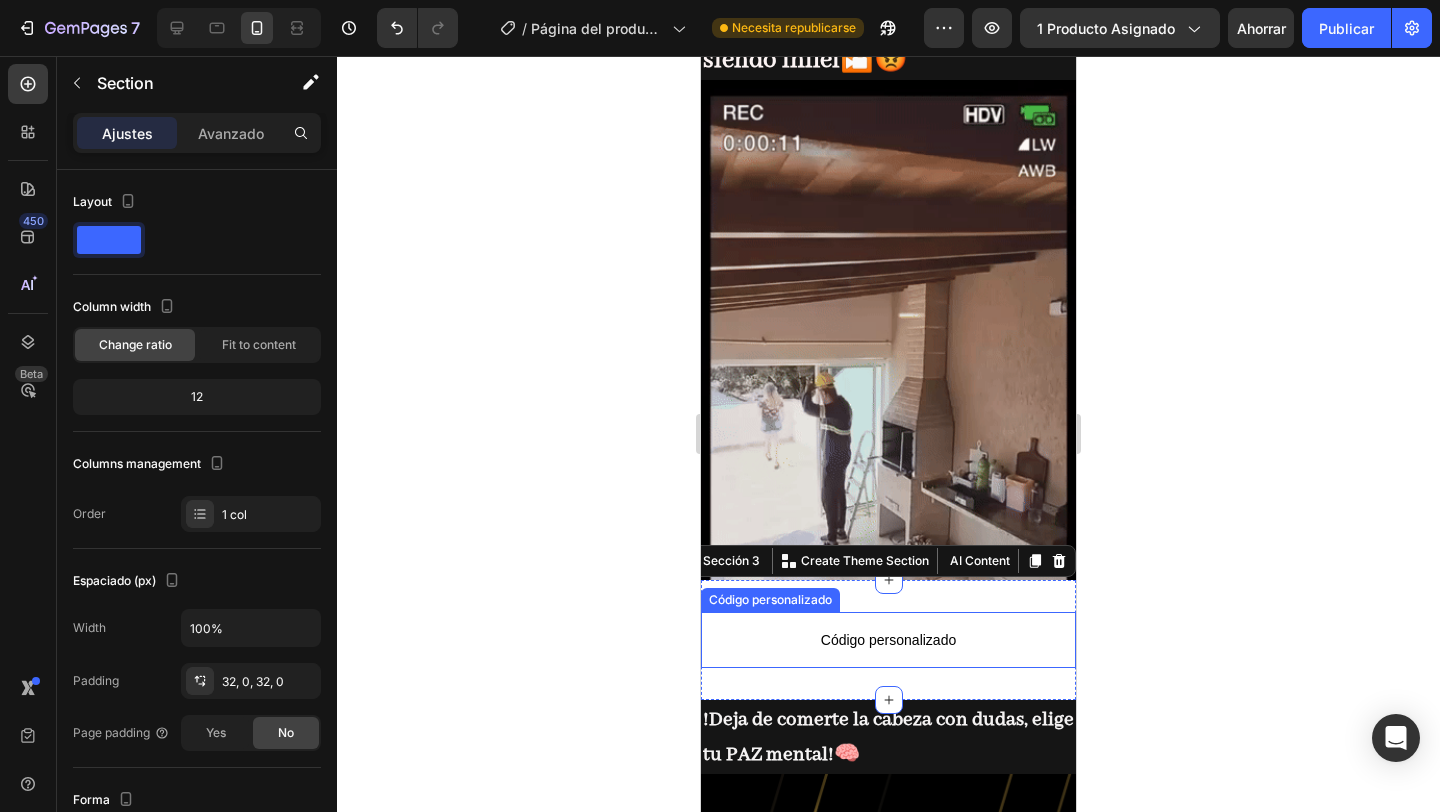 click on "Código personalizado" at bounding box center (888, 640) 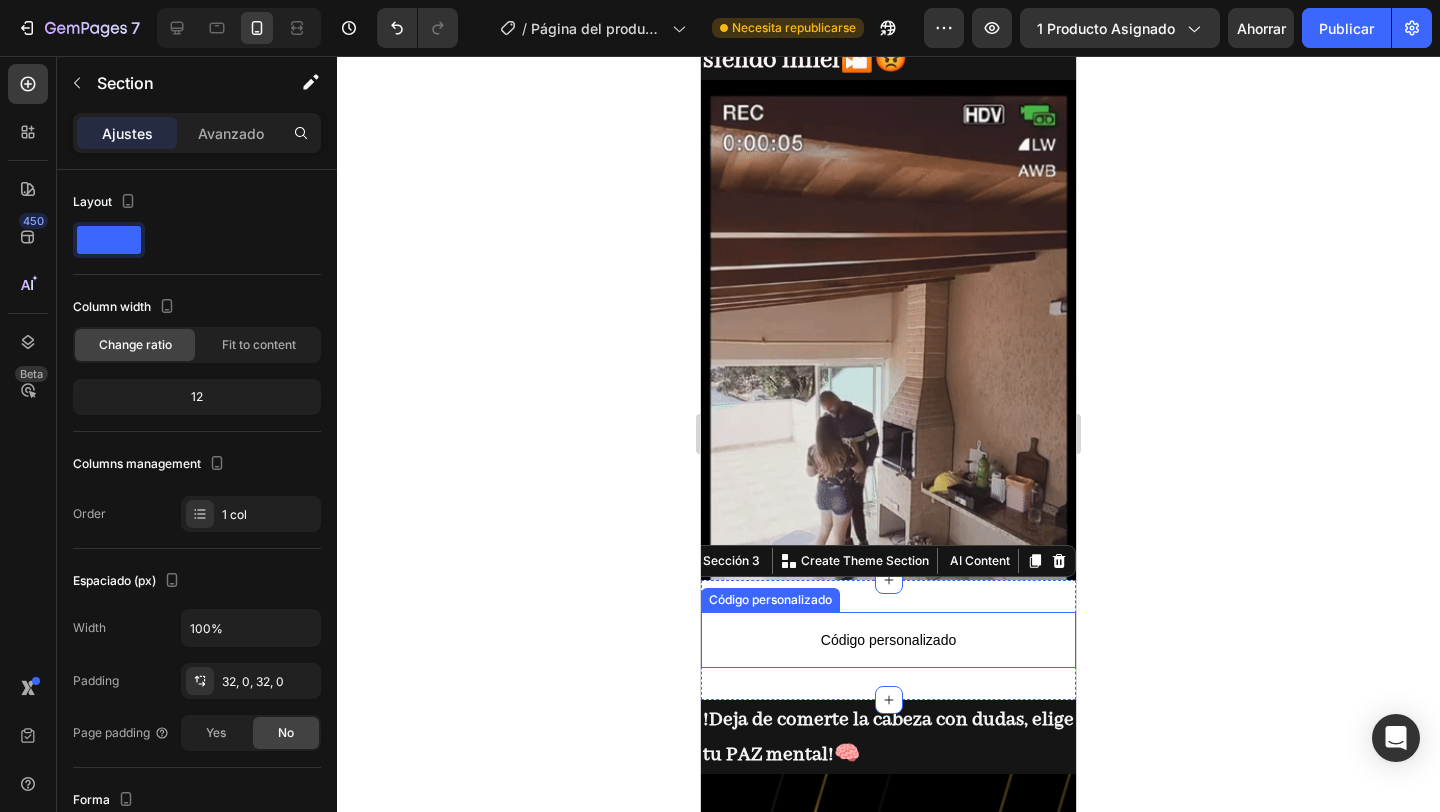 click on "Código personalizado" at bounding box center (888, 640) 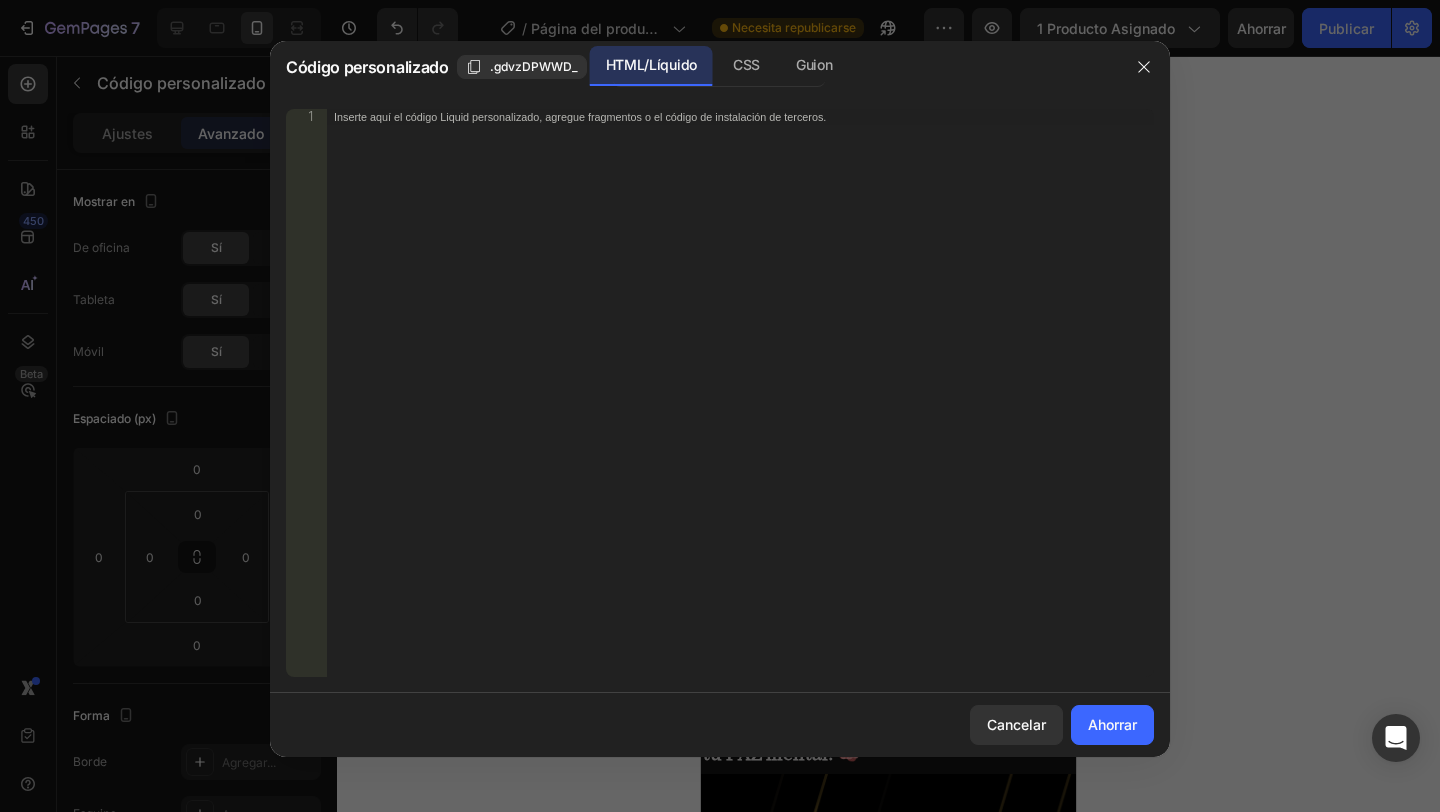 click on "Inserte aquí el código Liquid personalizado, agregue fragmentos o el código de instalación de terceros." at bounding box center (740, 409) 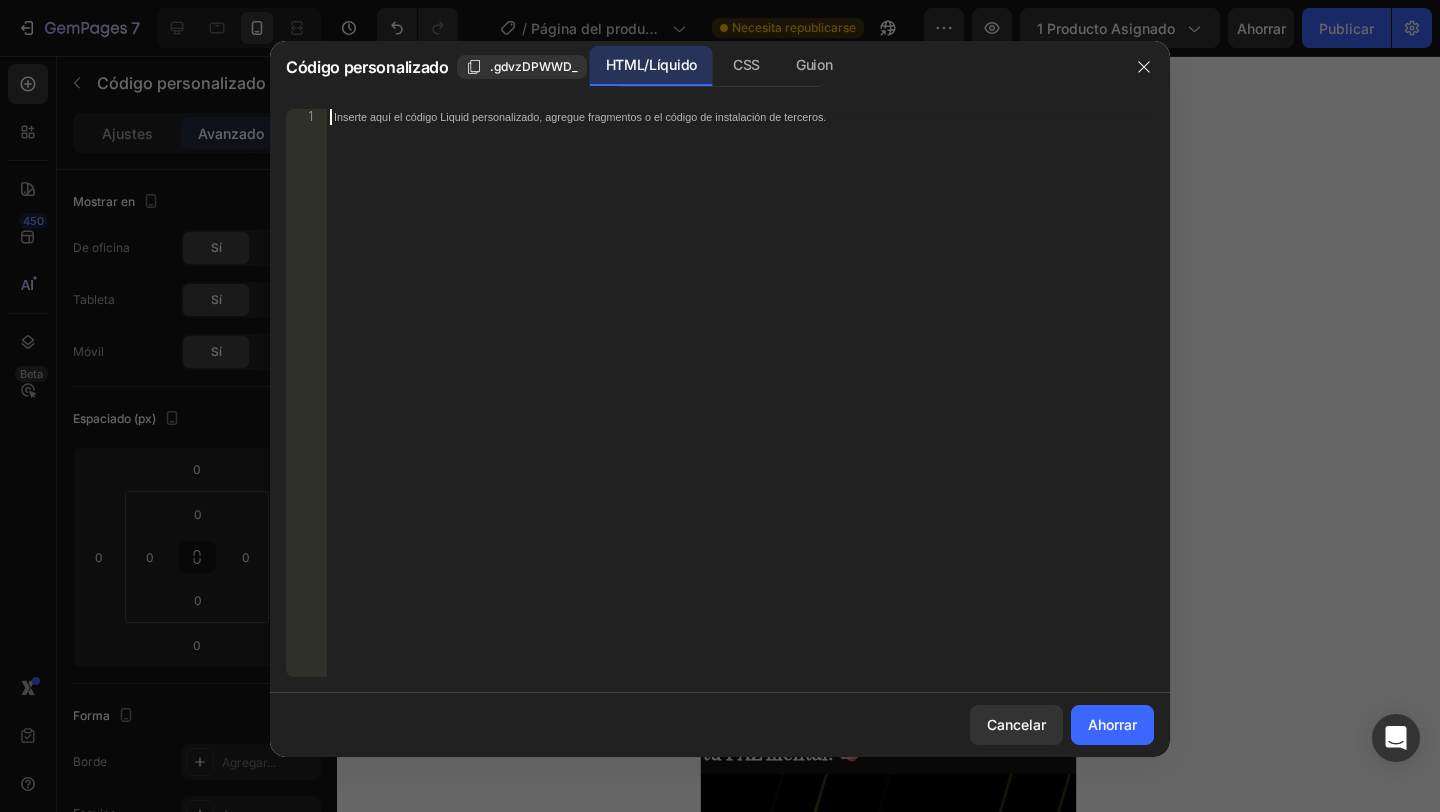 paste on "<div class="_rsi-cod-form-is-gempage"></div><div class="_rsi-cod-form-gempages-button-hook"></div><div id="_rsi-cod-form-embed-custom-hook"></div>" 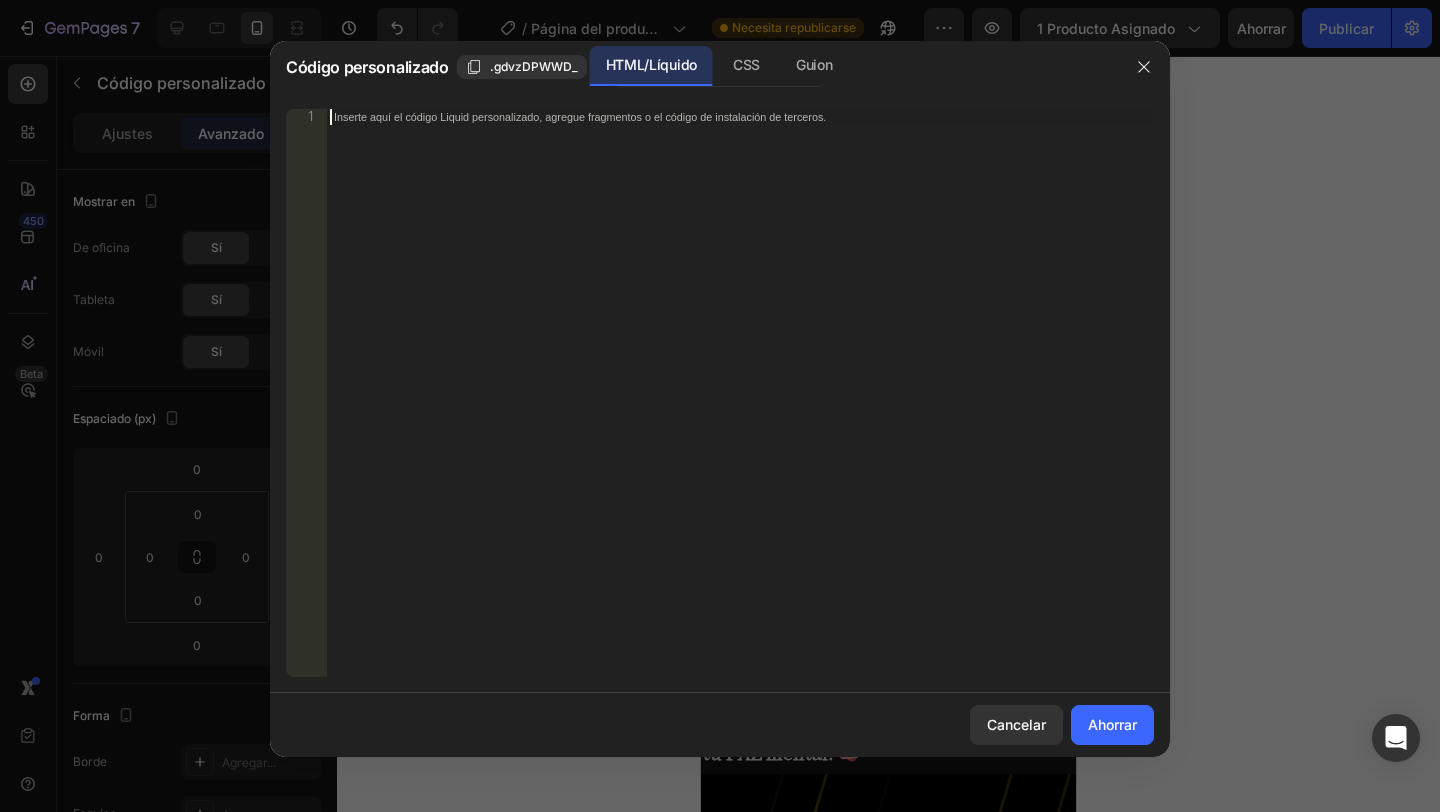 type on "<div class="_rsi-cod-form-is-gempage"></div><div class="_rsi-cod-form-gempages-button-hook"></div><div id="_rsi-cod-form-embed-custom-hook"></div>" 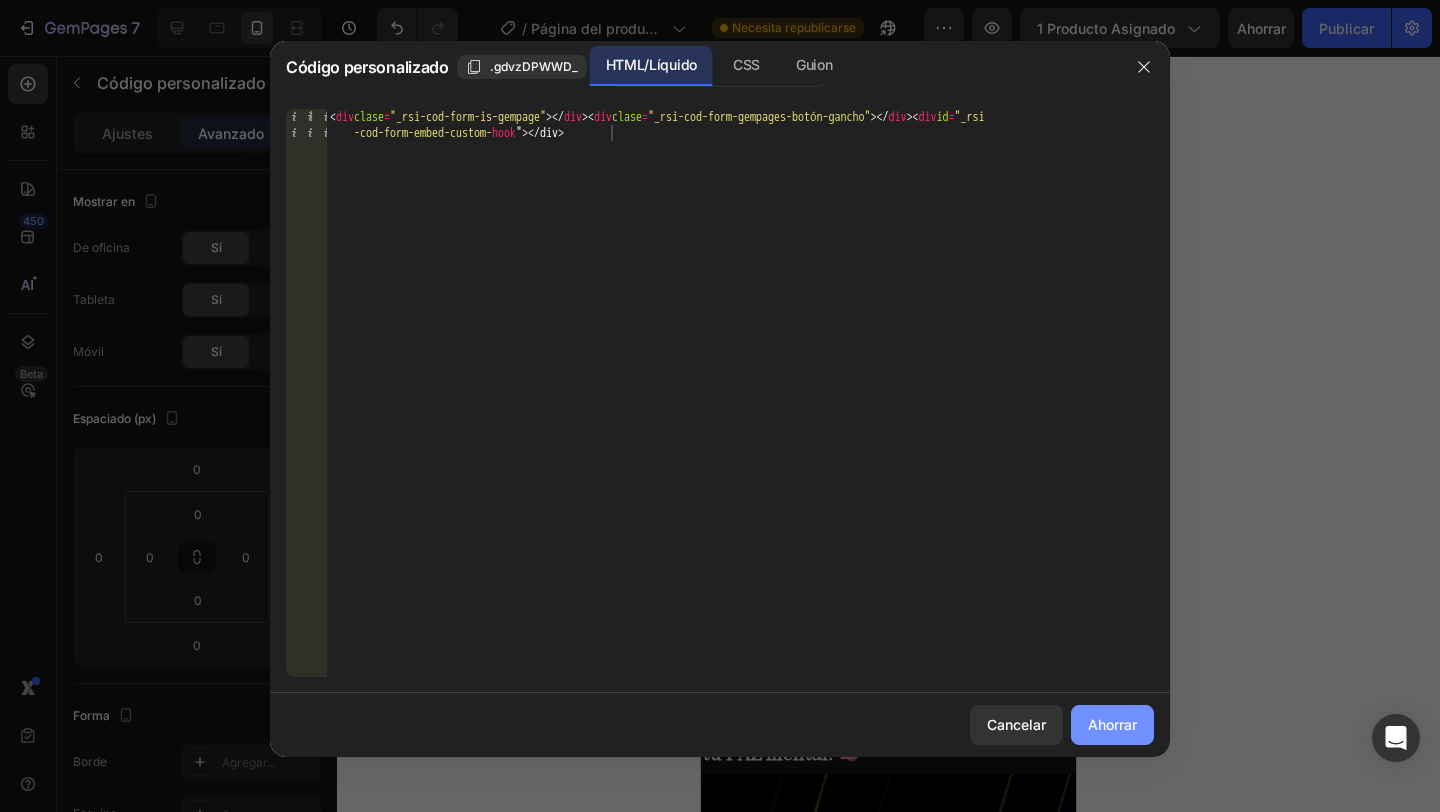 click on "Ahorrar" at bounding box center (1112, 724) 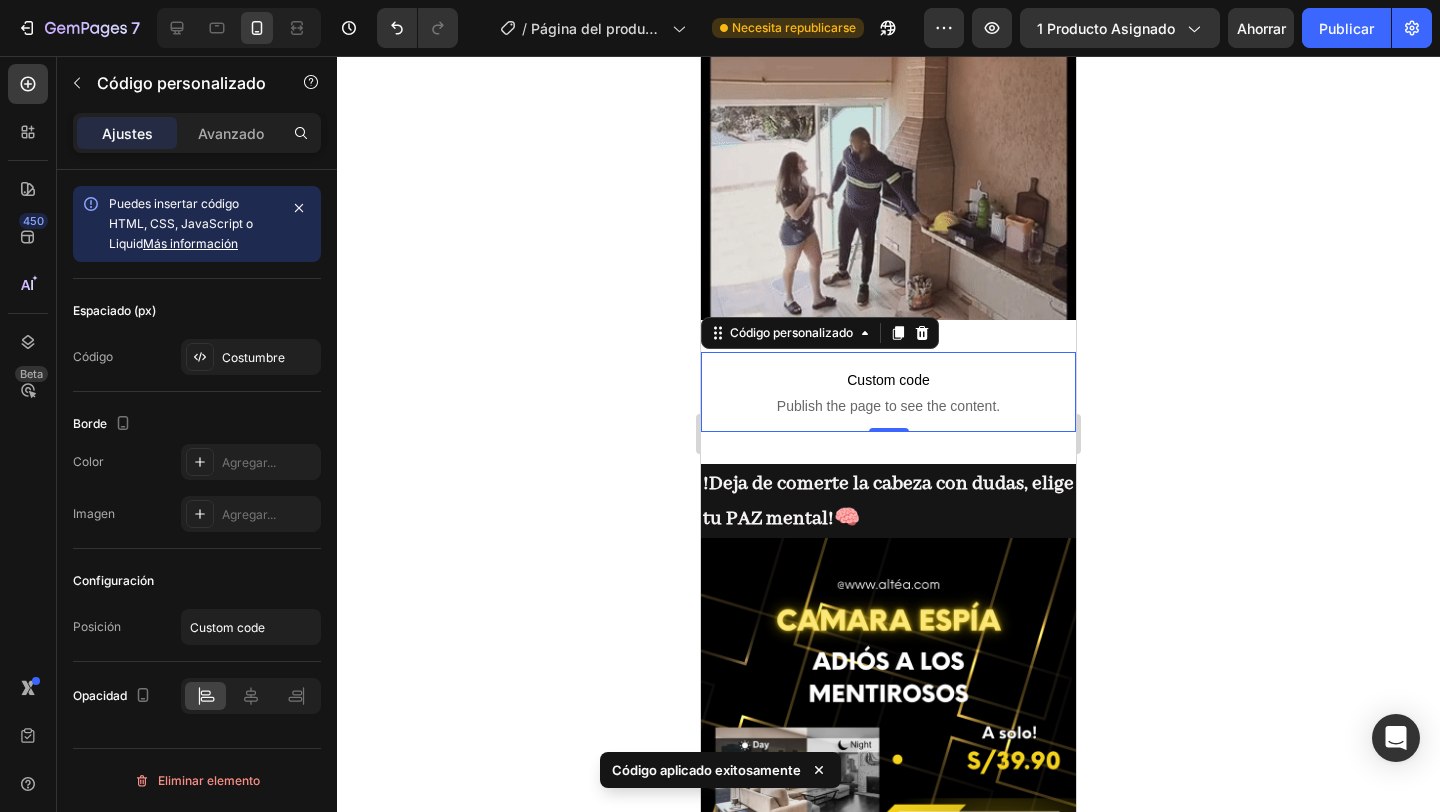 scroll, scrollTop: 362, scrollLeft: 0, axis: vertical 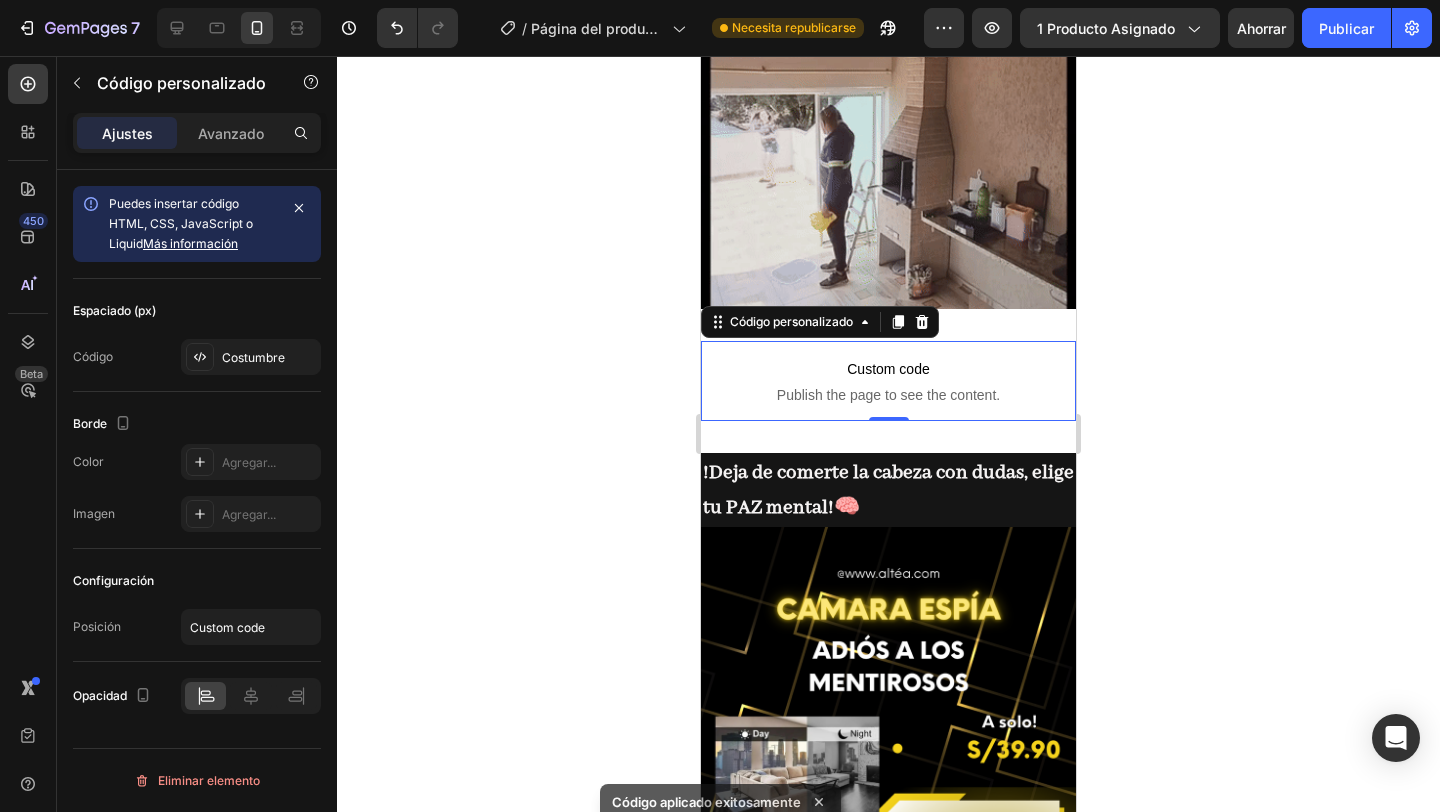 click on "Custom code
Publish the page to see the content." at bounding box center (888, 381) 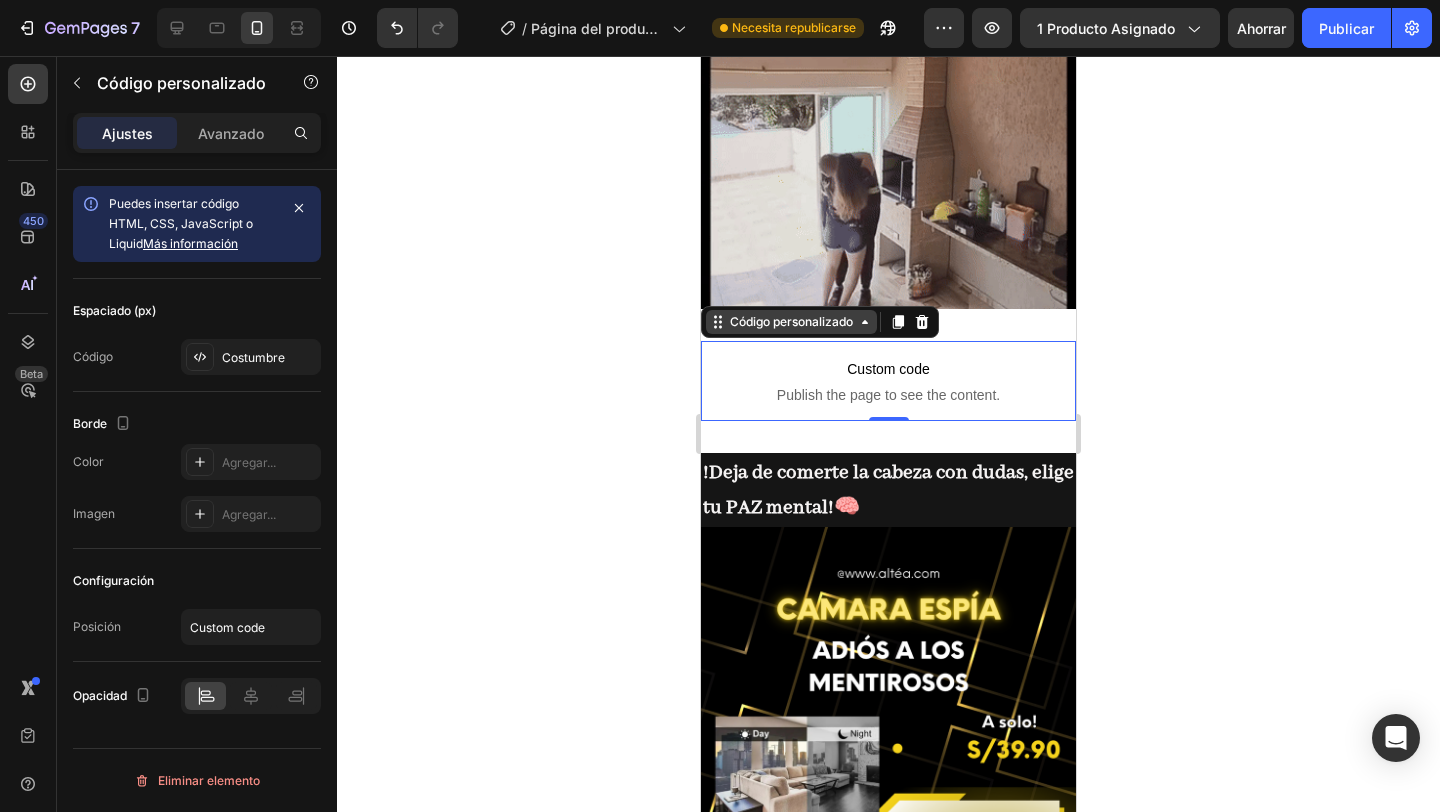 click 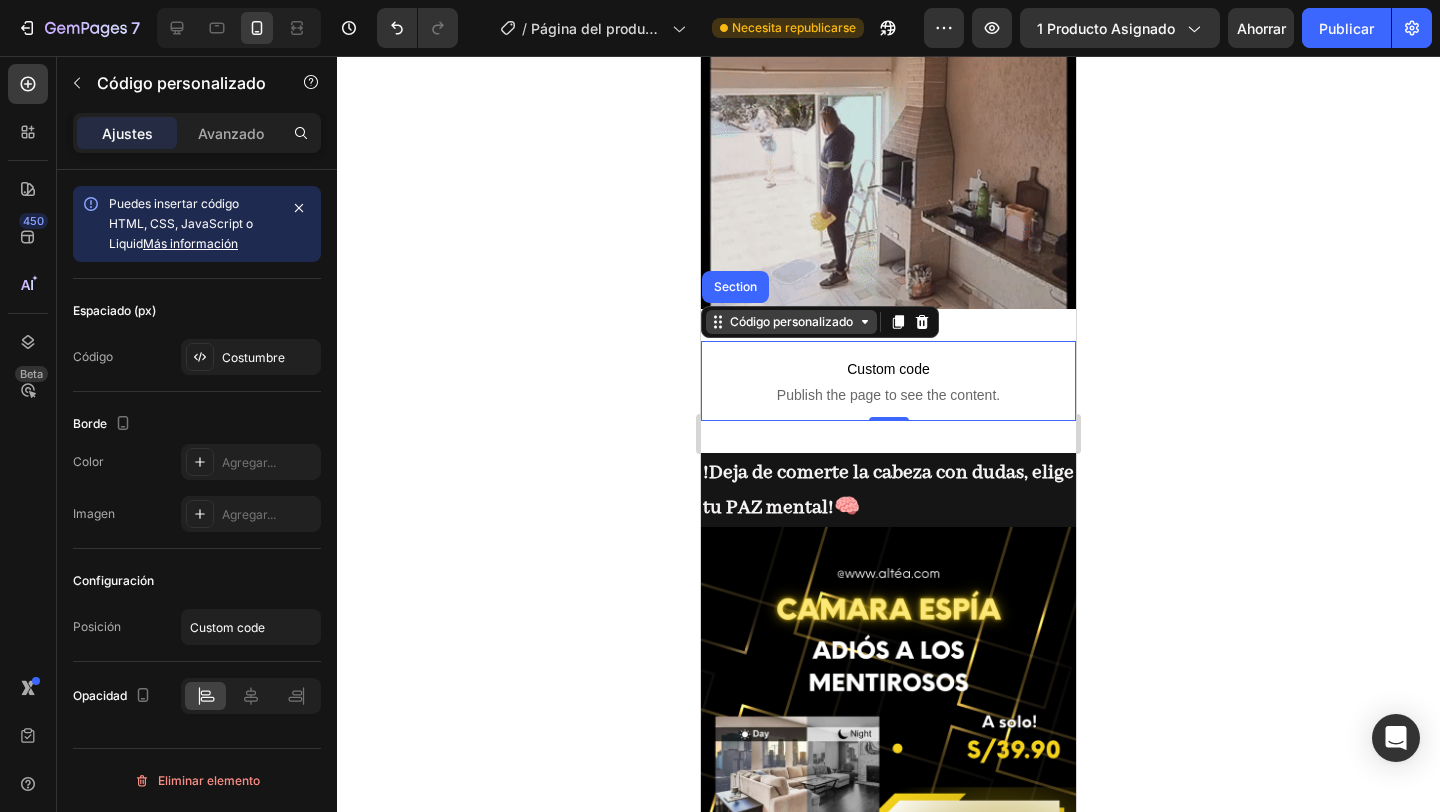 click on "Código personalizado" at bounding box center [791, 321] 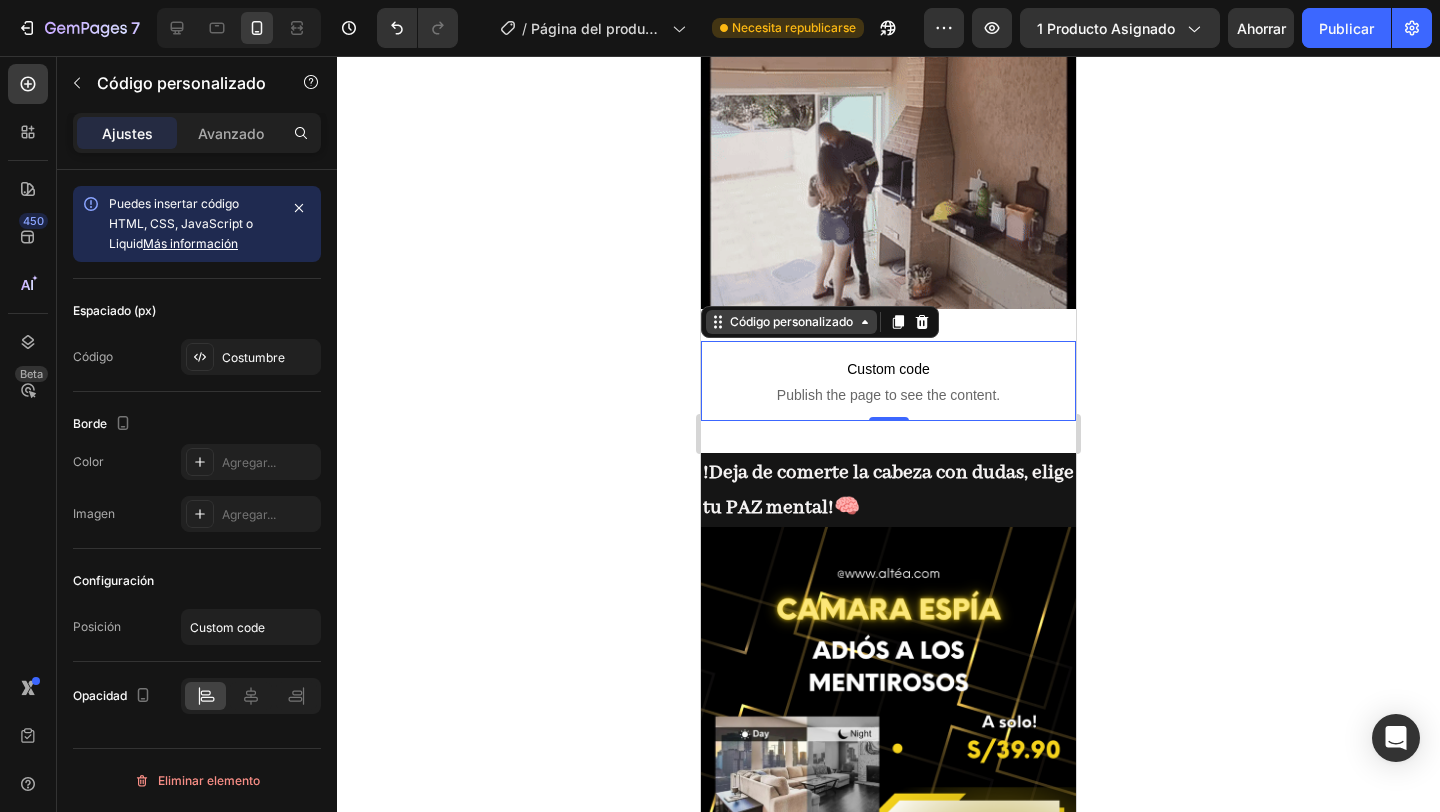 click on "Código personalizado" at bounding box center (791, 321) 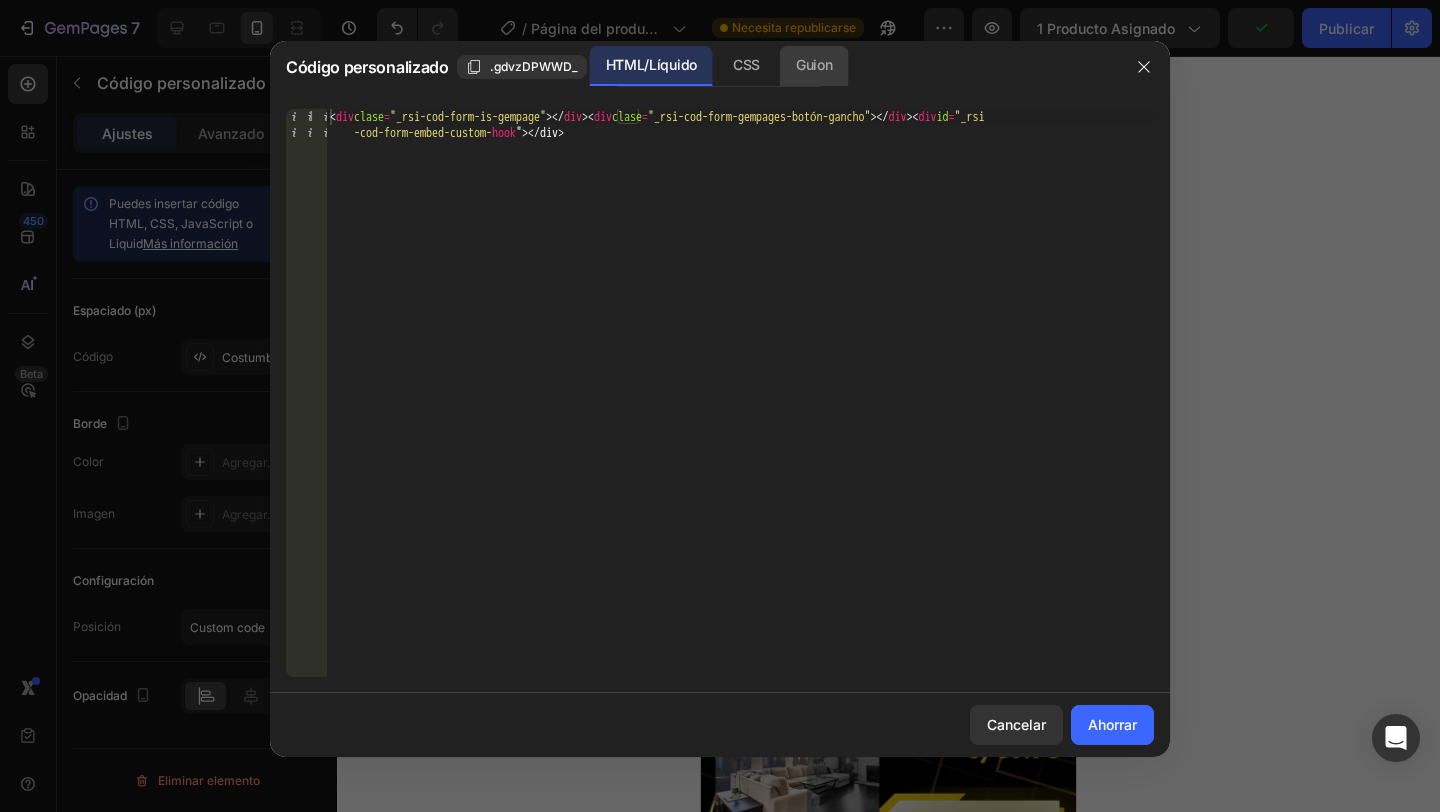 click on "Guion" at bounding box center [814, 64] 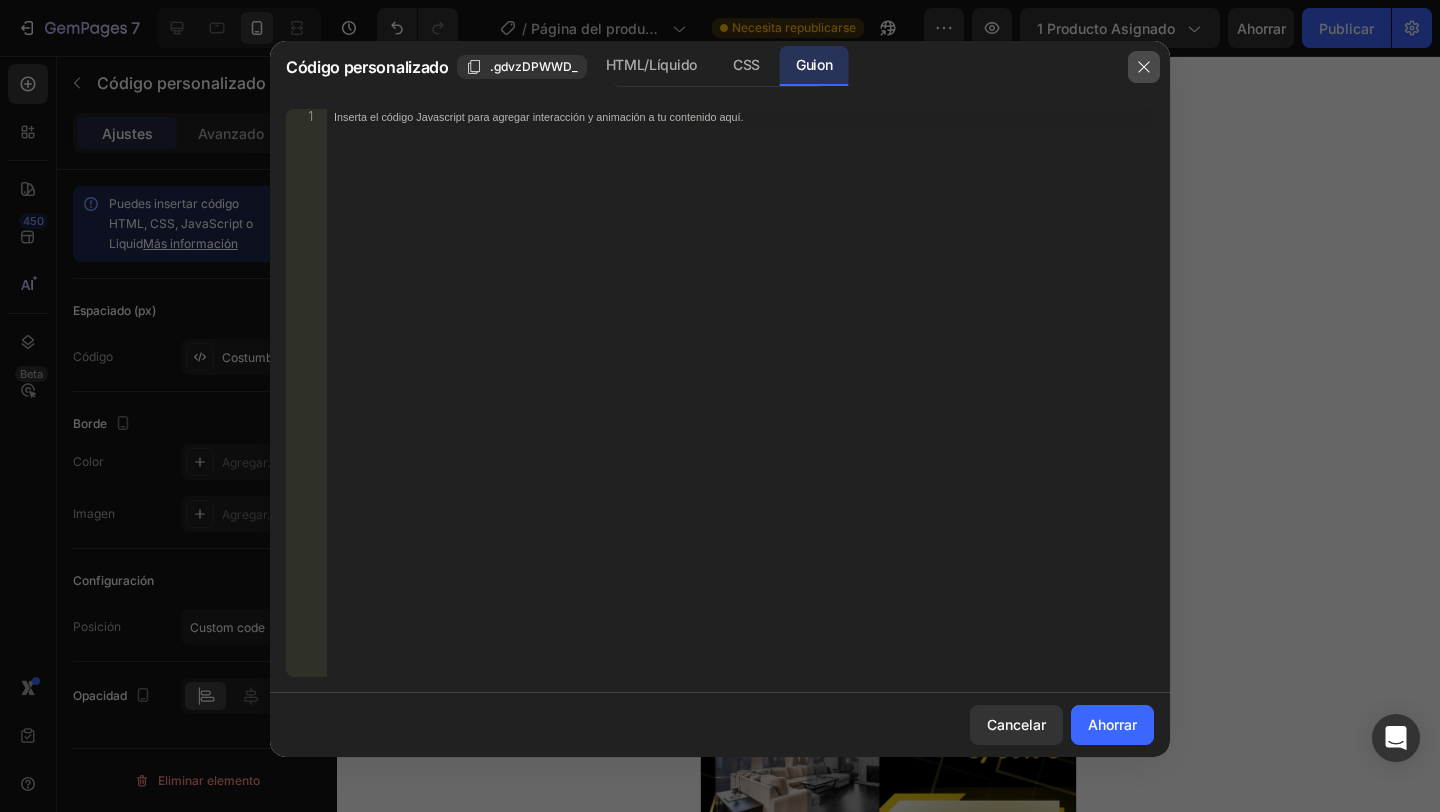 click 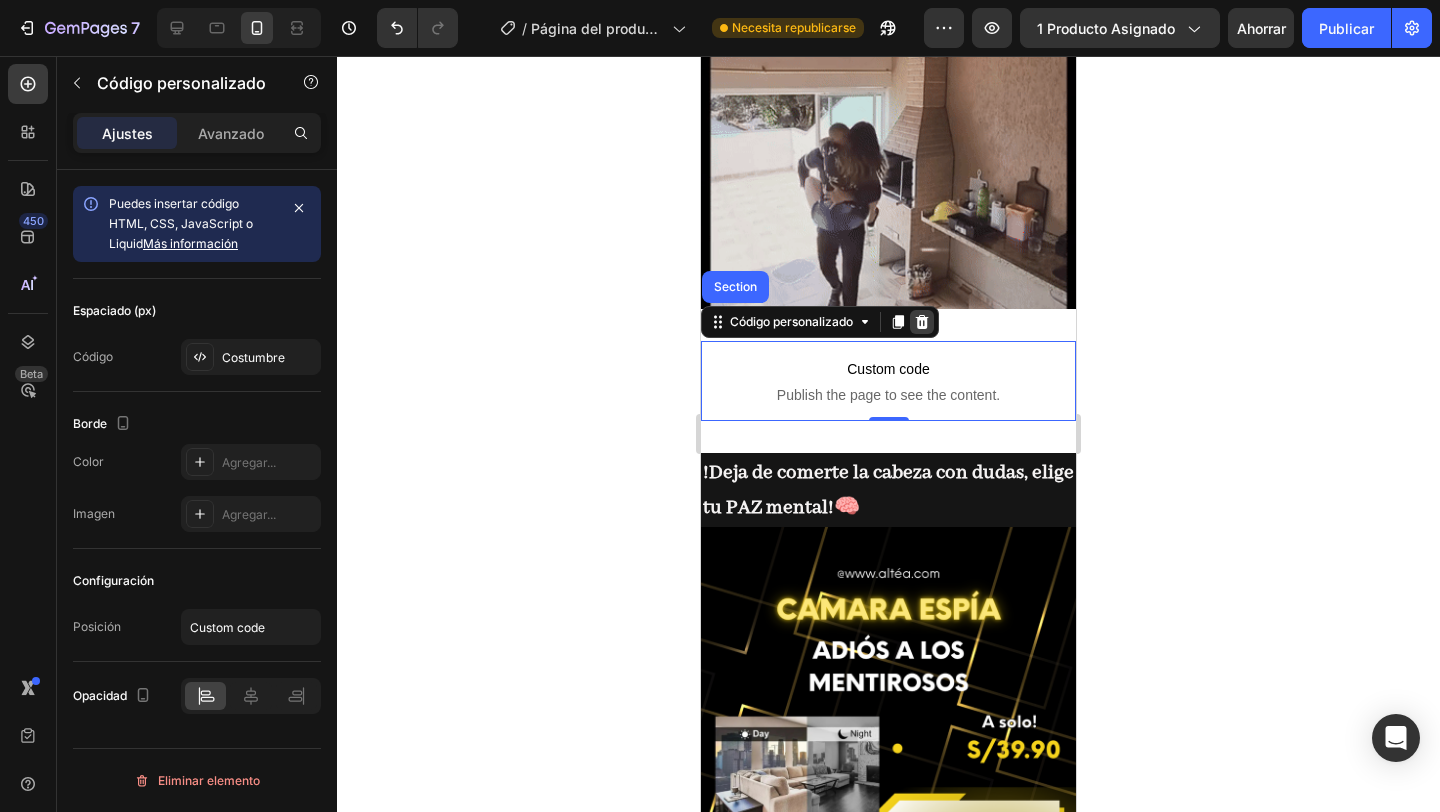click 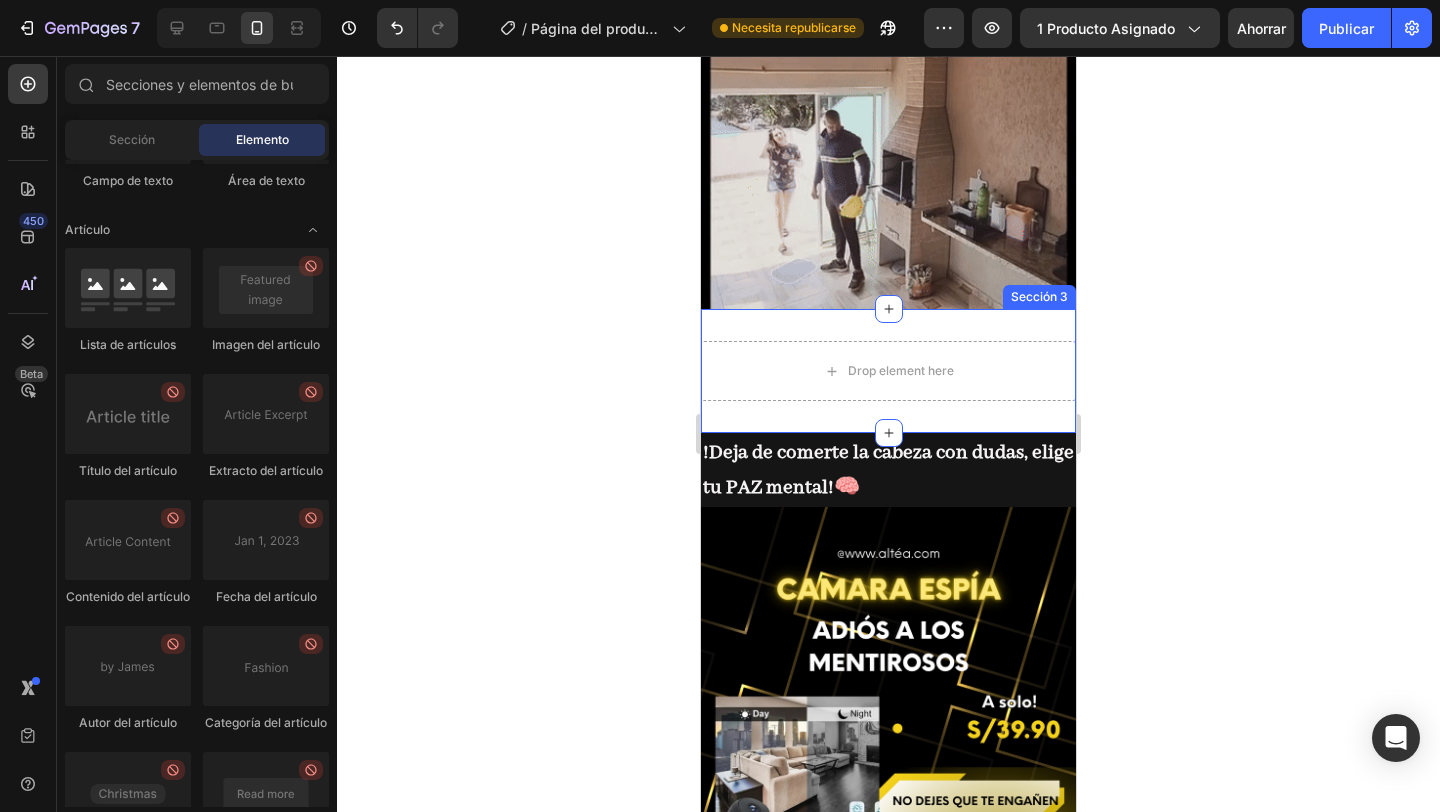 click on "Drop element here Sección 3" at bounding box center [888, 371] 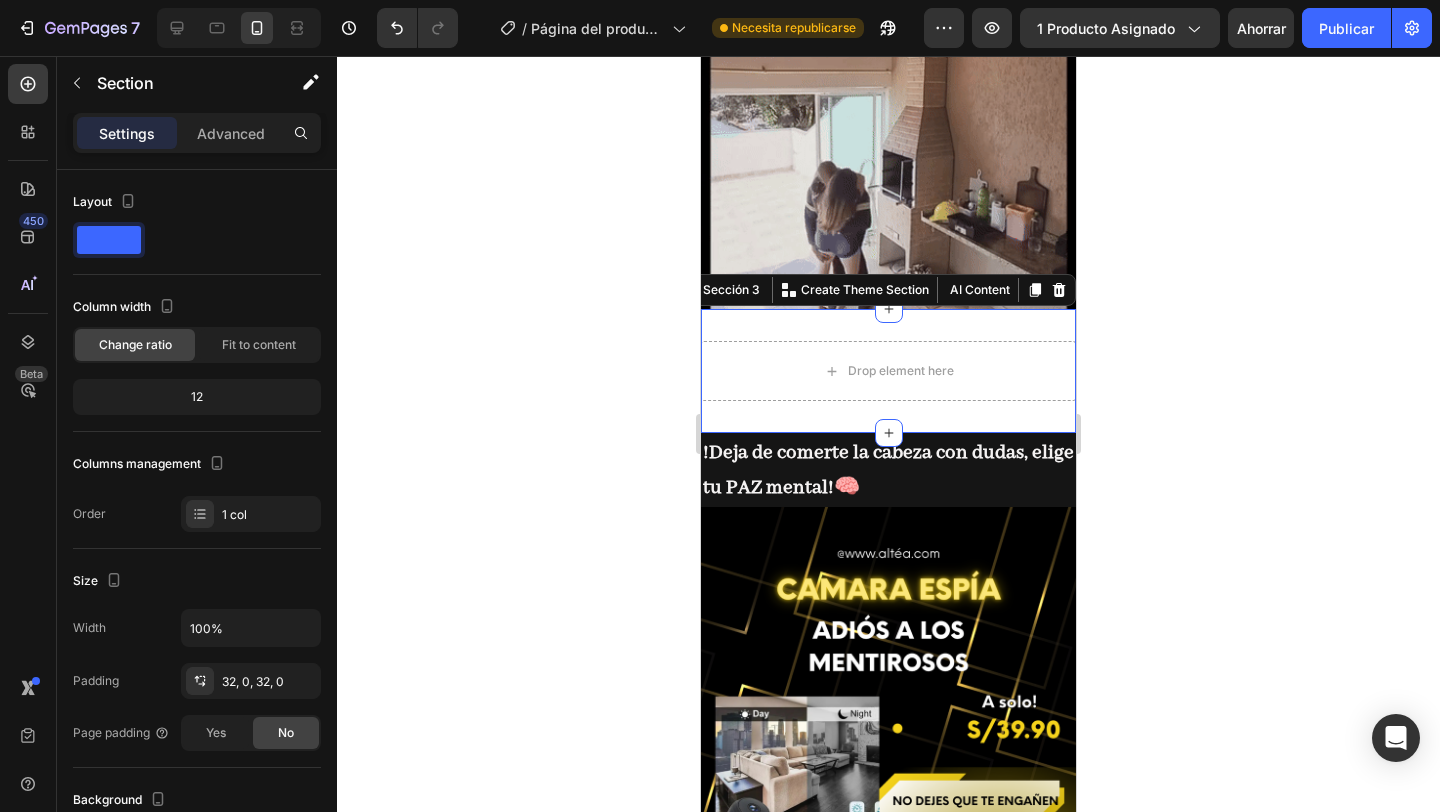 click on "Drop element here Sección 3   You can create reusable sections Create Theme Section AI Content Write with GemAI What would you like to describe here? Tone and Voice Persuasive Product Show more Generate" at bounding box center (888, 371) 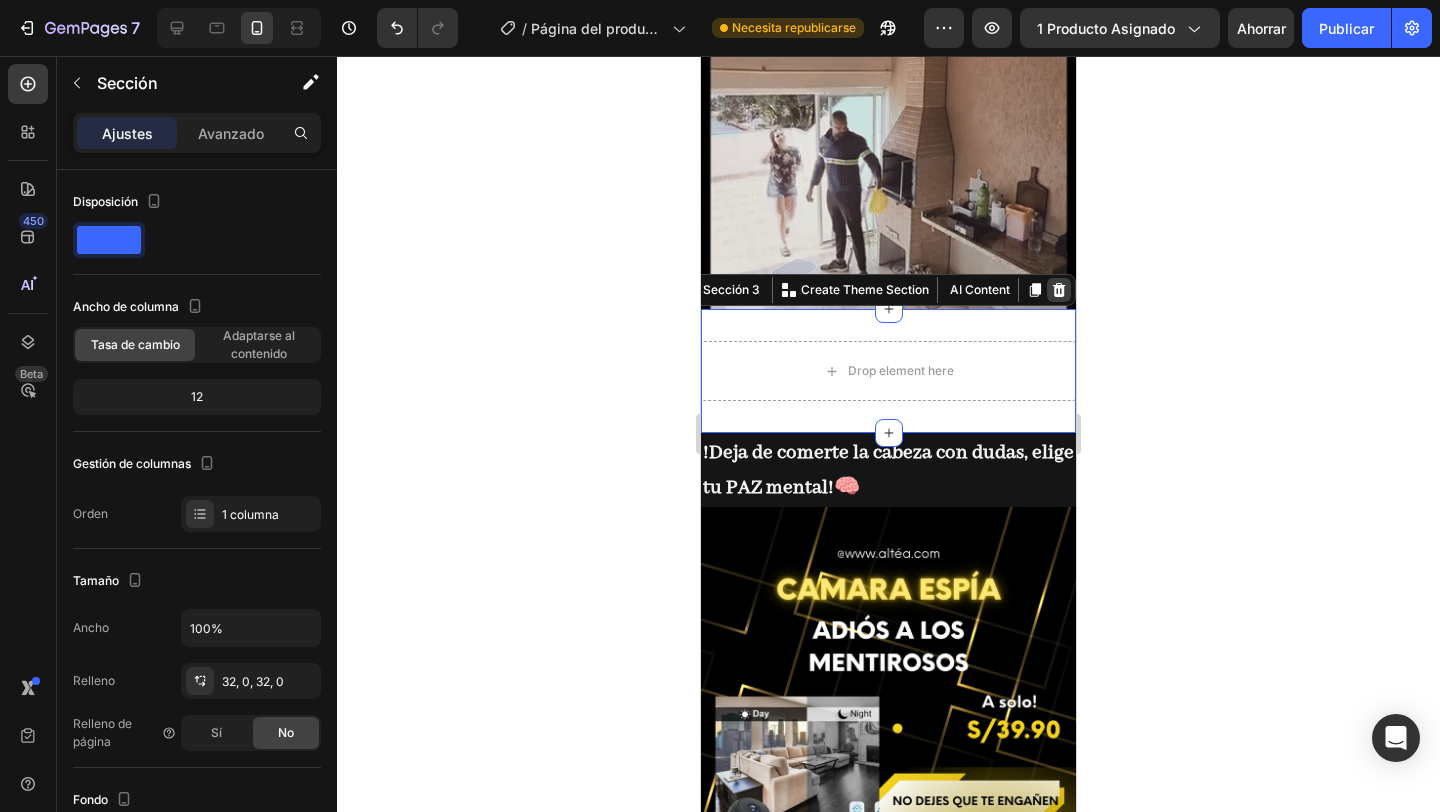 click 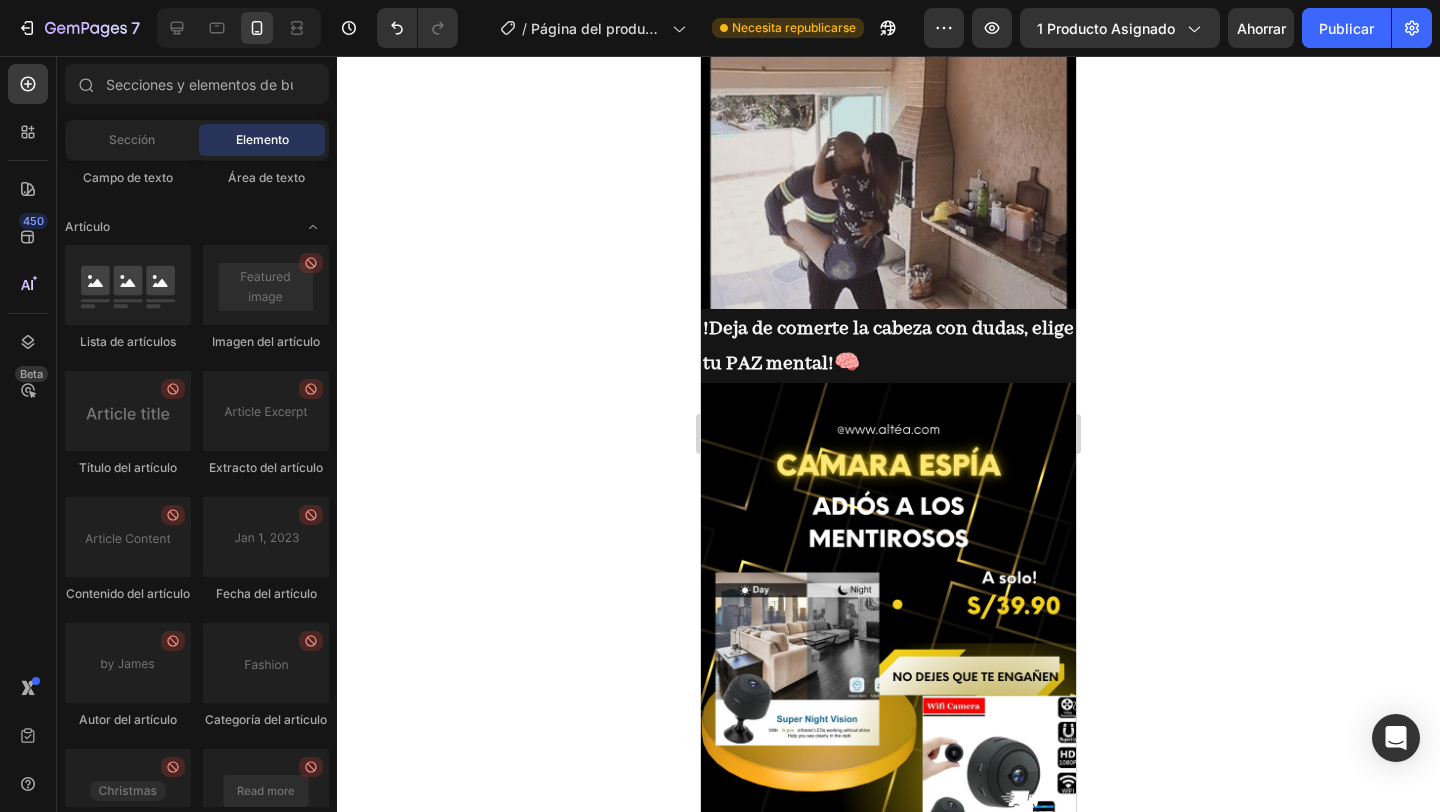 scroll, scrollTop: 5718, scrollLeft: 0, axis: vertical 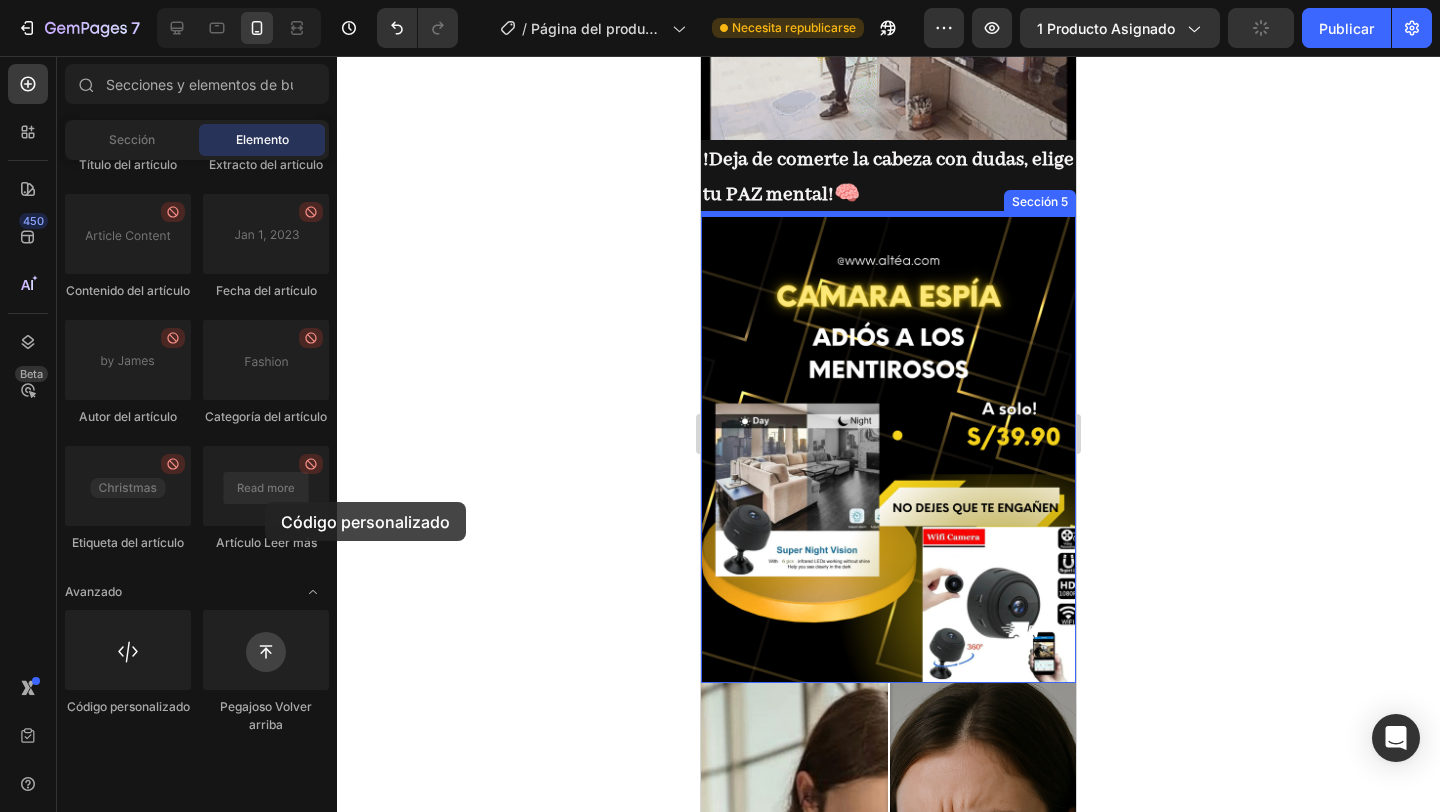 drag, startPoint x: 449, startPoint y: 591, endPoint x: 508, endPoint y: 322, distance: 275.39426 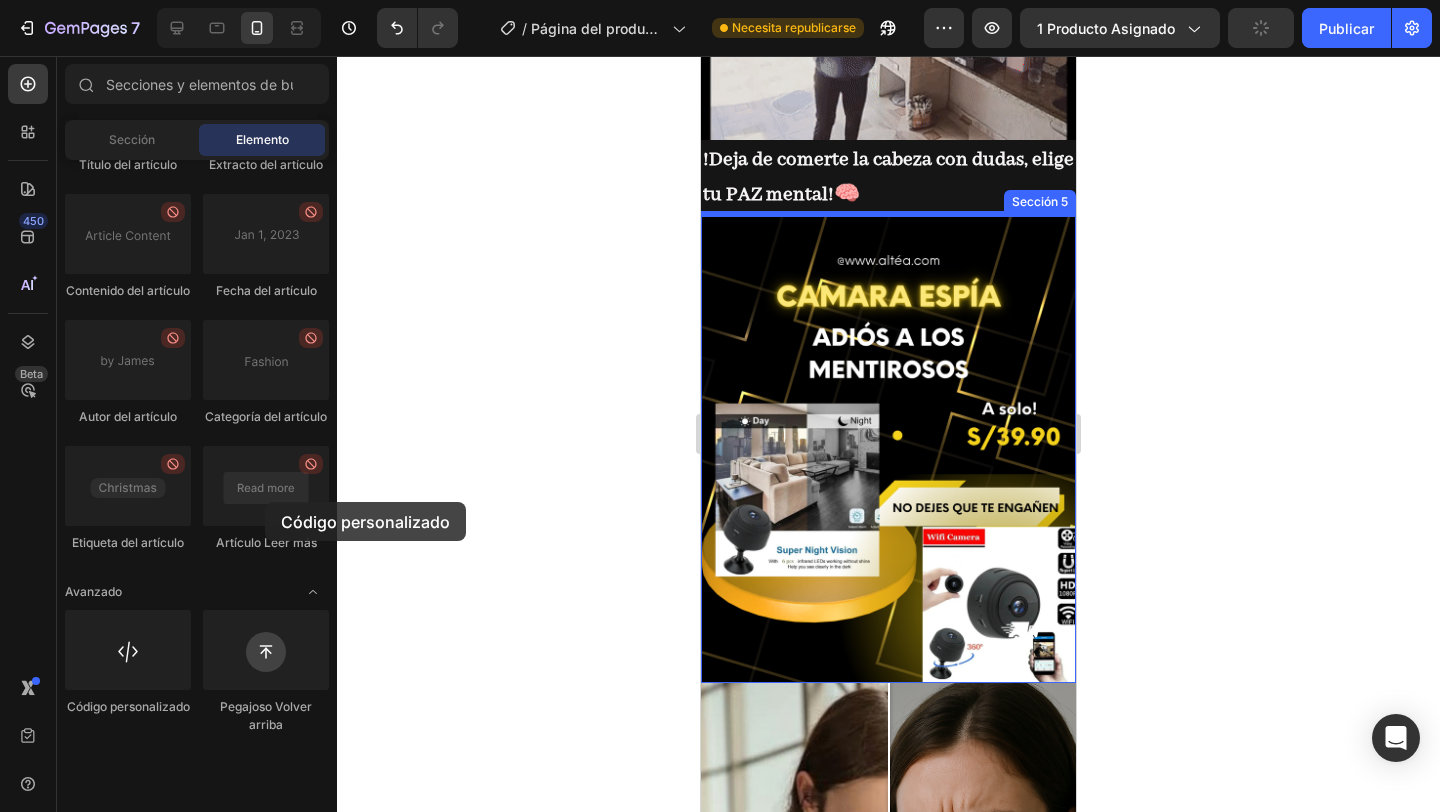 click on "7 Historial de versiones / Página del producto - [DATE] [TIME] Necesita republicarse Avance 1 producto asignado Publicar 450 Beta Secciones(18) Elementos(84) Sección Elemento Sección de héroes Detalle del producto Marcas Insignias de confianza Garantizar Desglose del producto Cómo utilizar Testimonios Comparar Manojo Preguntas frecuentes Prueba social Historia de la marca Lista de productos Recopilación Lista de blogs Contacto Sticky Añadir al carrito Pie de página personalizado Explorar la biblioteca 450 Disposición
Fila
Fila
Fila
Fila Texto
Título
Bloque de texto Botón
Botón
Botón Medios de comunicación" 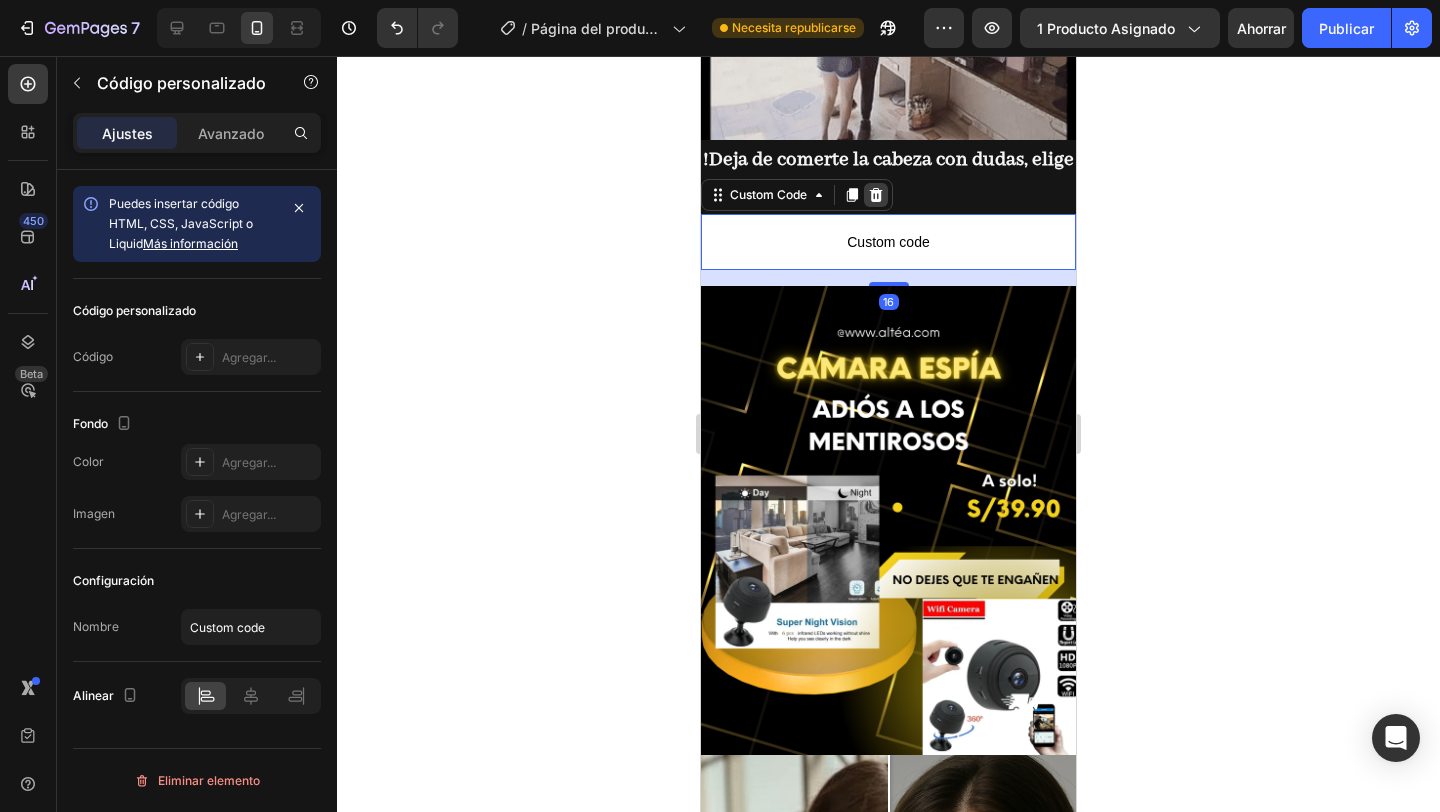 click 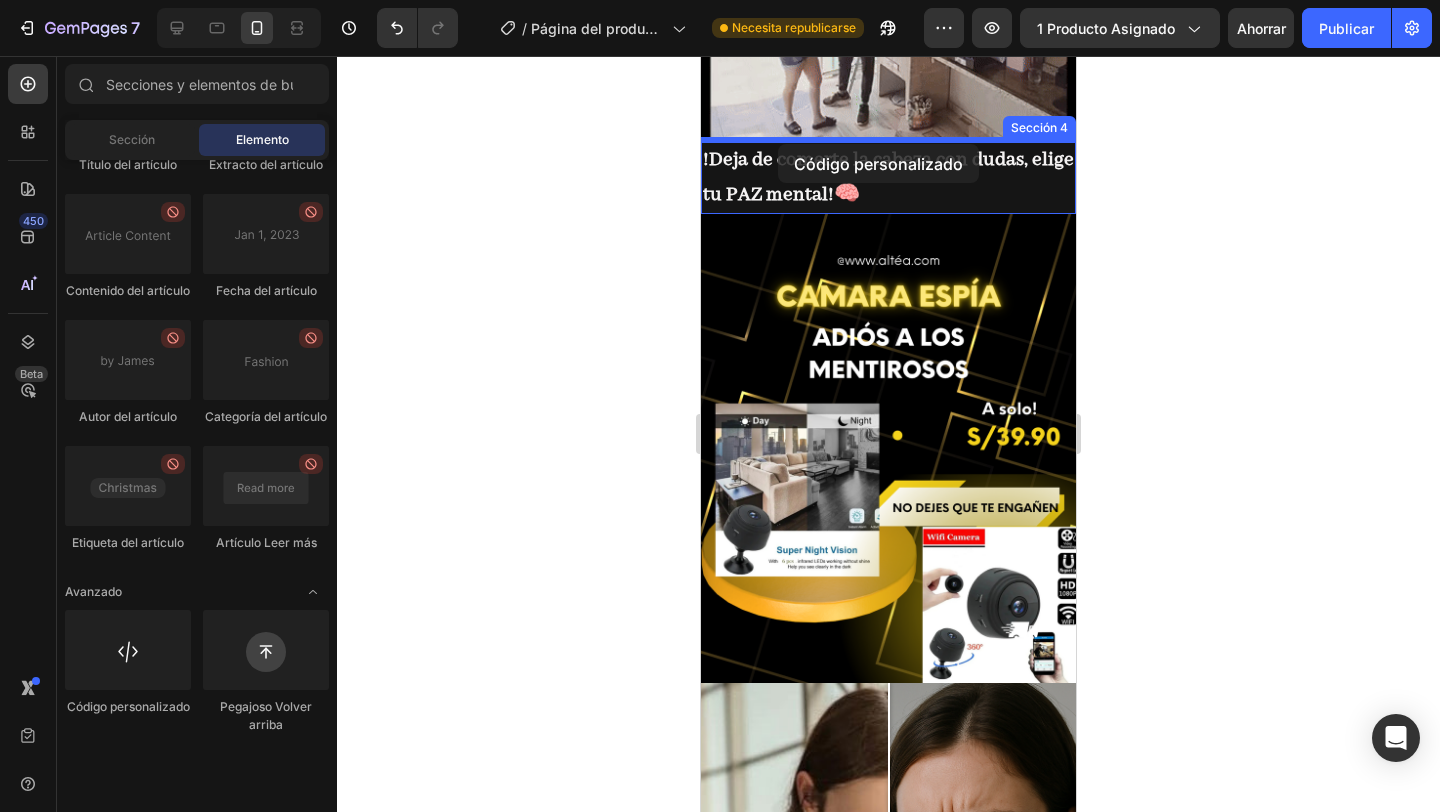 drag, startPoint x: 856, startPoint y: 768, endPoint x: 778, endPoint y: 144, distance: 628.8561 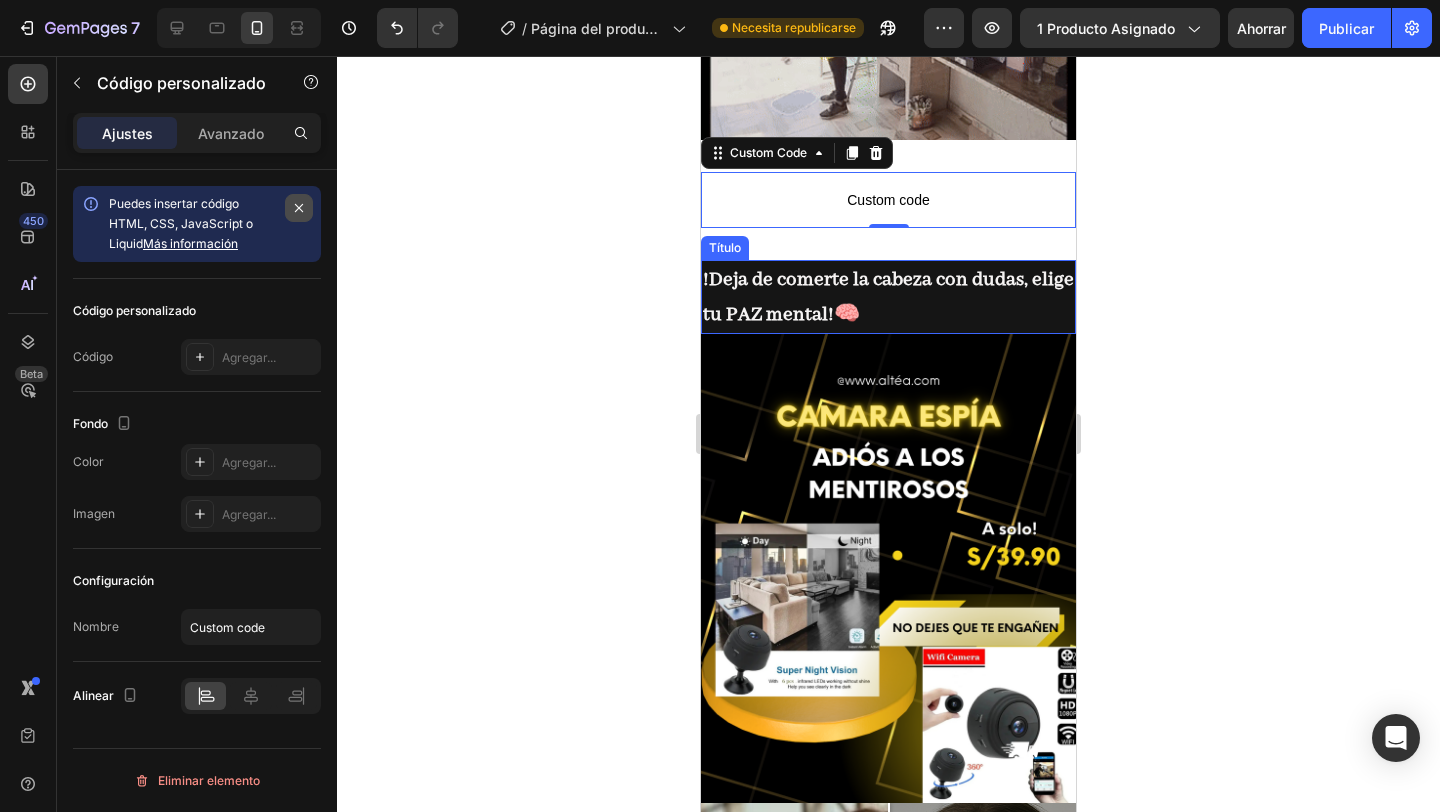 click 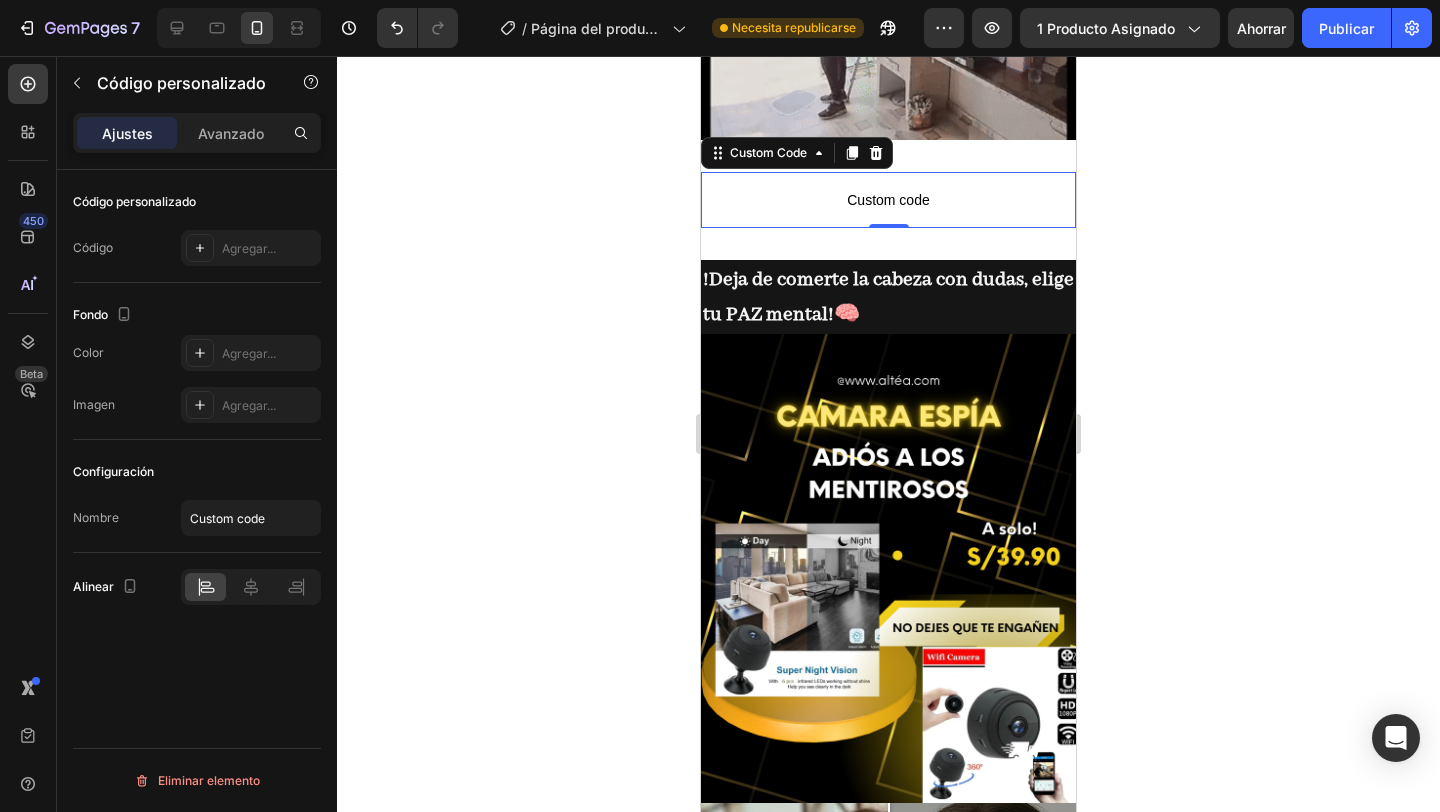 click on "Custom code" at bounding box center (888, 200) 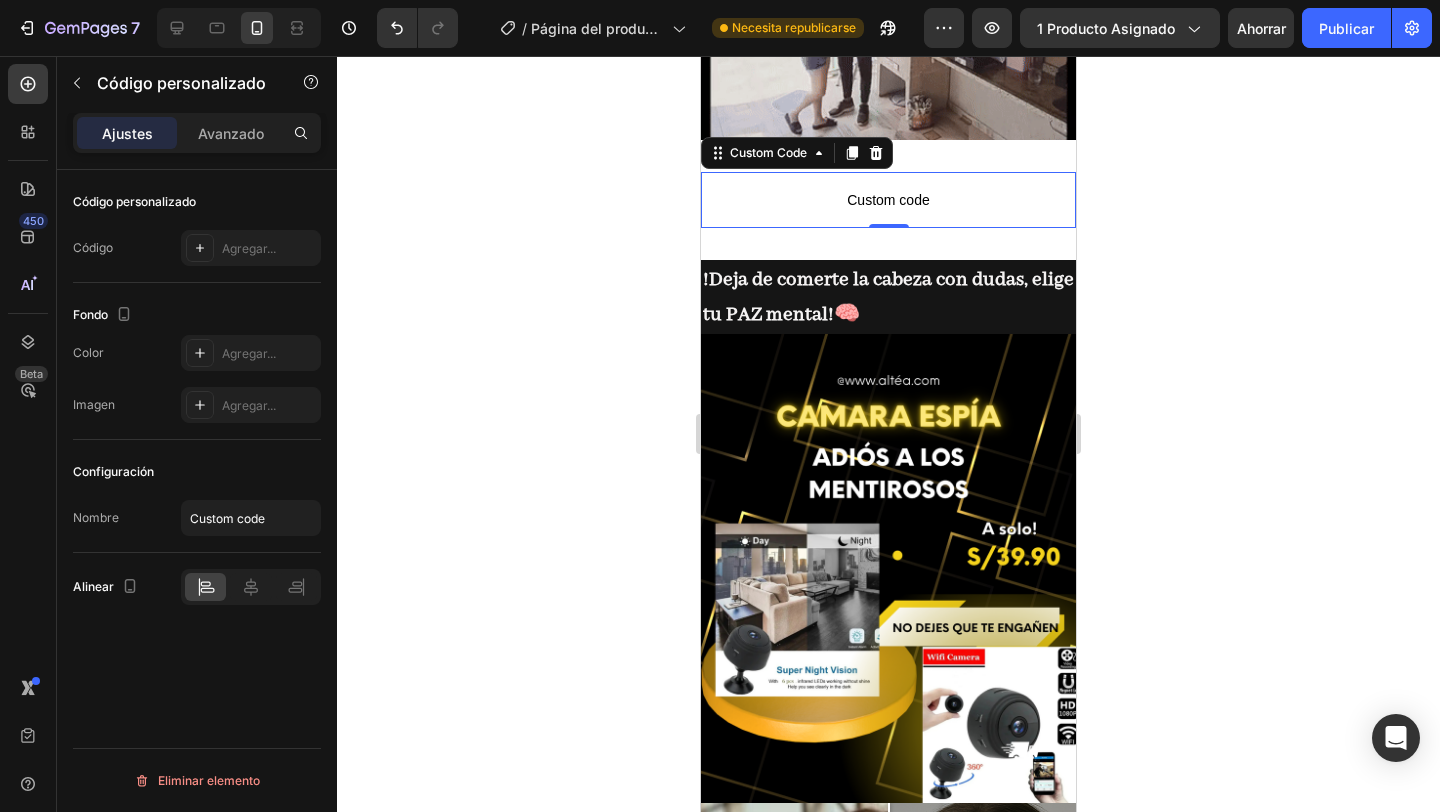 click on "Custom code" at bounding box center [888, 200] 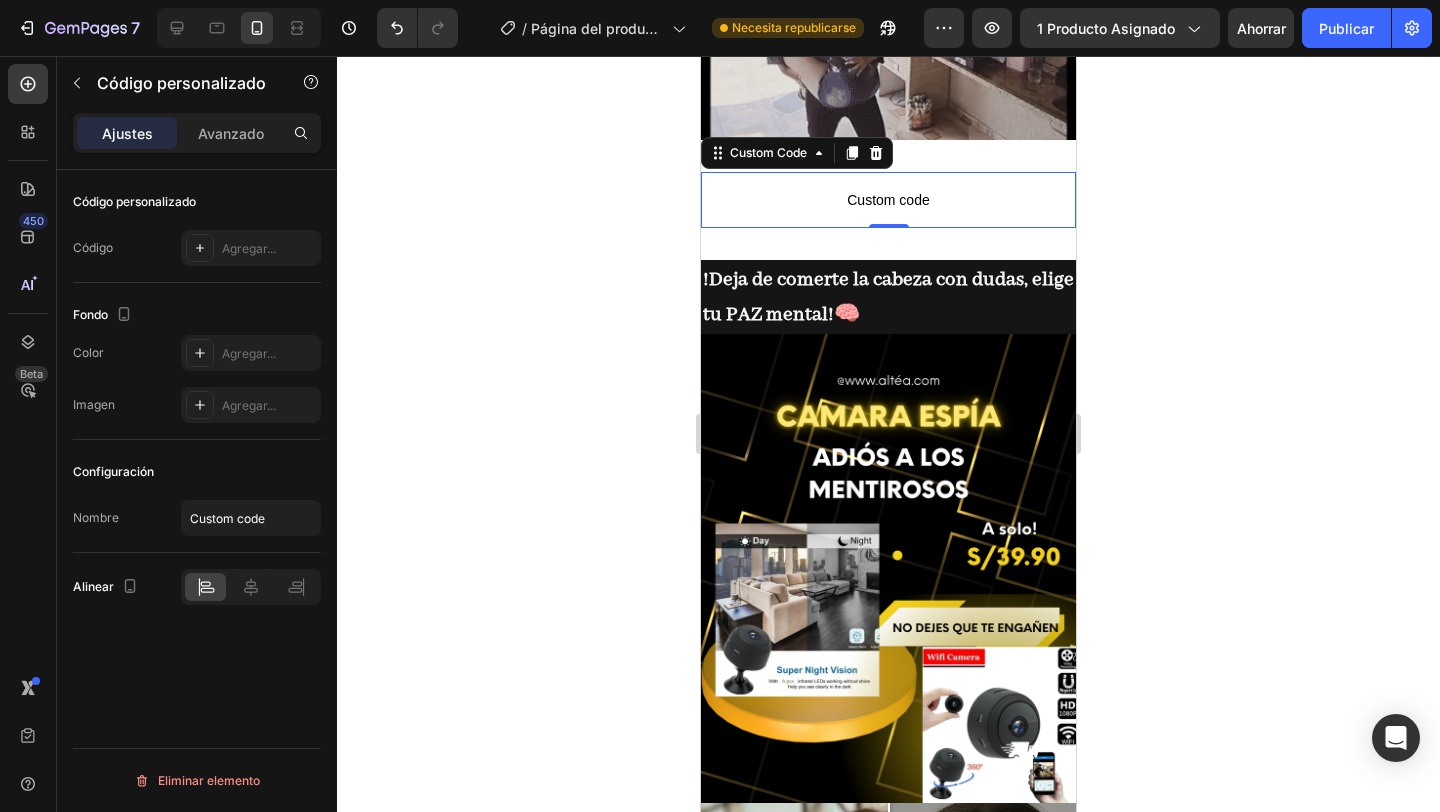click on "Custom code" at bounding box center (888, 200) 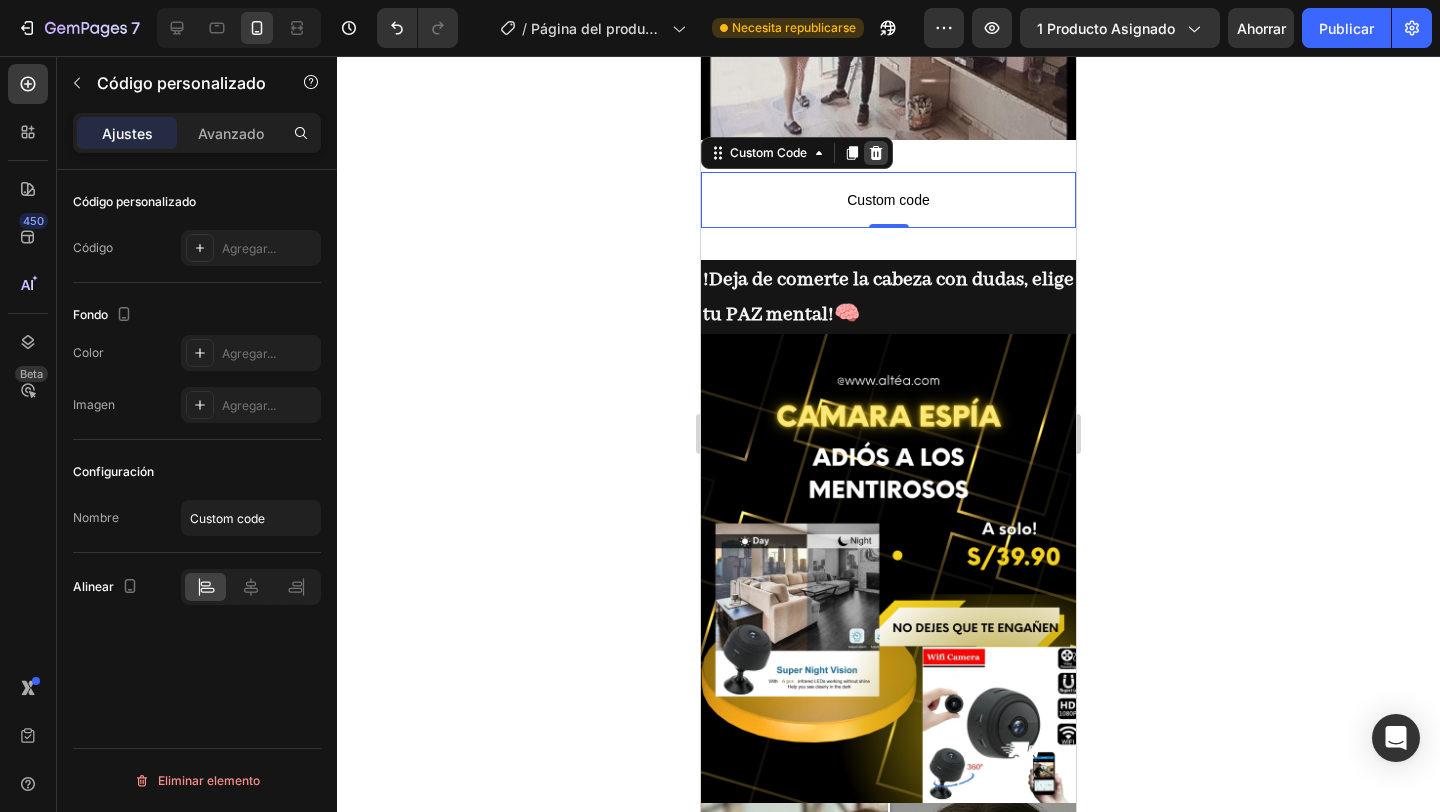 click 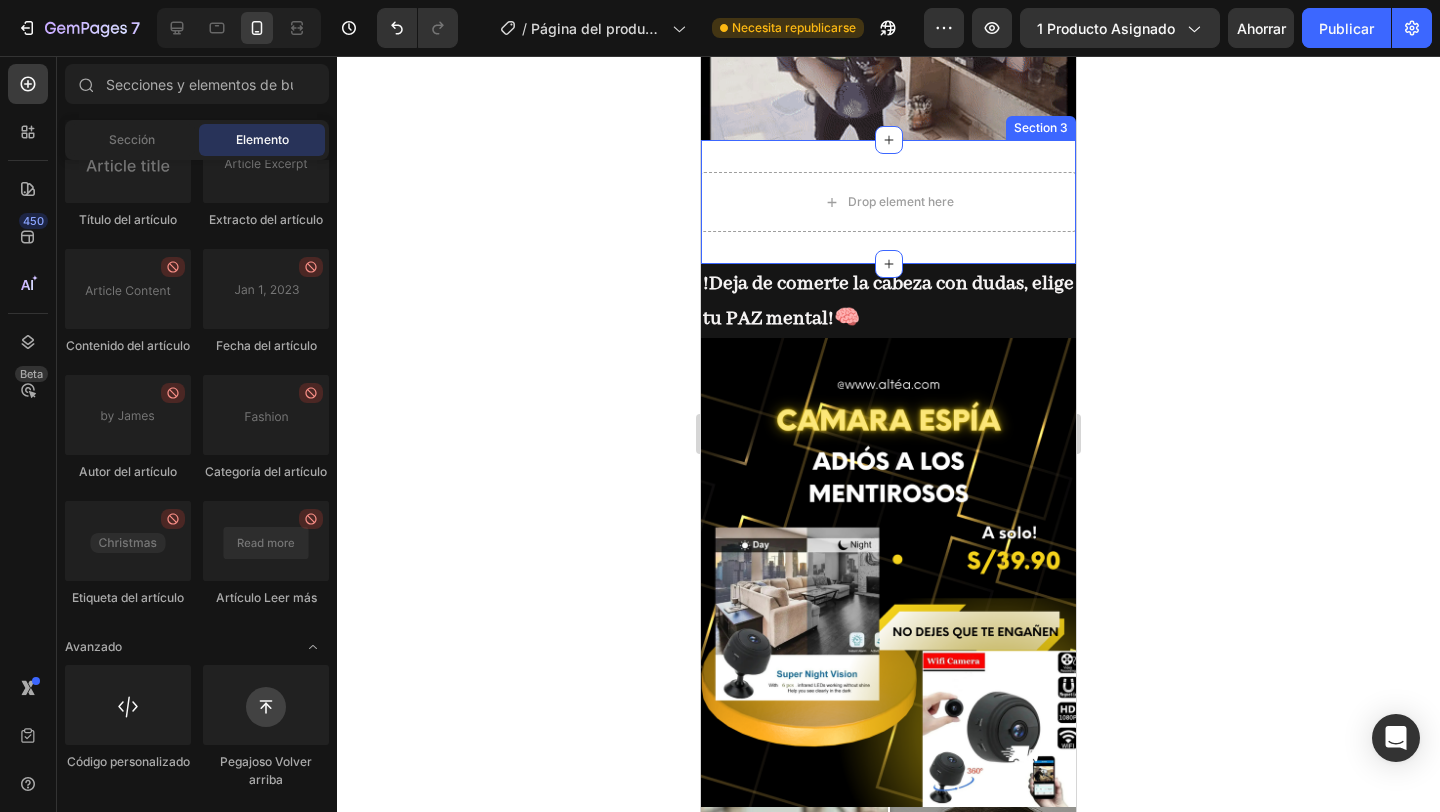 click on "Drop element here Section 3" at bounding box center (888, 202) 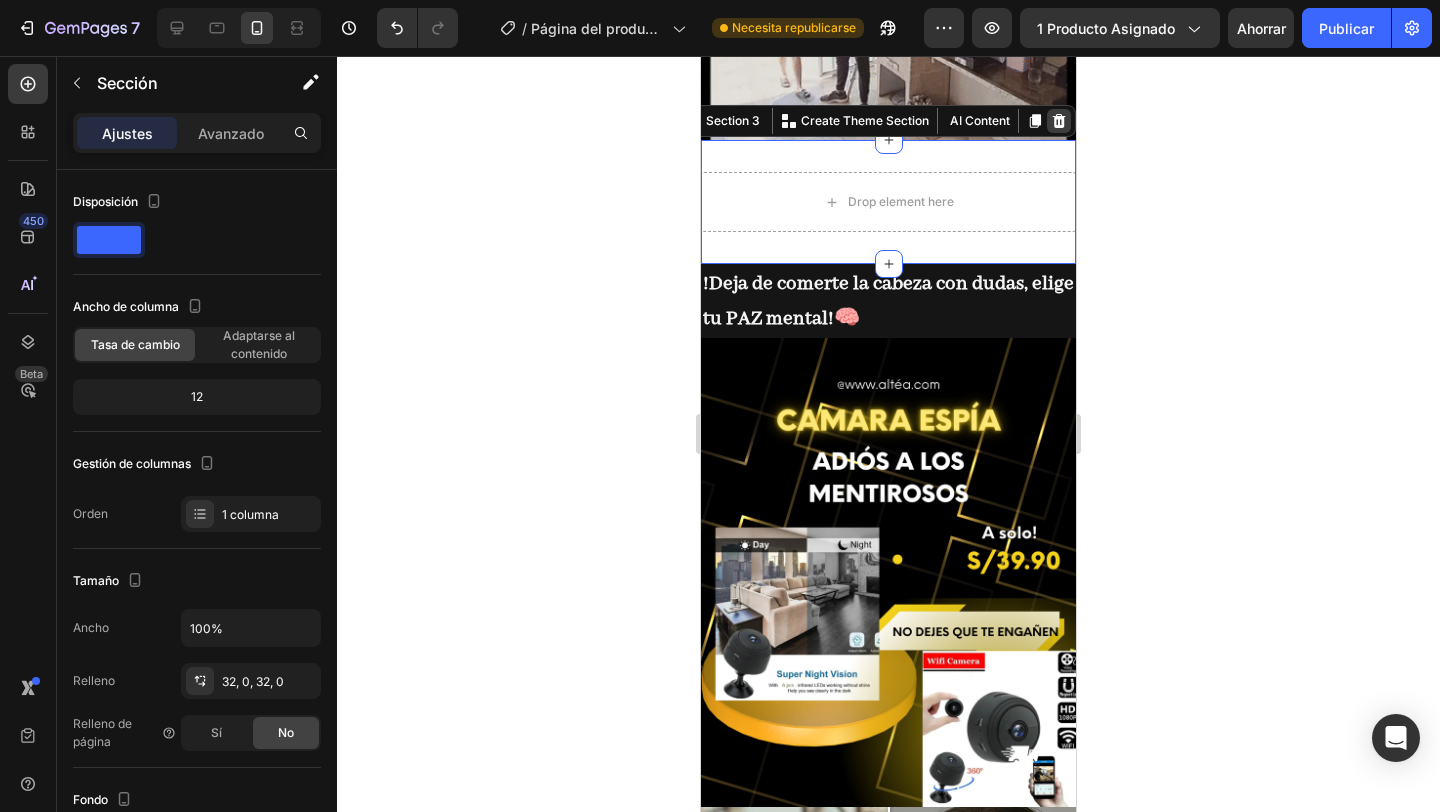 click 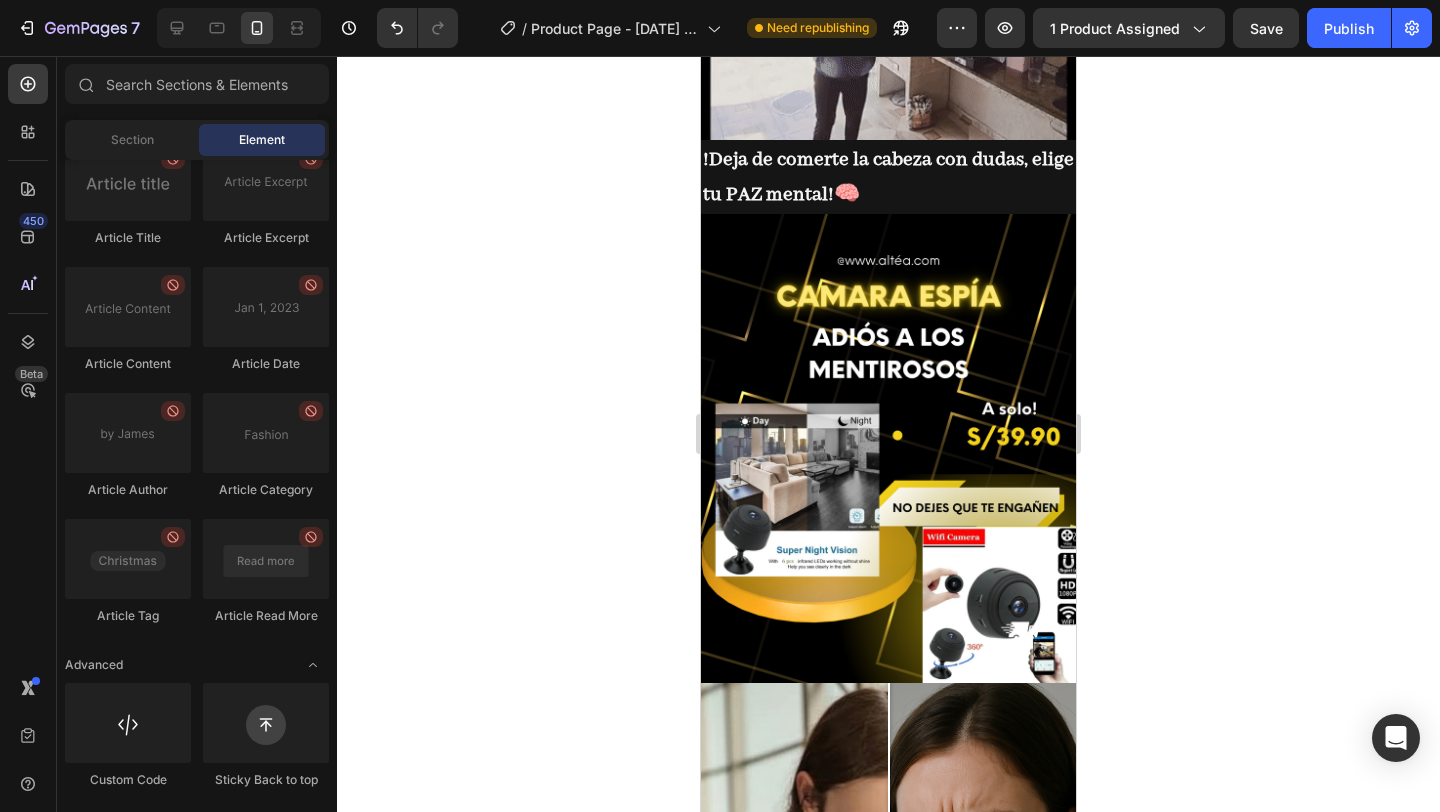 scroll, scrollTop: 5412, scrollLeft: 0, axis: vertical 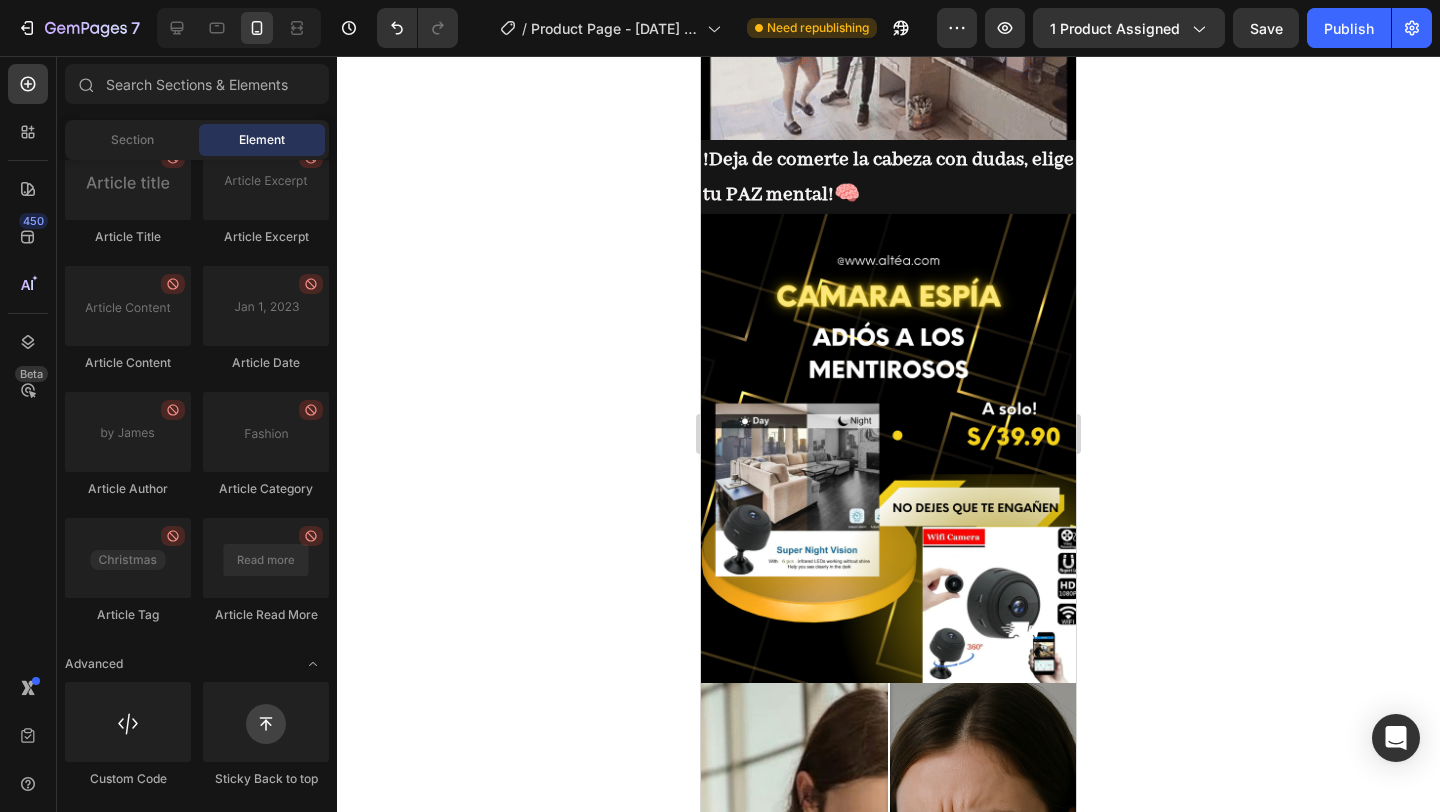click 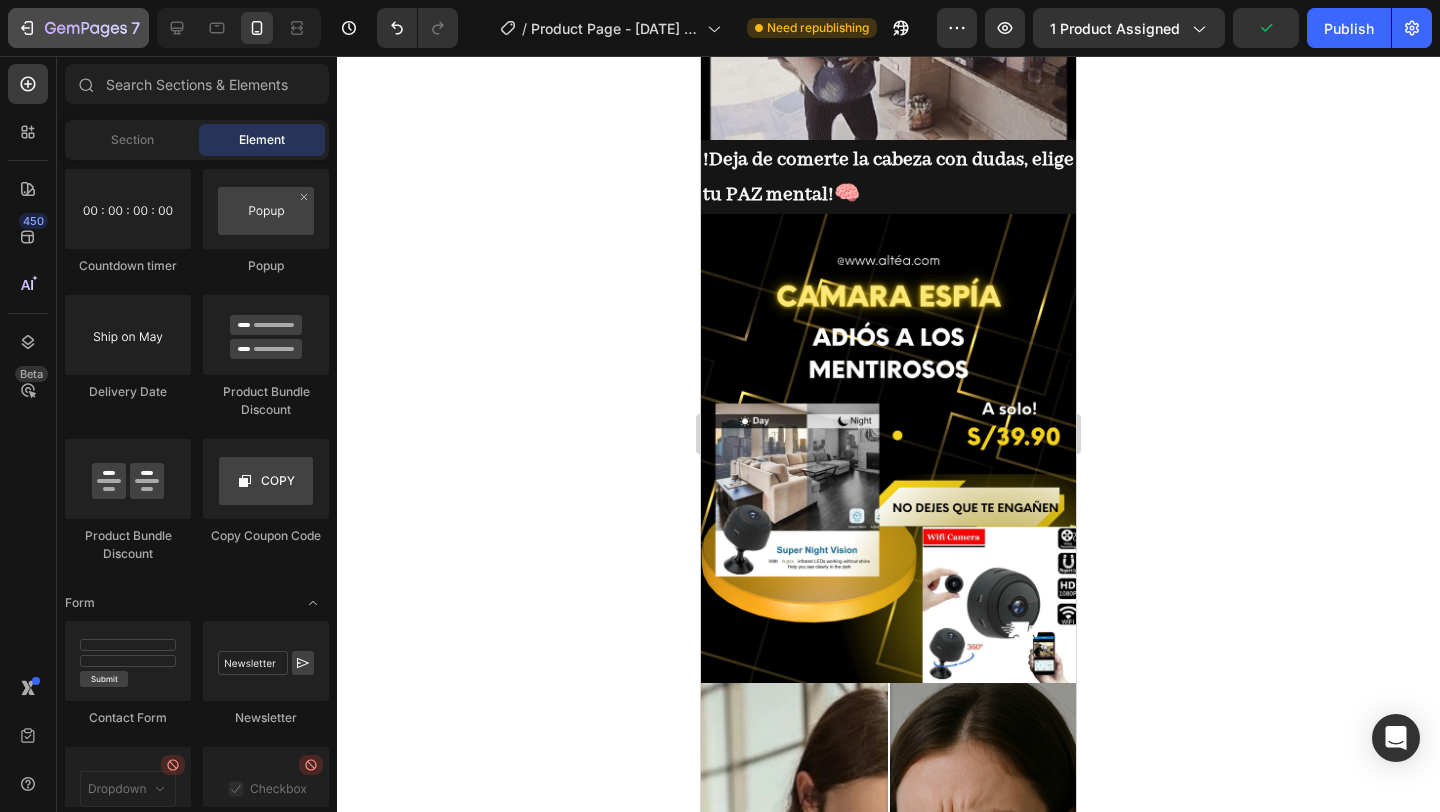 scroll, scrollTop: 4106, scrollLeft: 0, axis: vertical 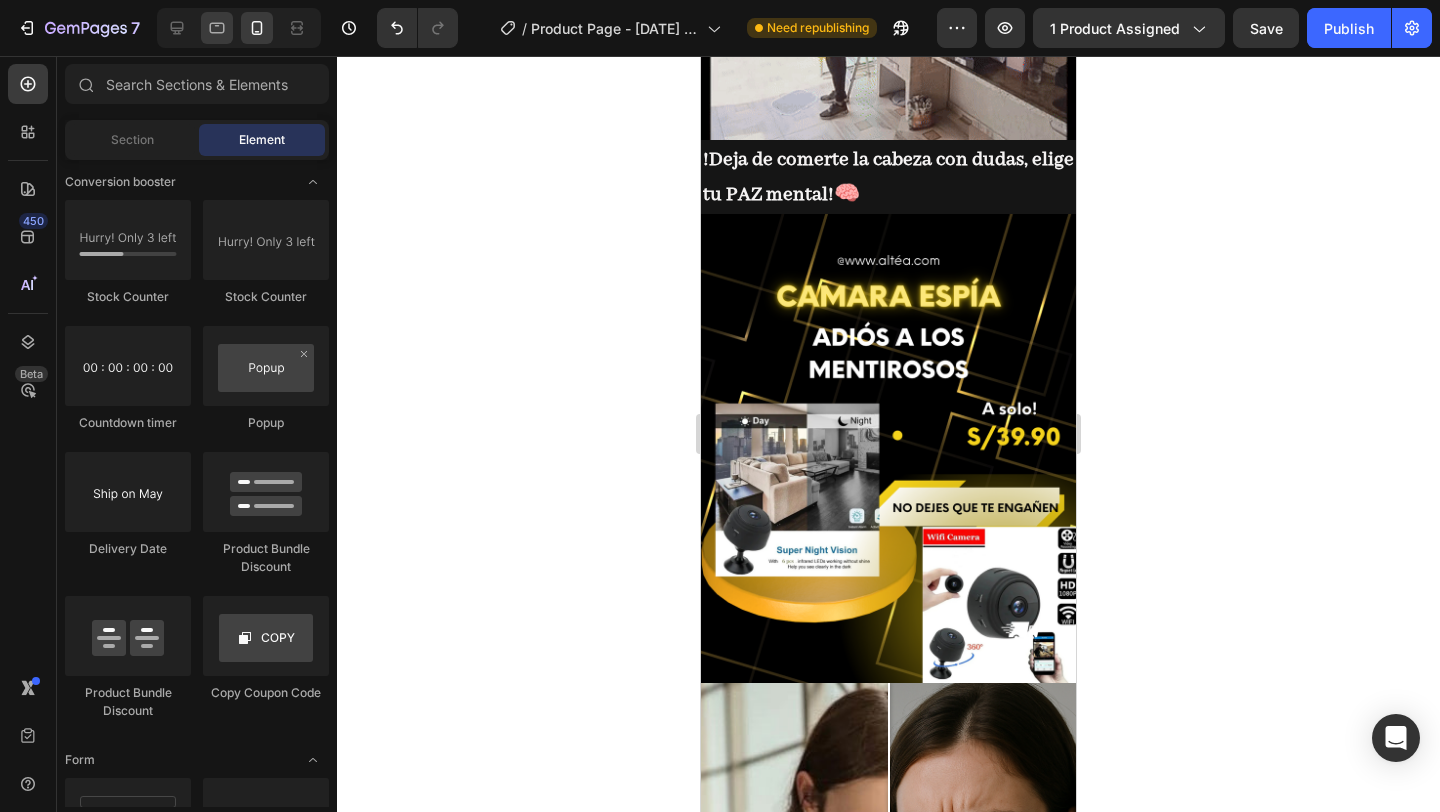 click 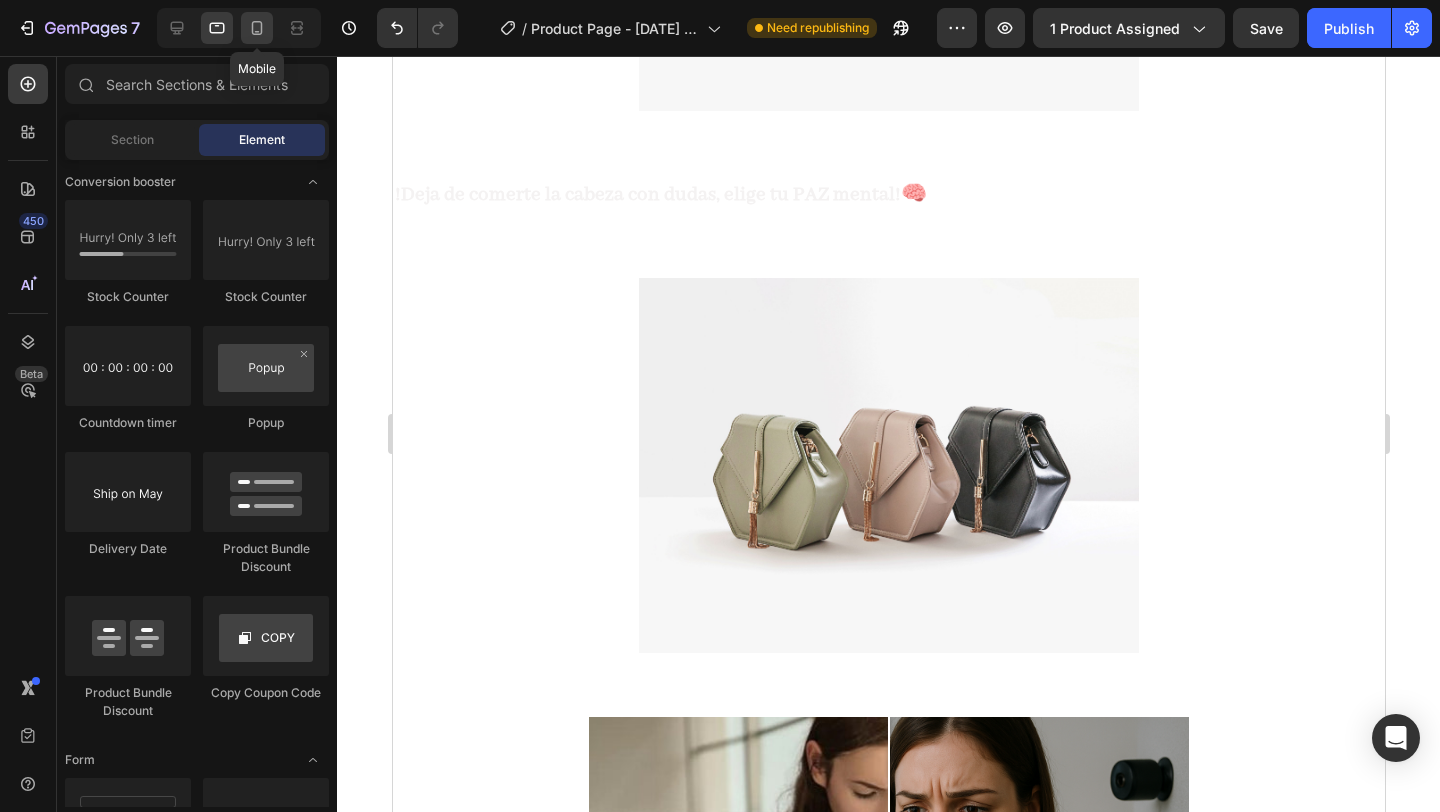 click 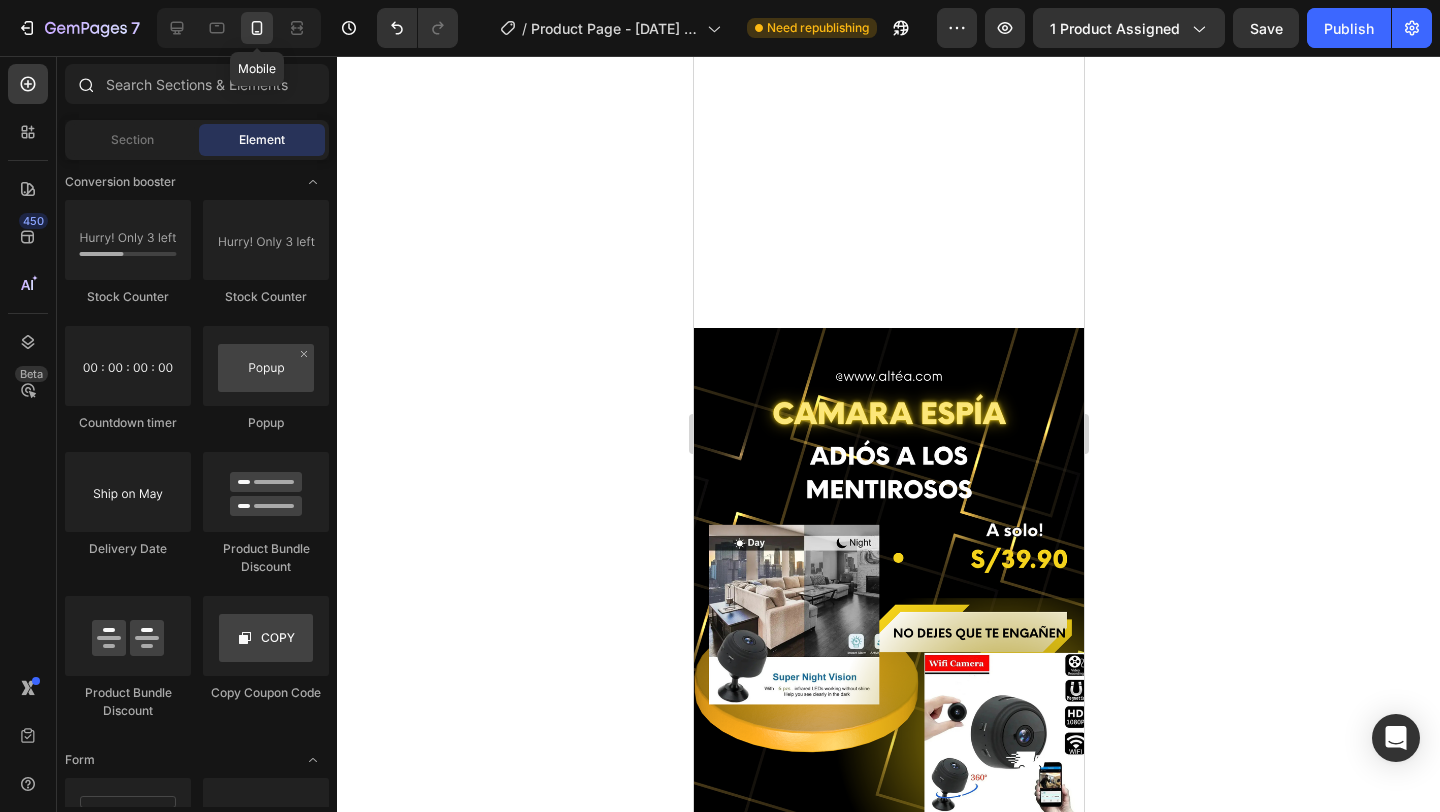 scroll, scrollTop: 805, scrollLeft: 0, axis: vertical 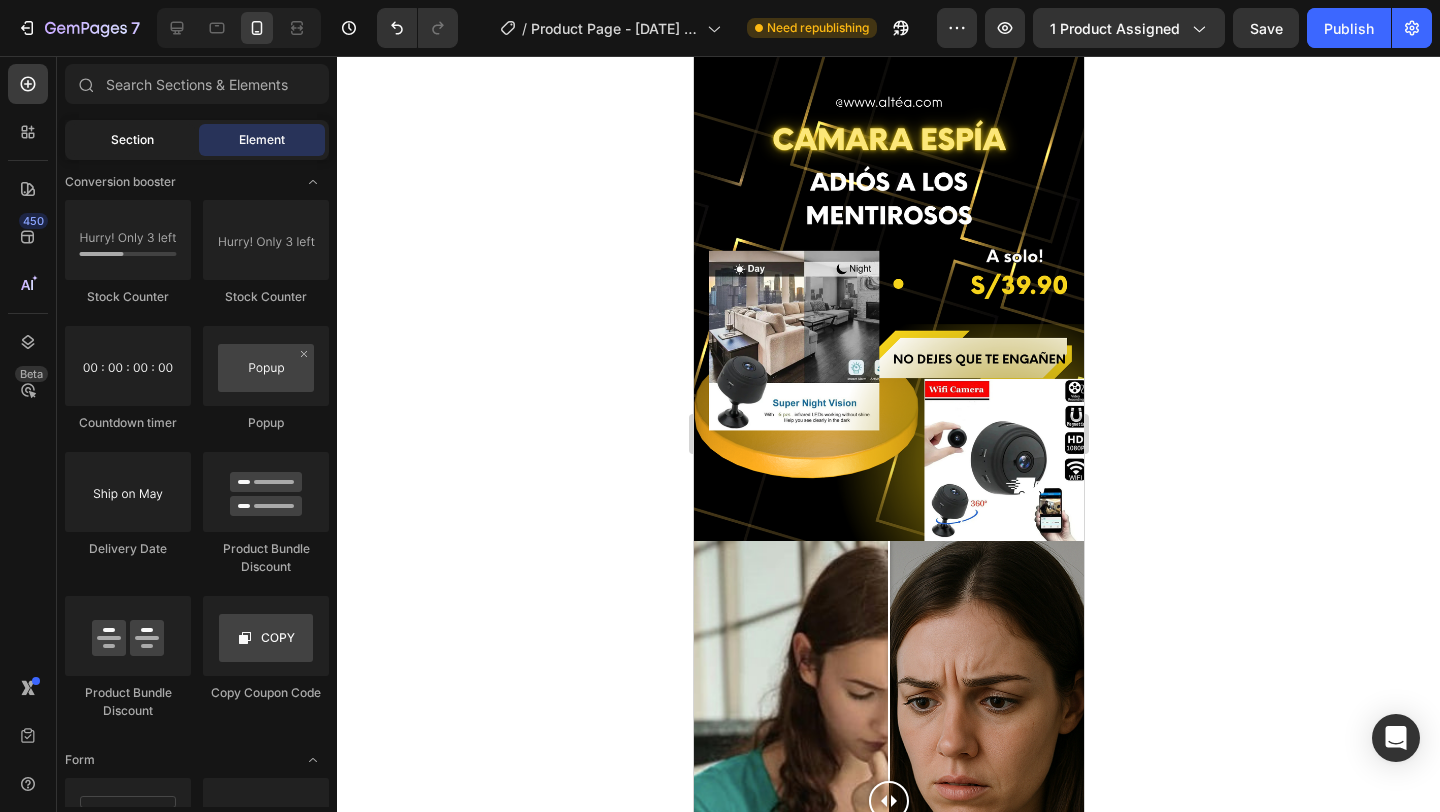 click on "Section" 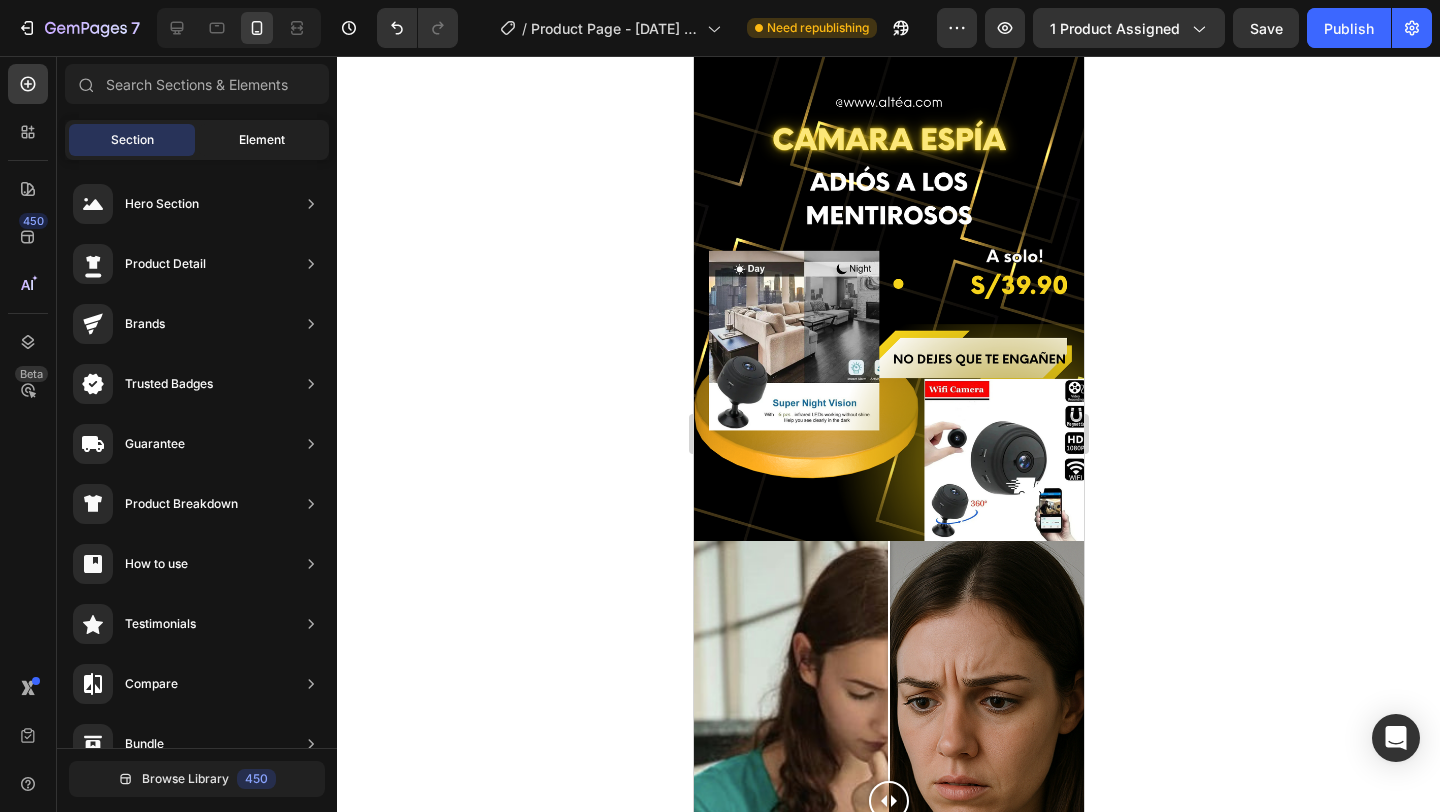 click on "Element" at bounding box center (262, 140) 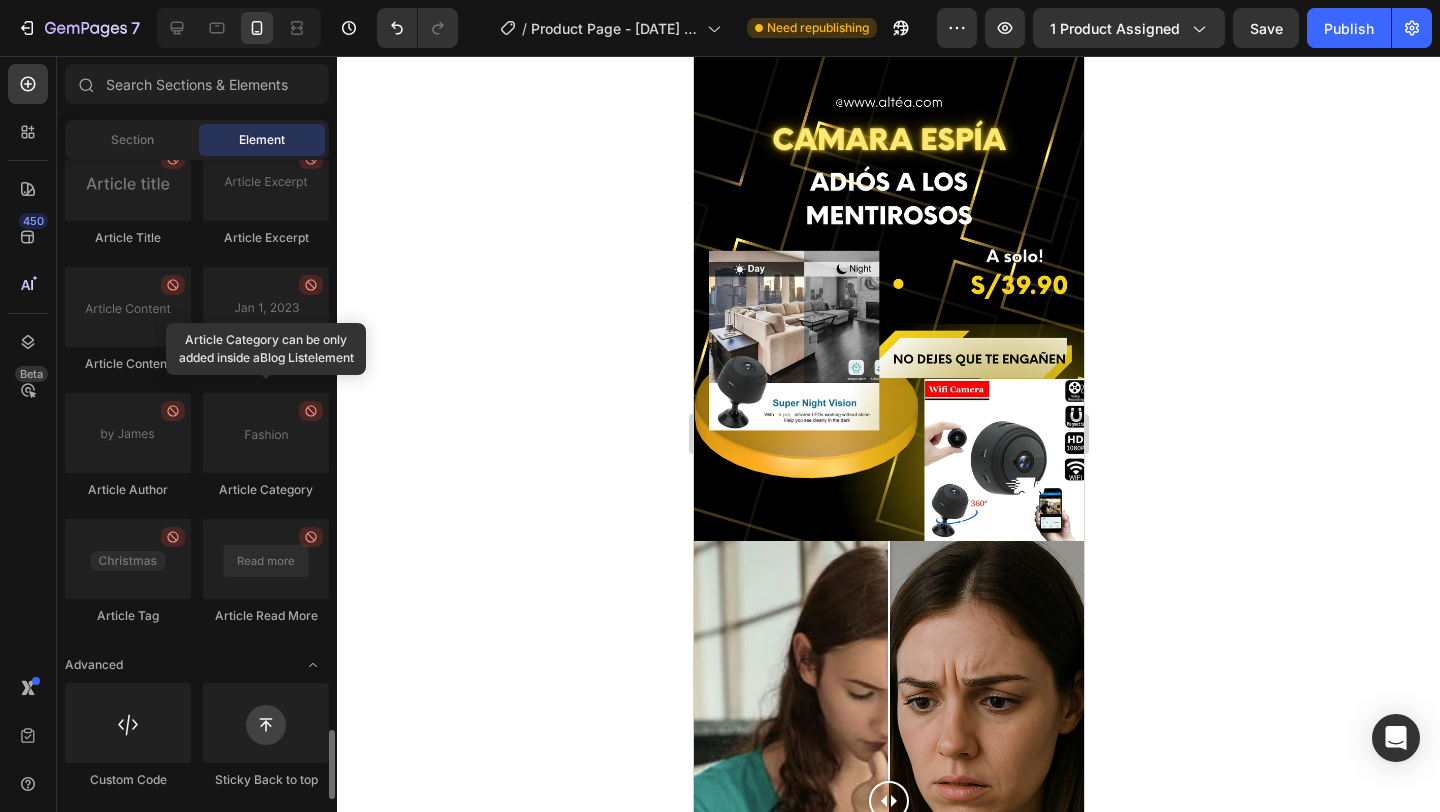 scroll, scrollTop: 5412, scrollLeft: 0, axis: vertical 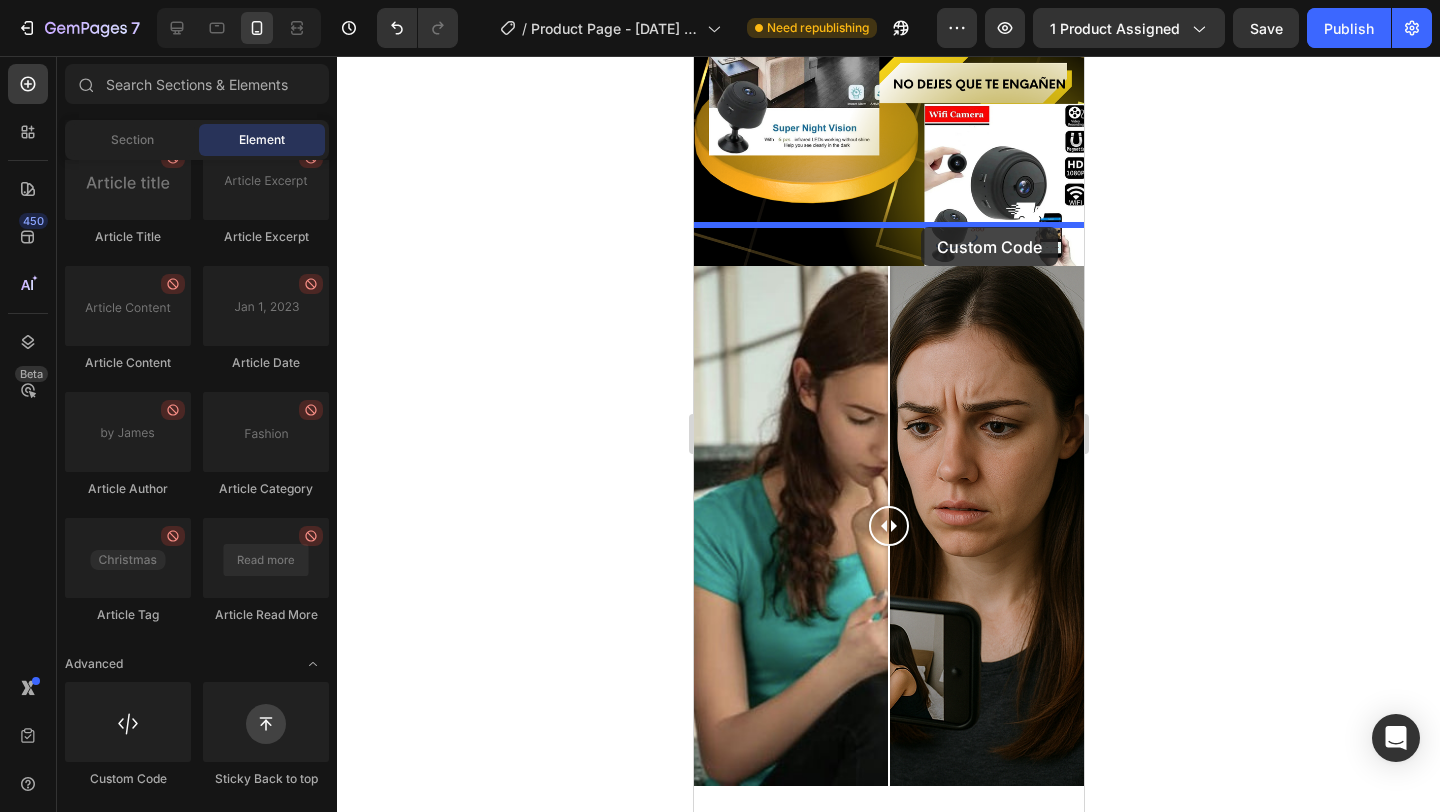drag, startPoint x: 823, startPoint y: 783, endPoint x: 919, endPoint y: 224, distance: 567.1834 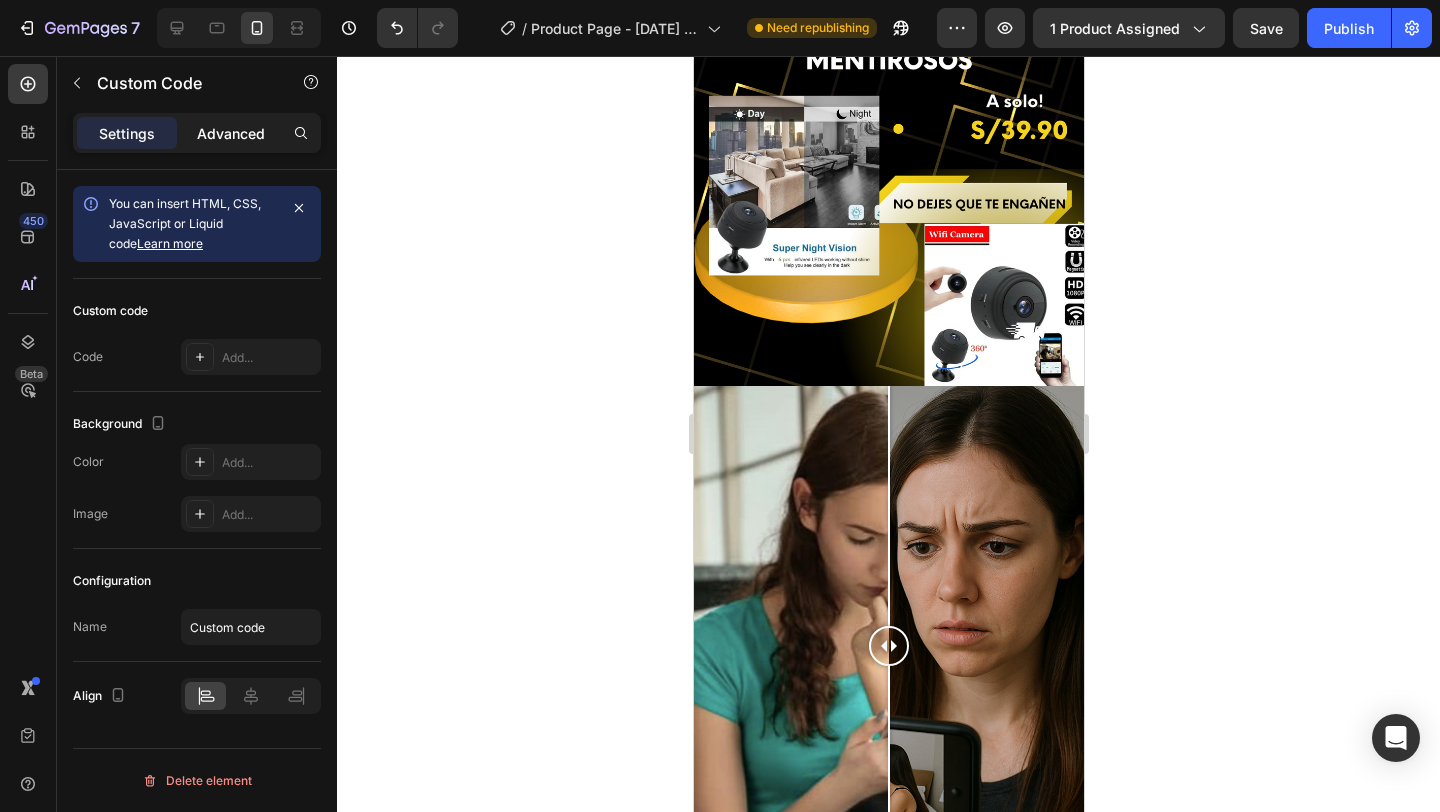 click on "Advanced" at bounding box center [231, 133] 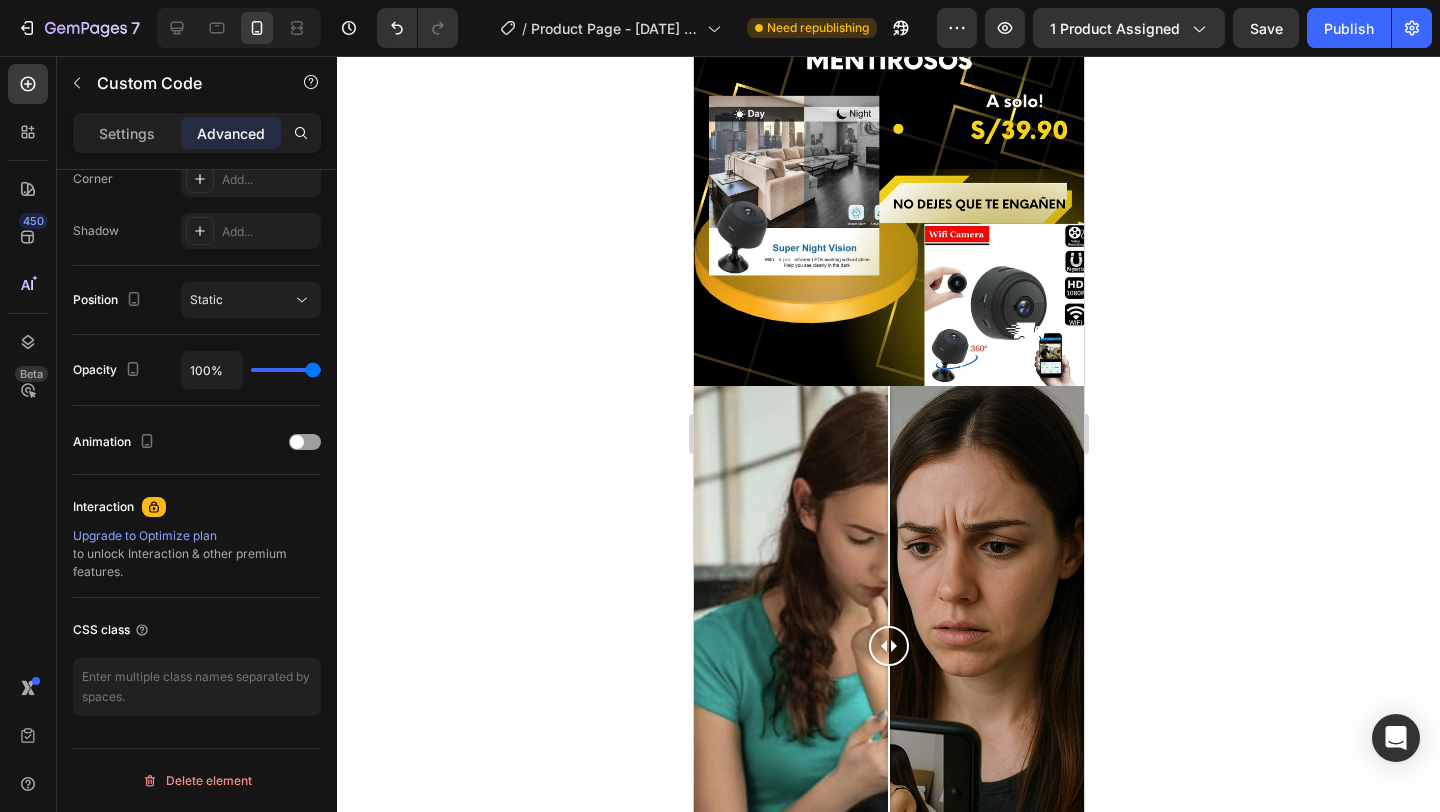 scroll, scrollTop: 0, scrollLeft: 0, axis: both 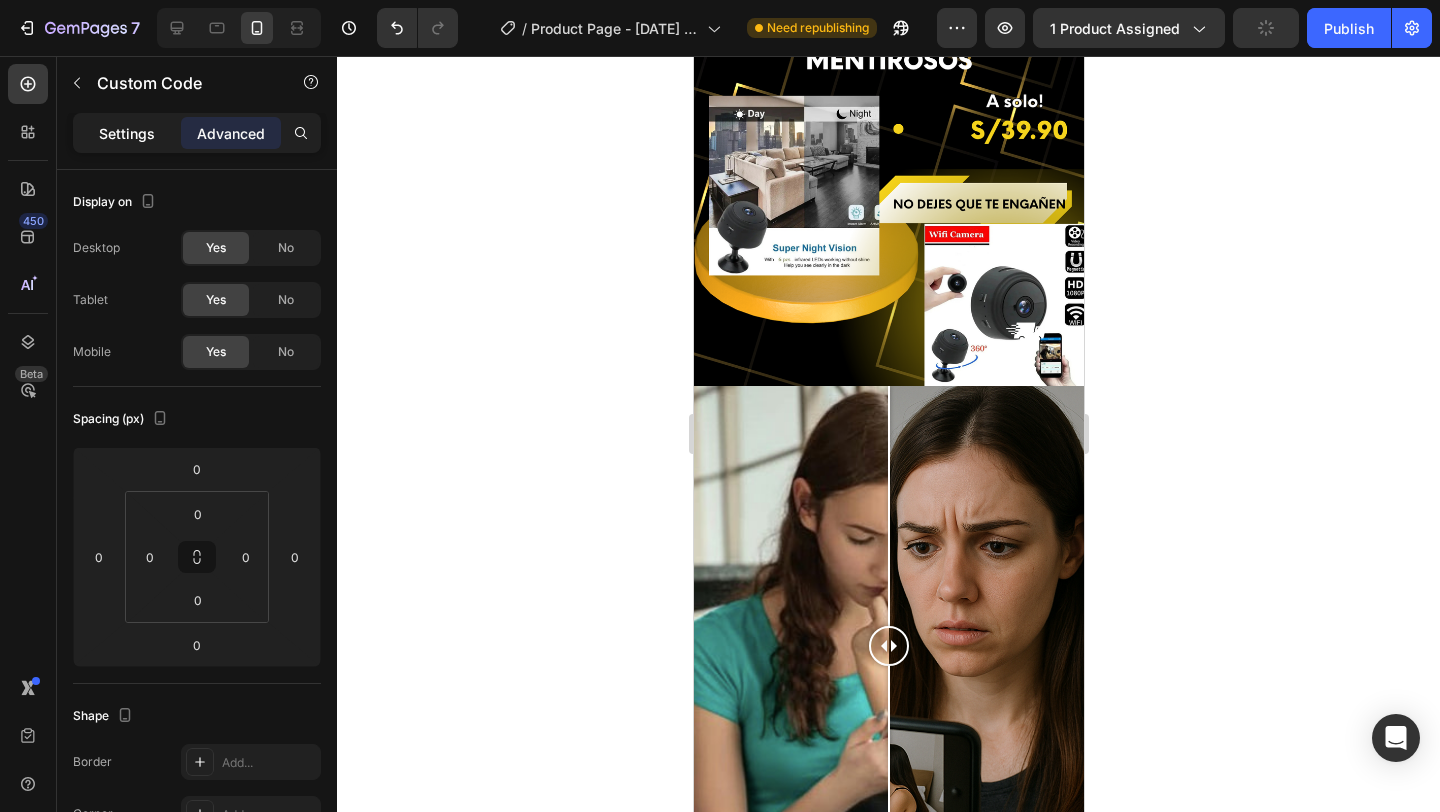 click on "Settings" 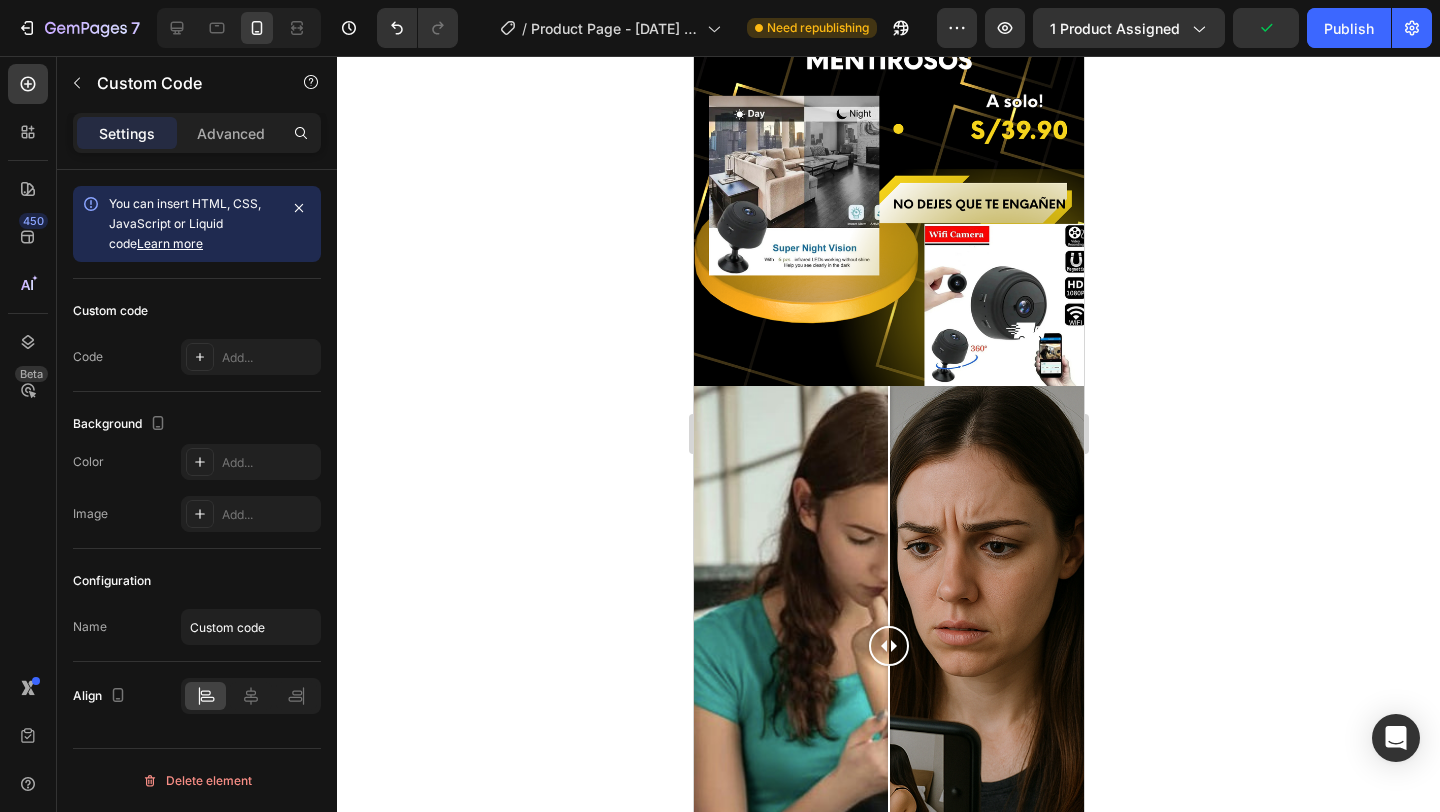click on "Custom code" at bounding box center [110, 311] 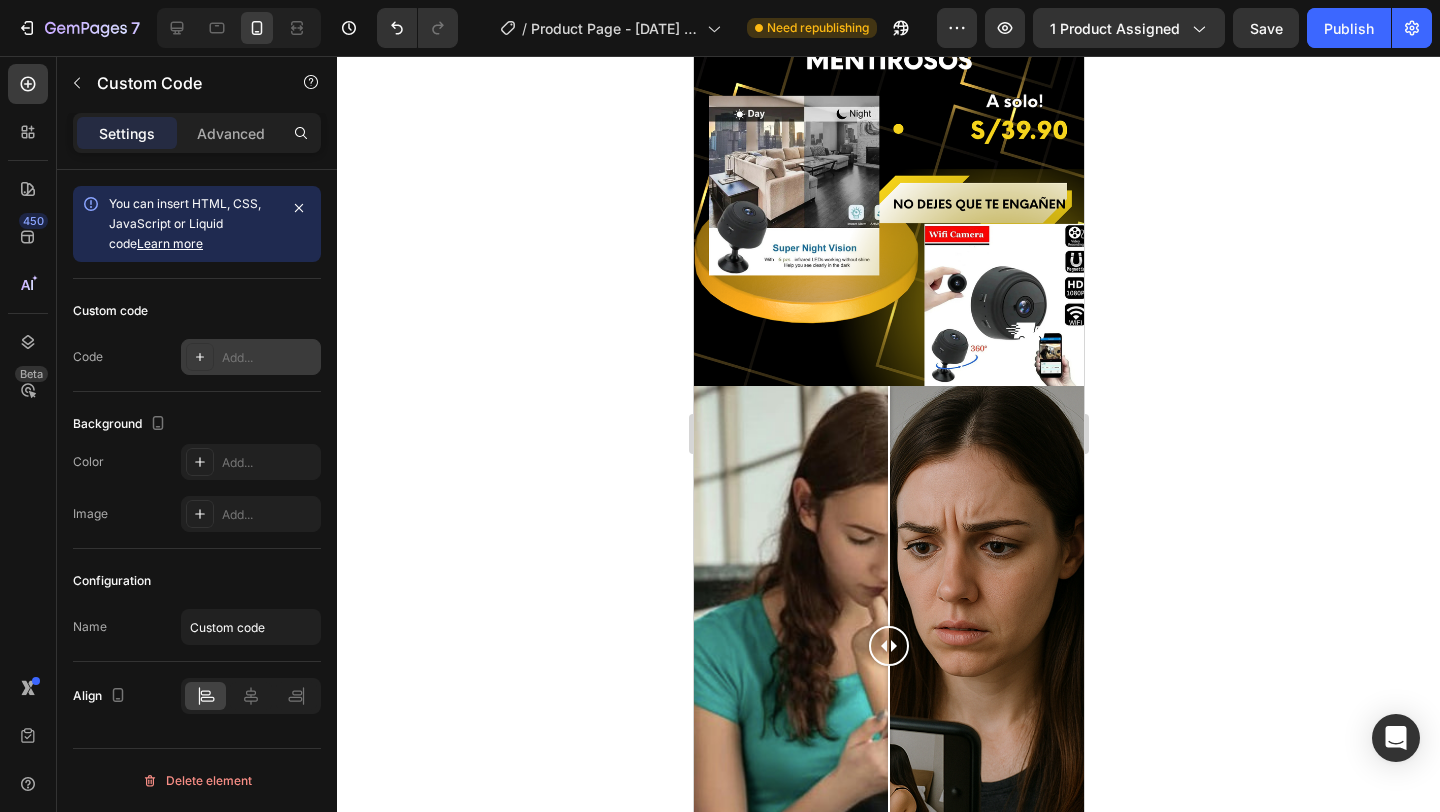 click on "Add..." at bounding box center (251, 357) 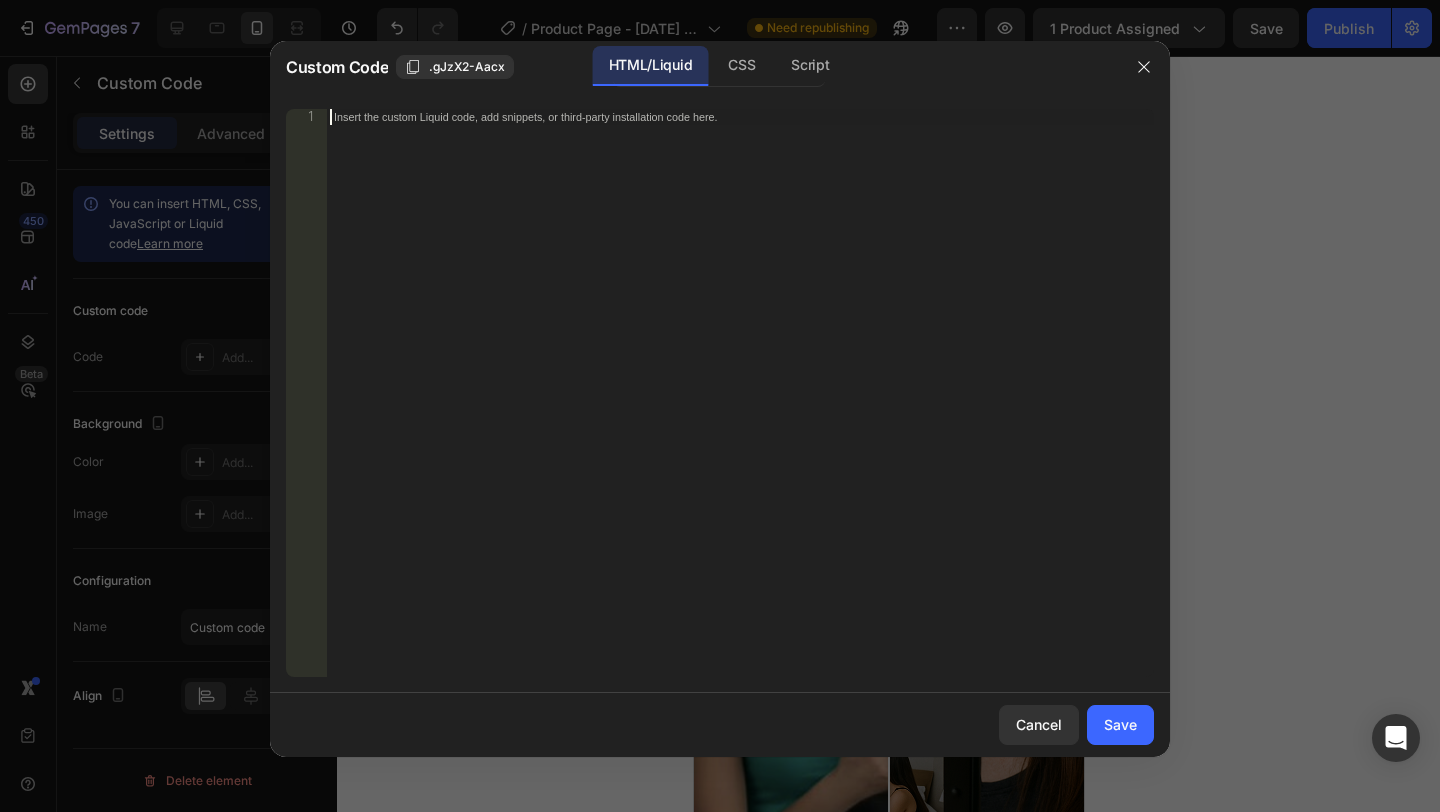 click on "Insert the custom Liquid code, add snippets, or third-party installation code here." at bounding box center [740, 409] 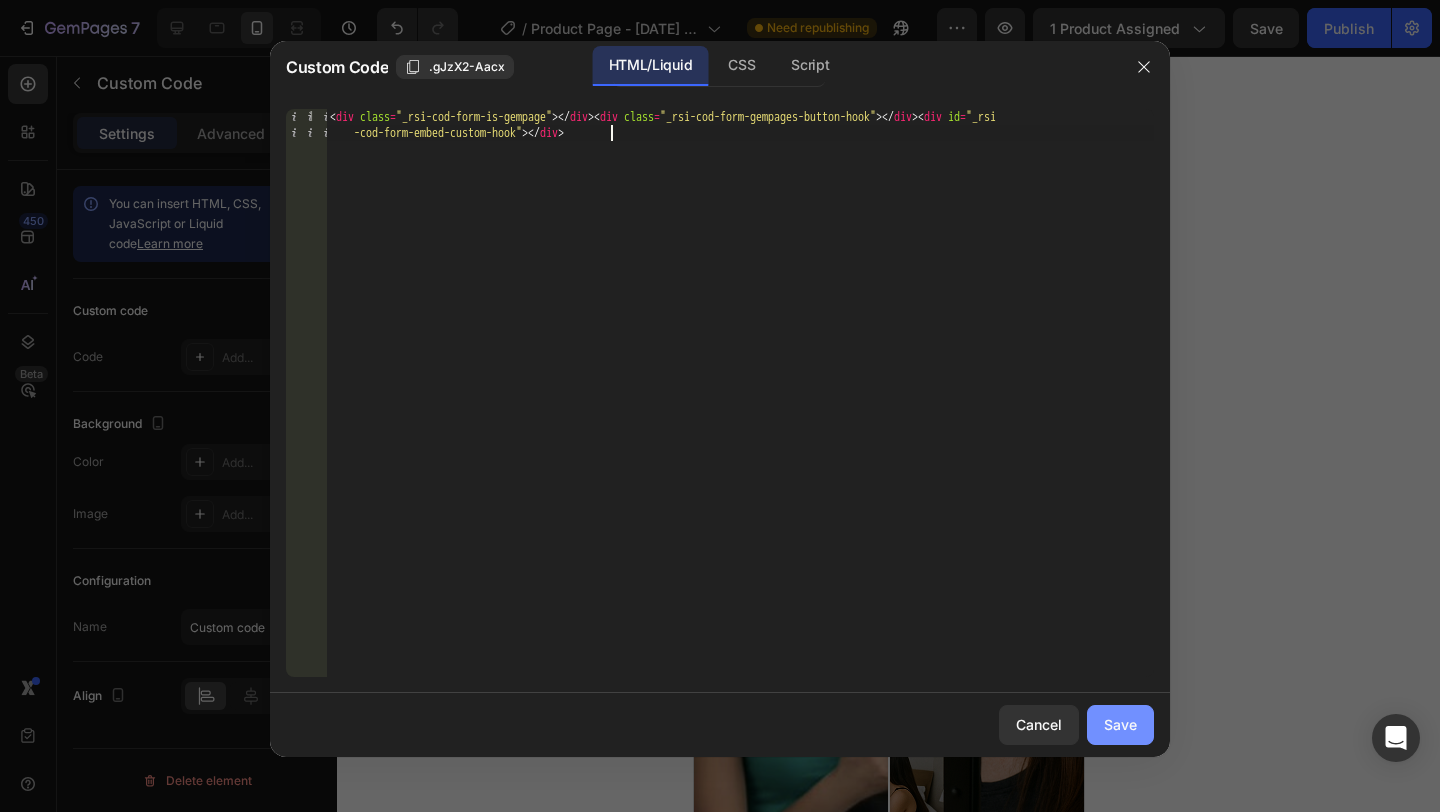 click on "Save" at bounding box center [1120, 724] 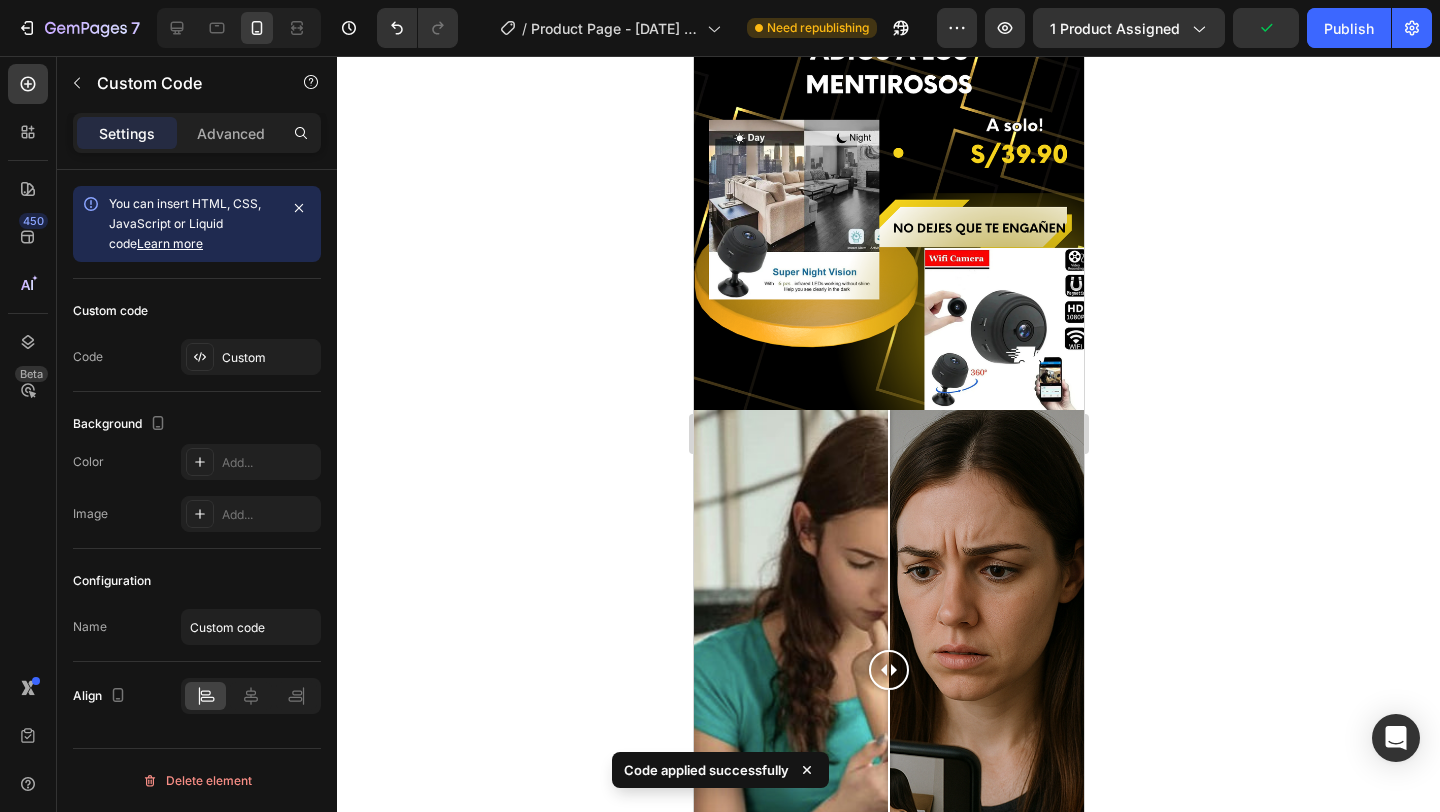 click on "Custom code" at bounding box center [888, -235] 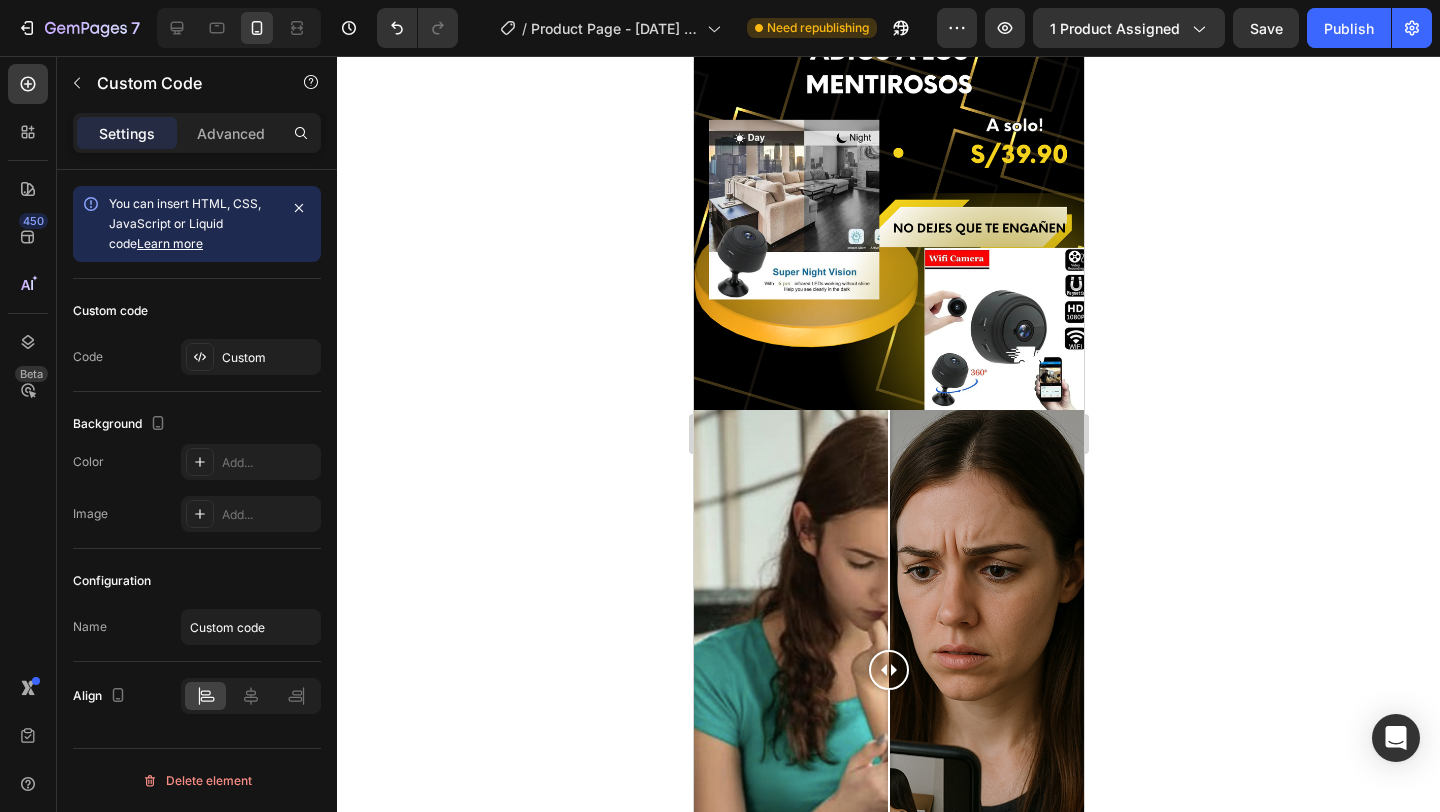 click on "Custom code
Publish the page to see the content." at bounding box center (888, -223) 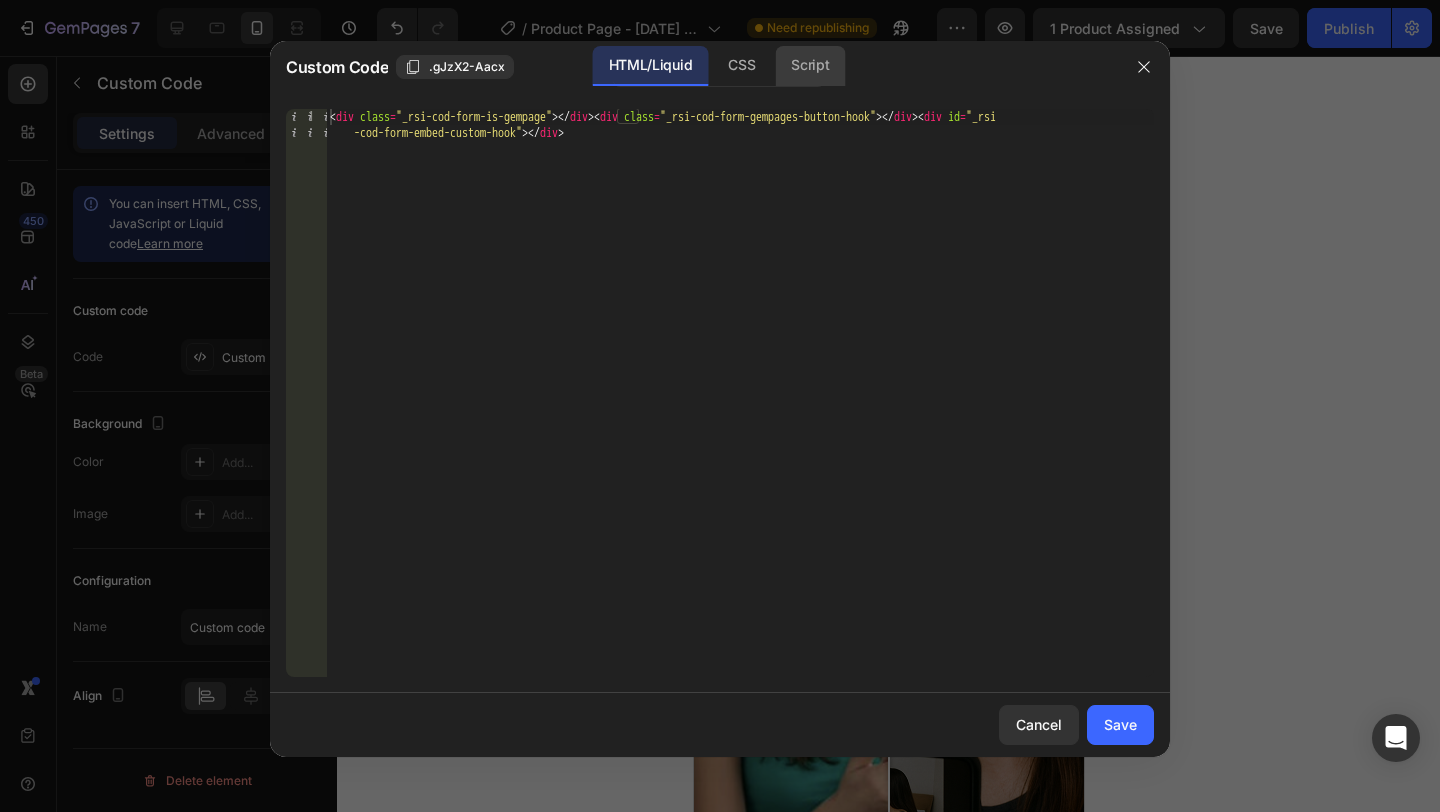 click on "Script" 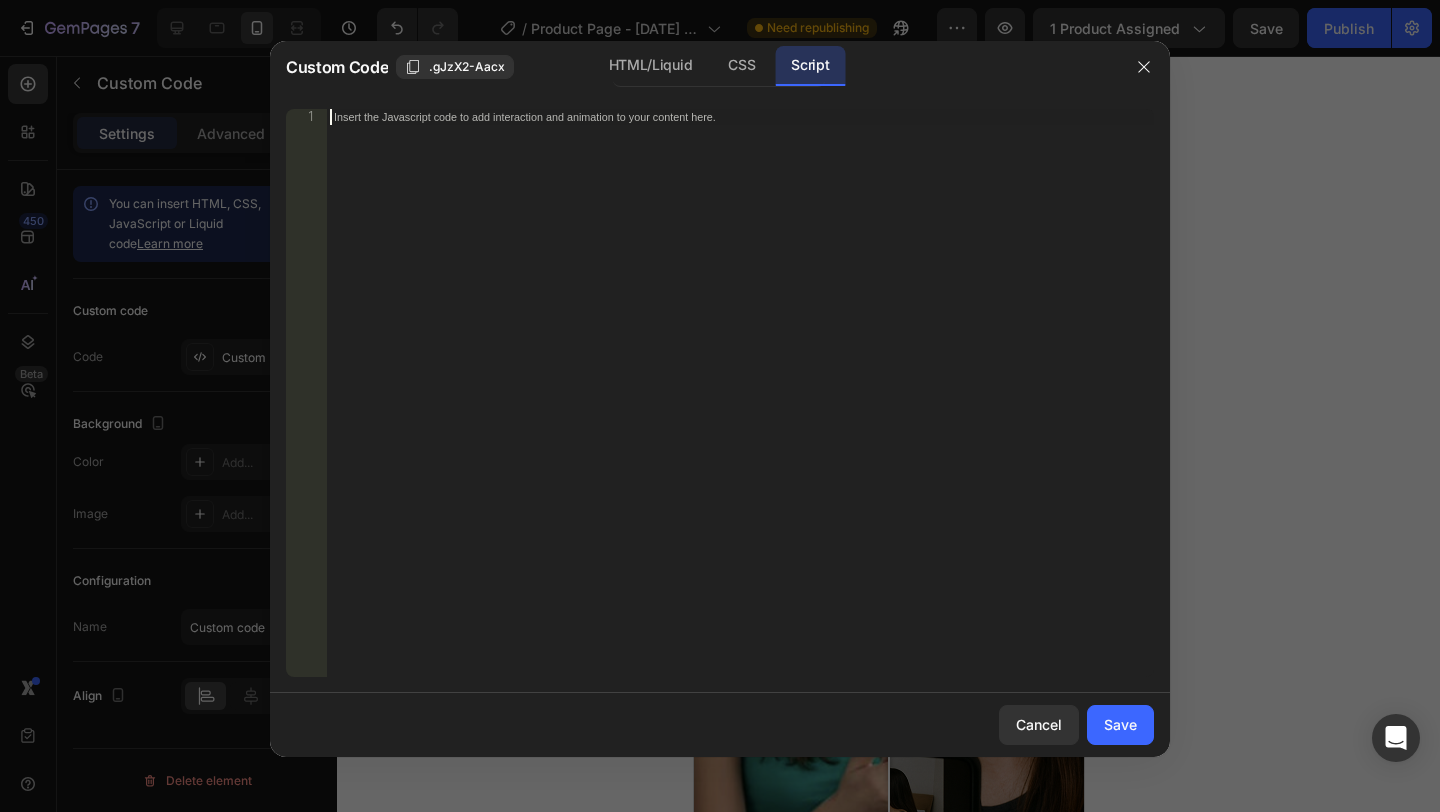 click on "Insert the Javascript code to add interaction and animation to your content here." at bounding box center (740, 409) 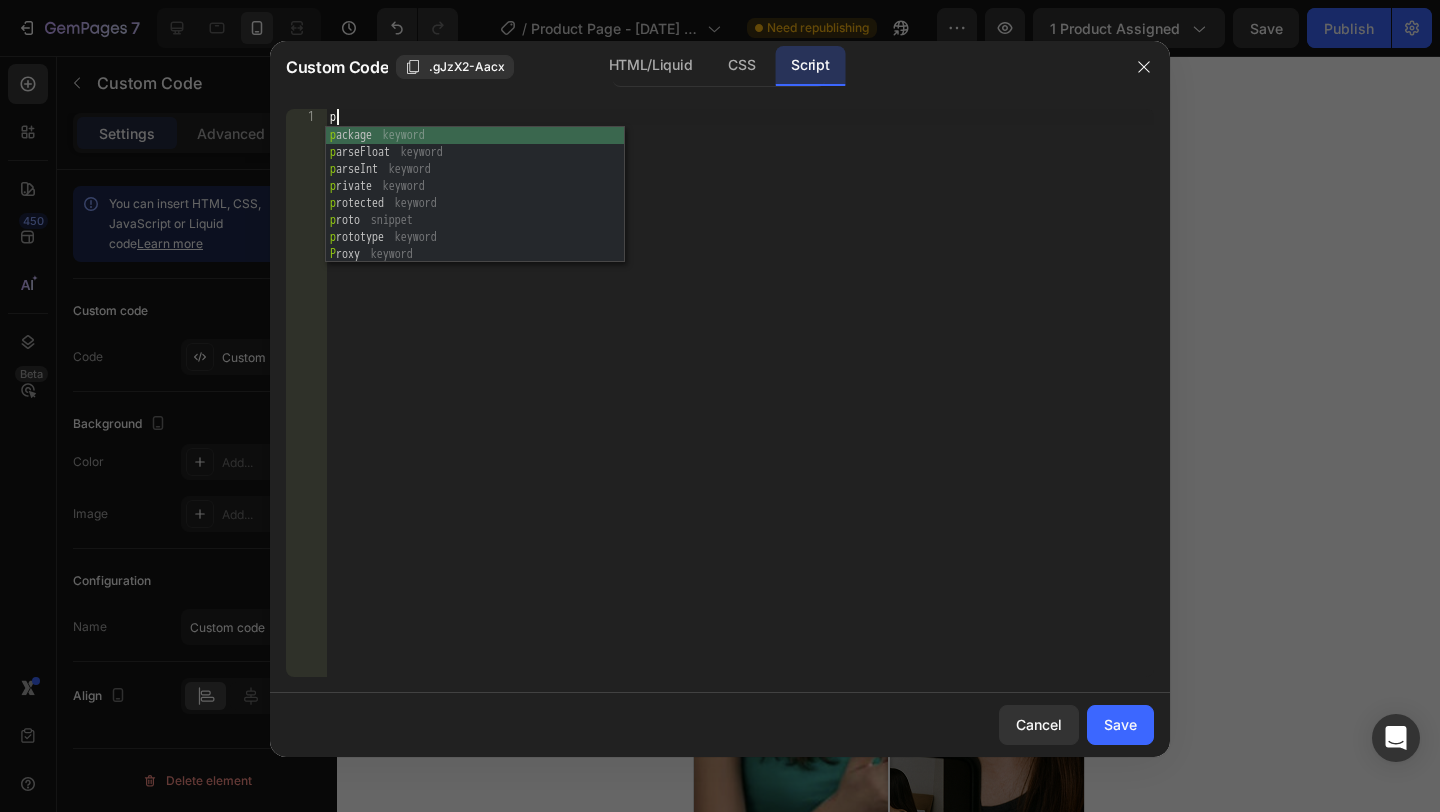 type 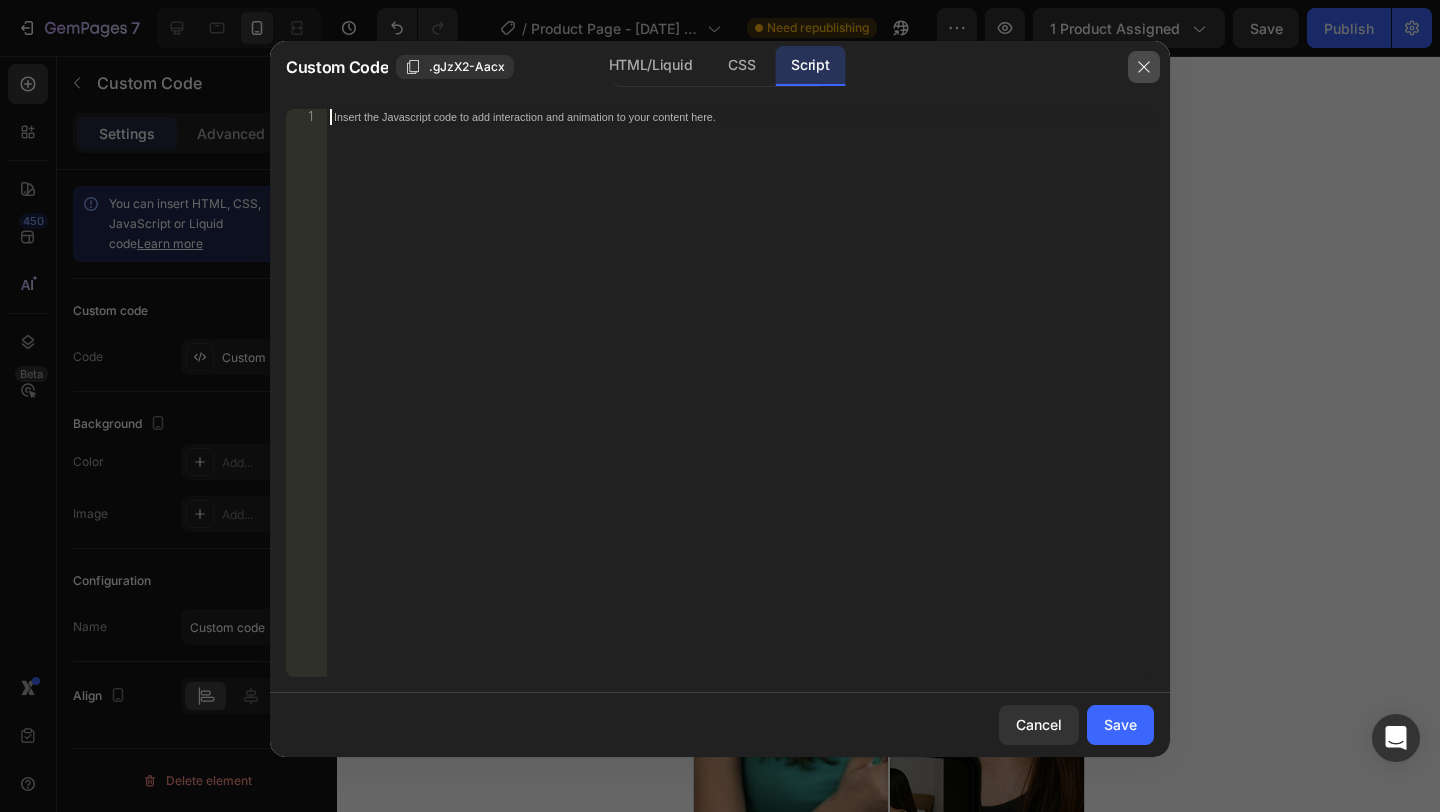 click 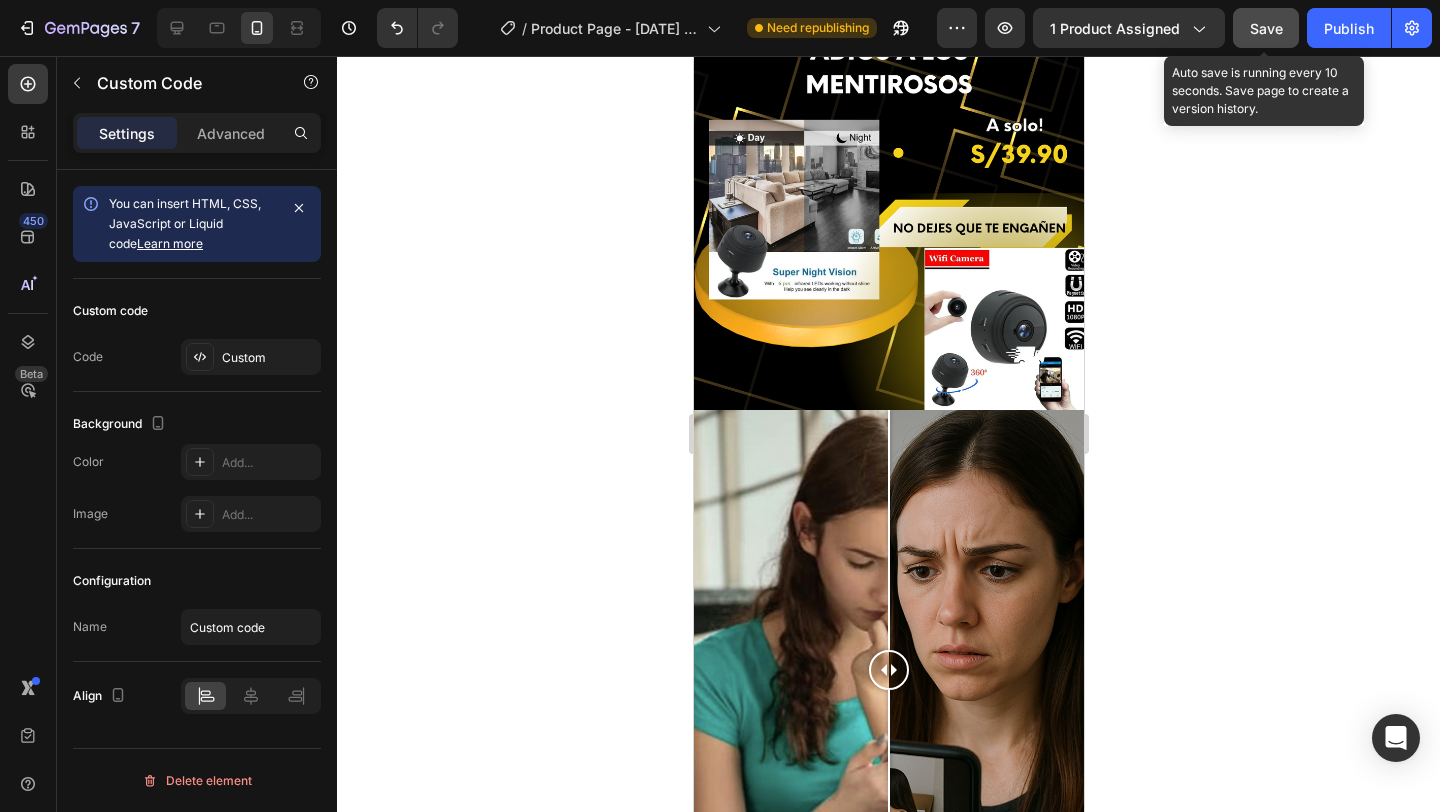 click on "Save" at bounding box center (1266, 28) 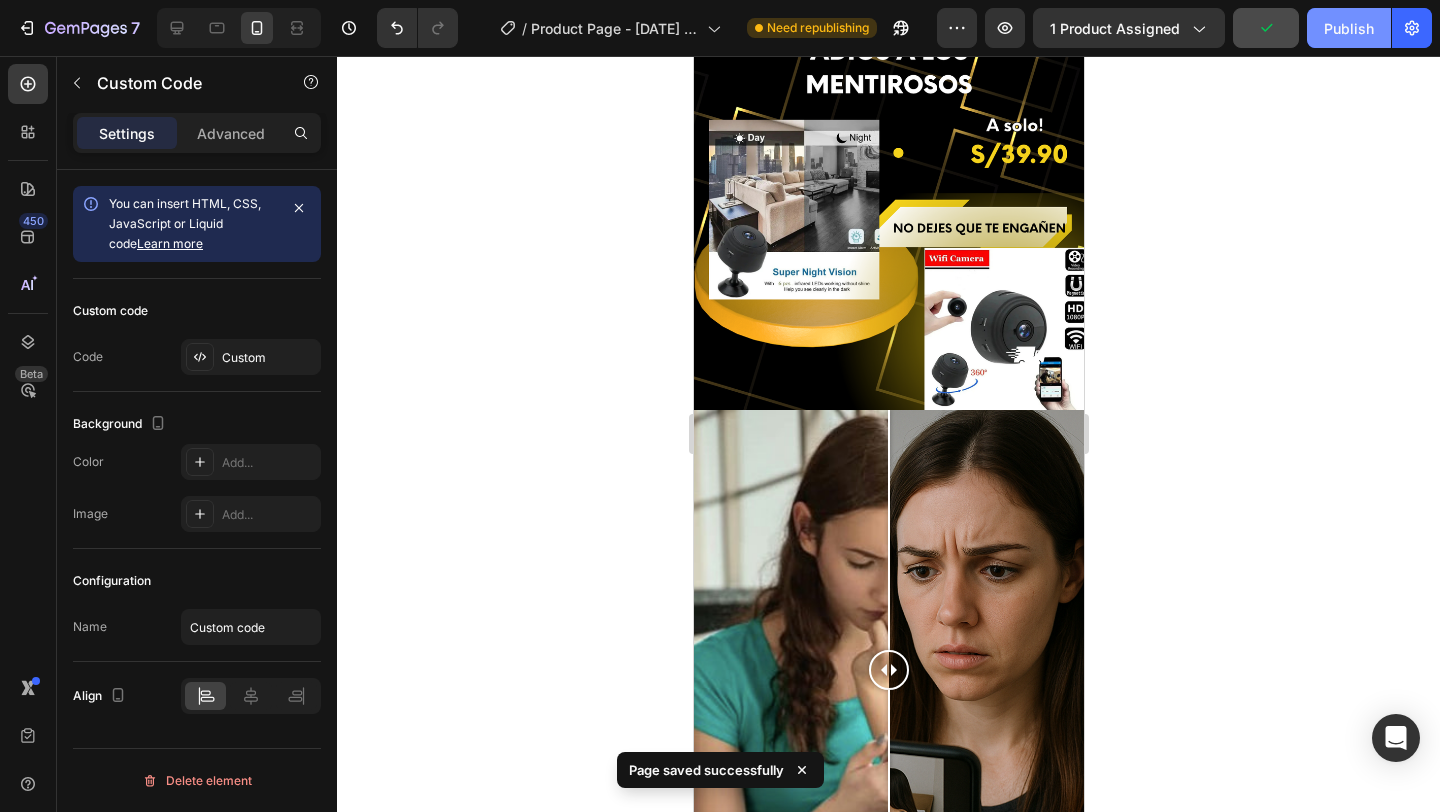 click on "Publish" at bounding box center [1349, 28] 